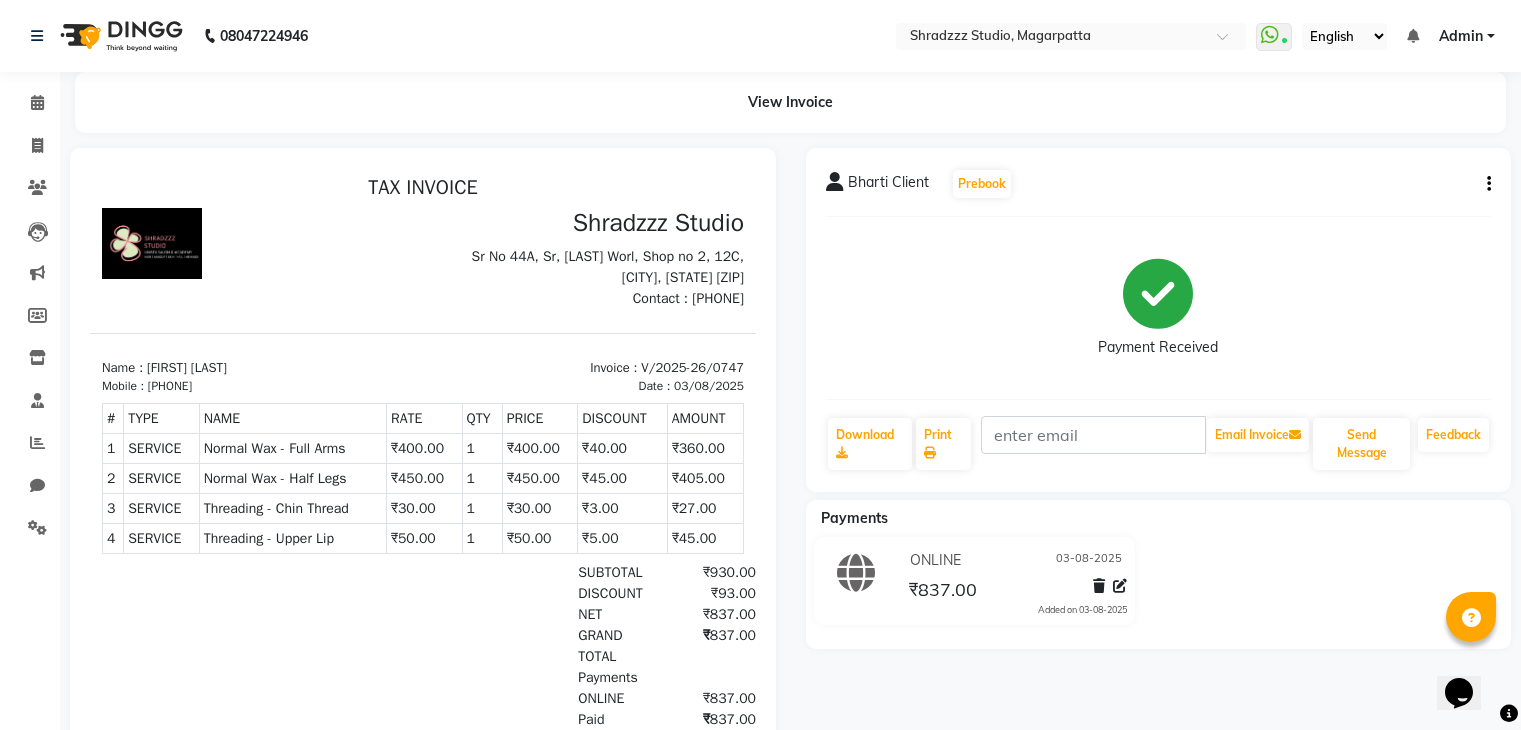 scroll, scrollTop: 0, scrollLeft: 0, axis: both 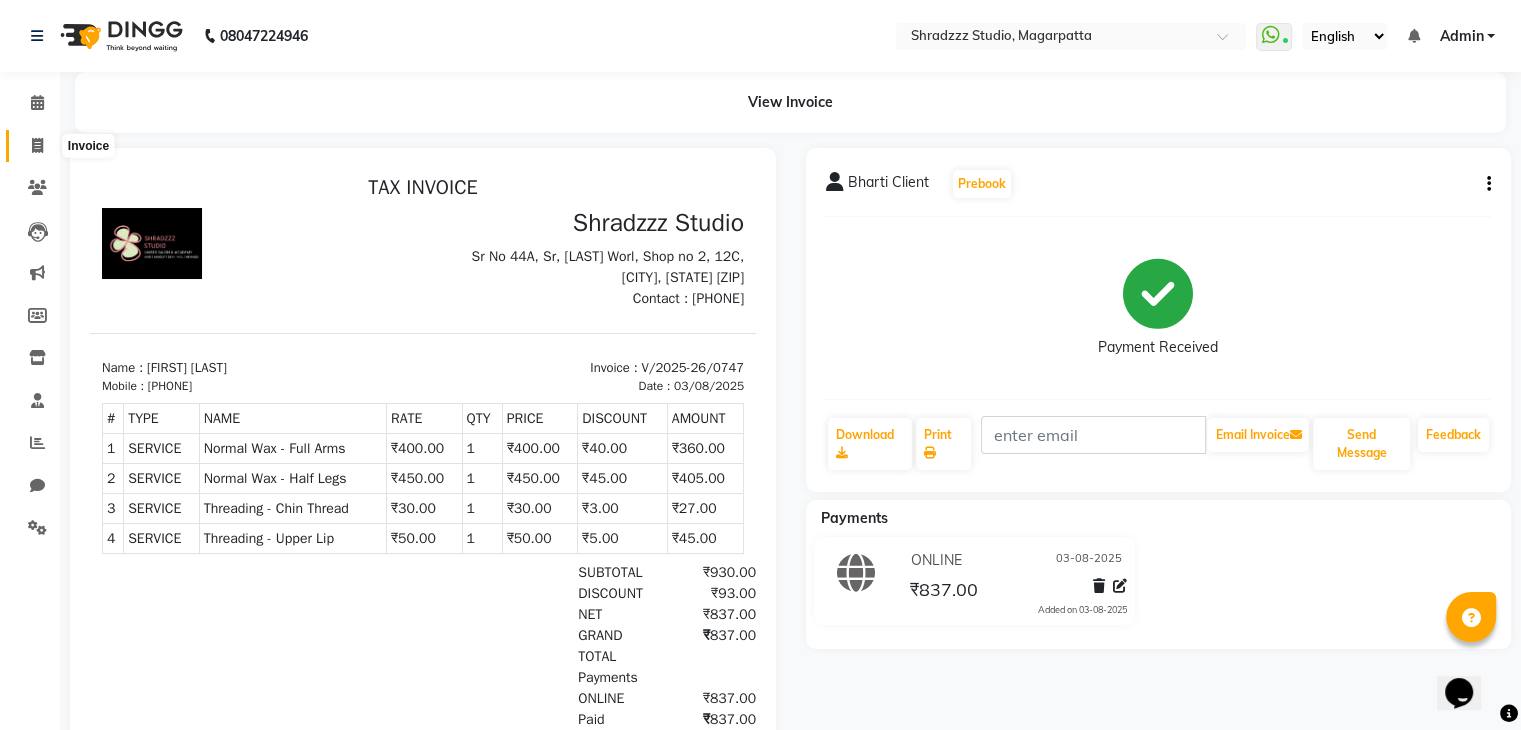 click 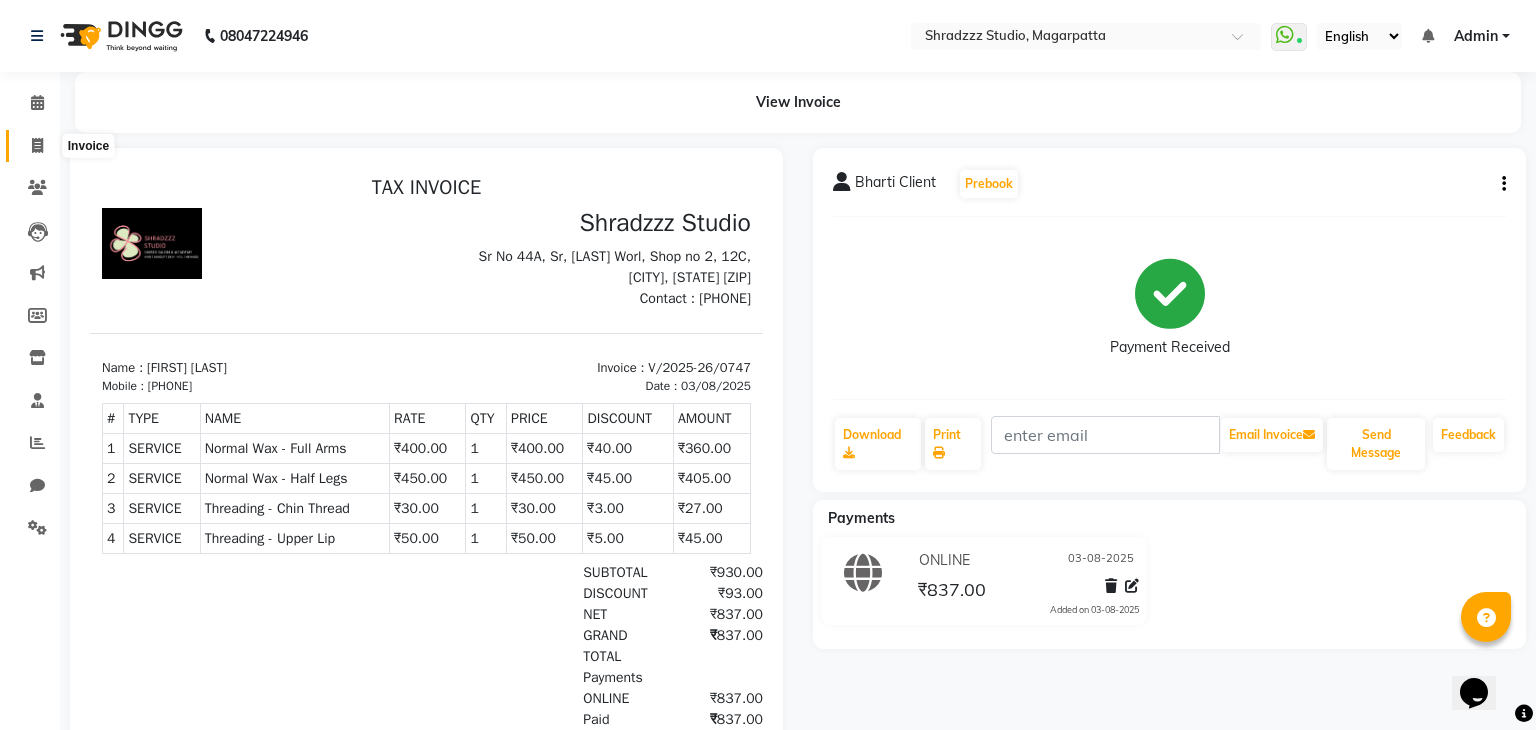 select on "4544" 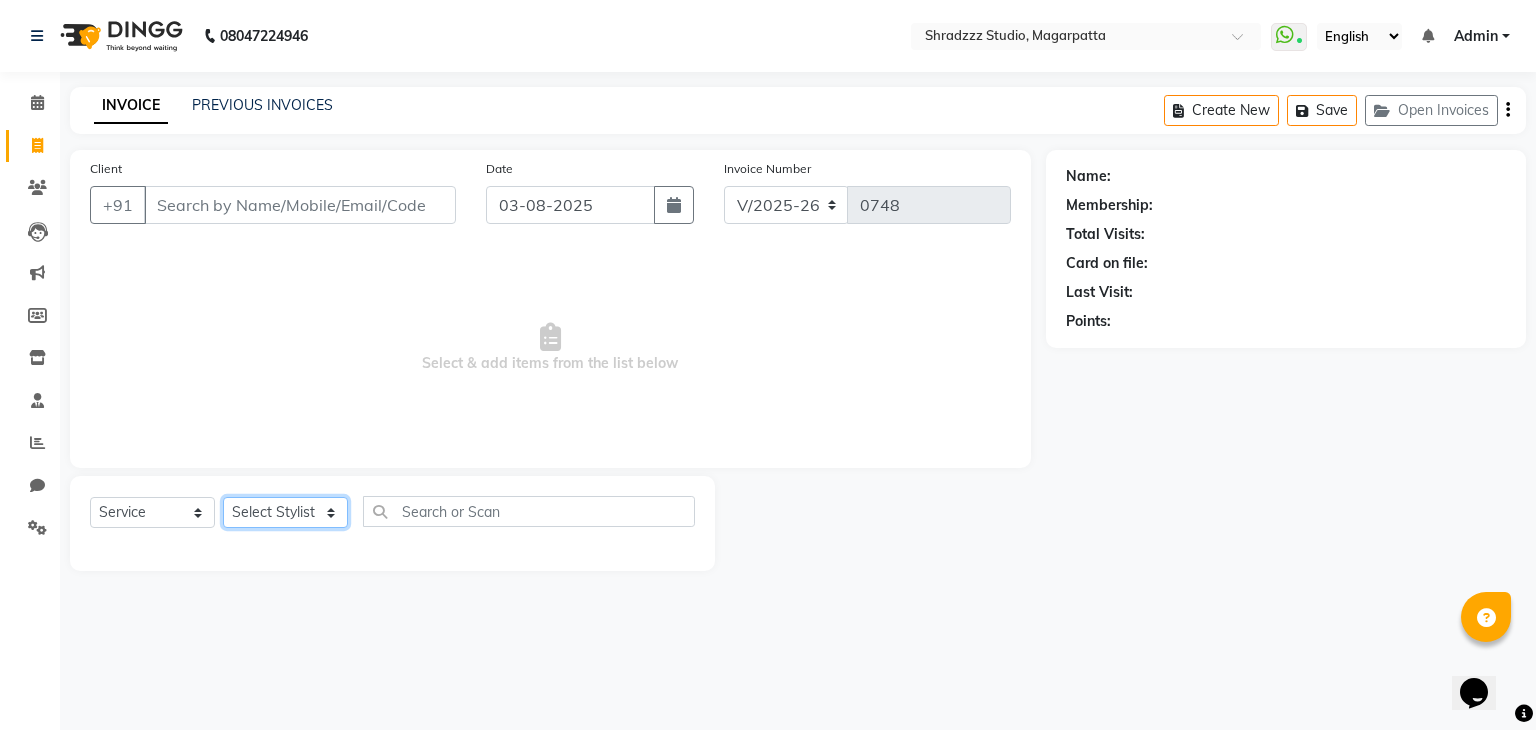 click on "Select Stylist [FIRST] [LAST] [LAST] [TITLE] [FIRST] [FIRST] [FIRST] [LAST]" 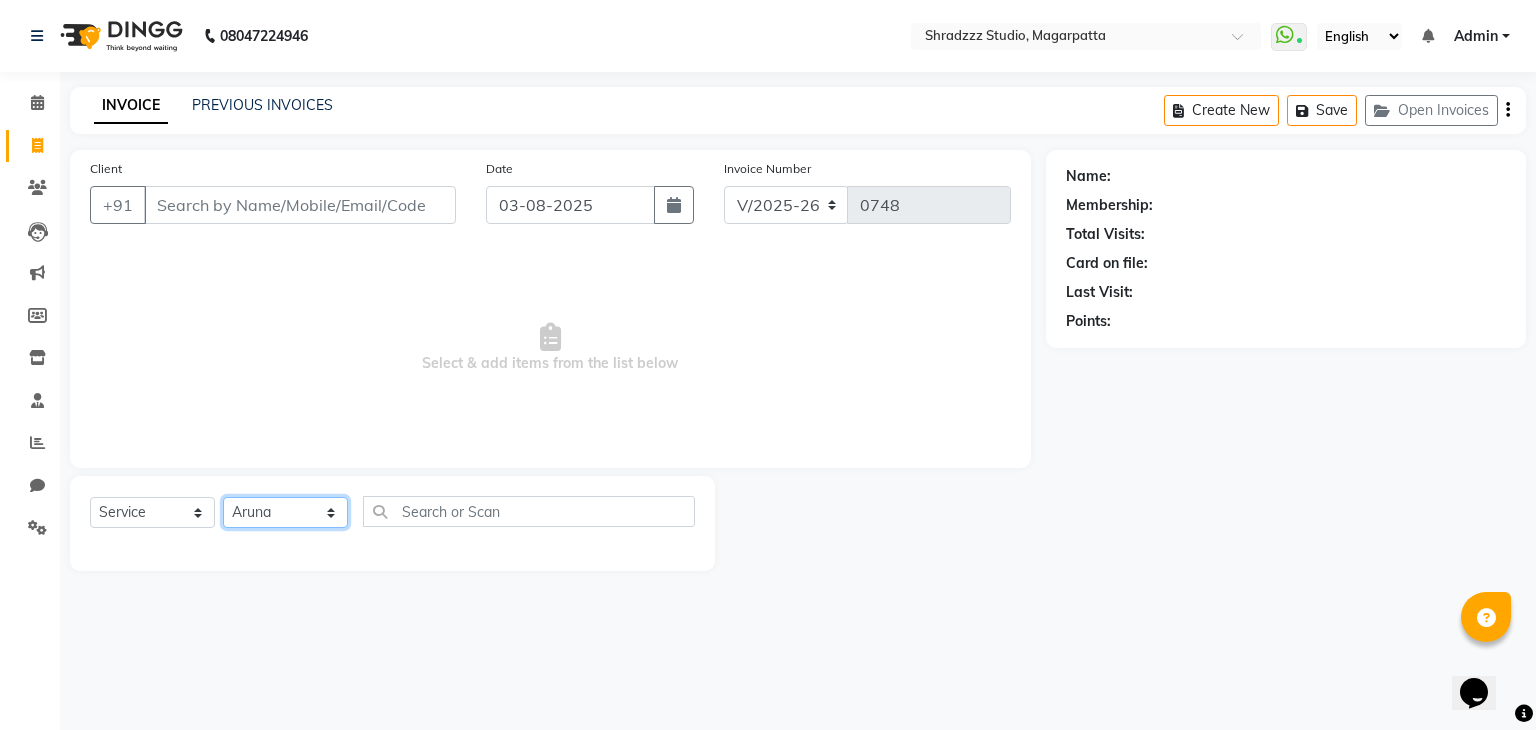 click on "Select Stylist [FIRST] [LAST] [LAST] [TITLE] [FIRST] [FIRST] [FIRST] [LAST]" 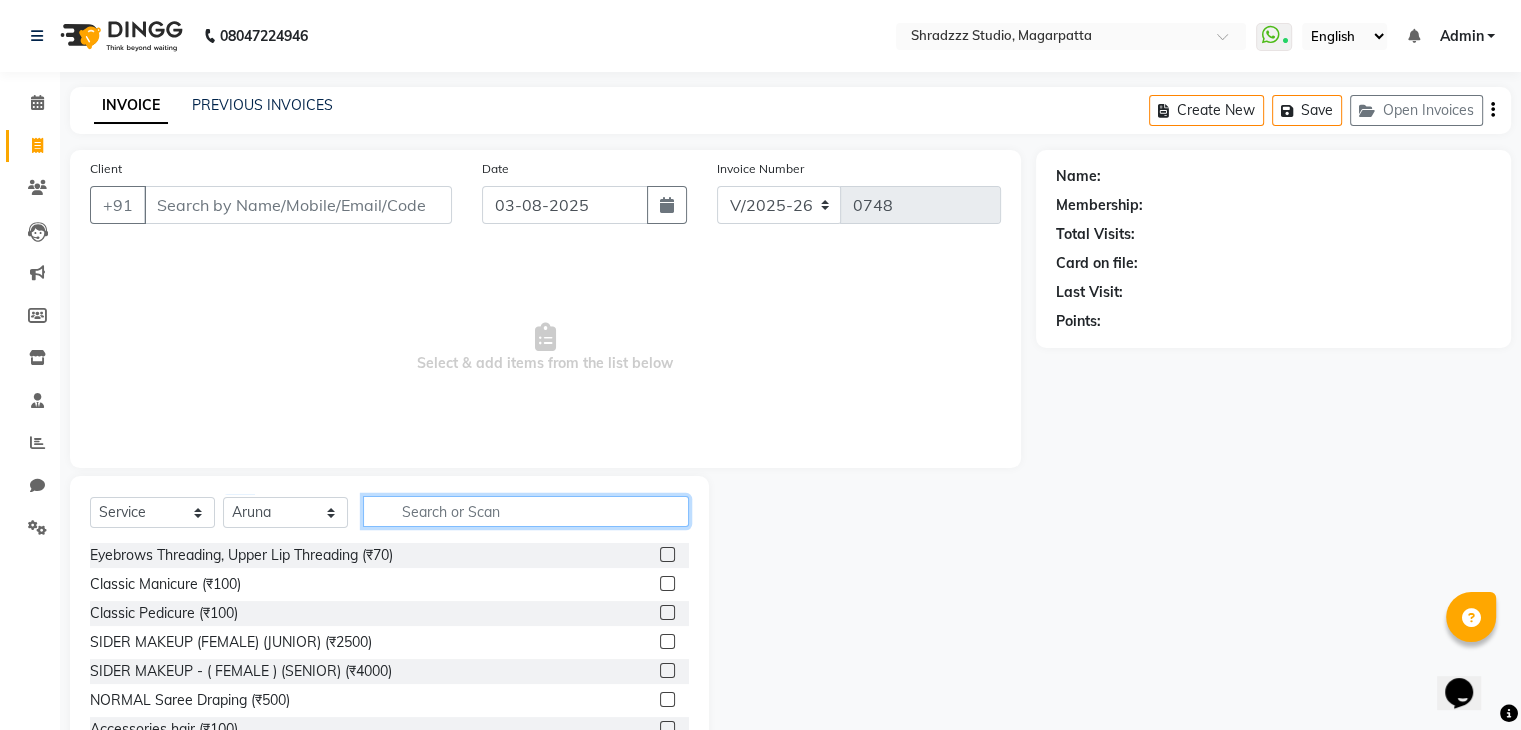 click 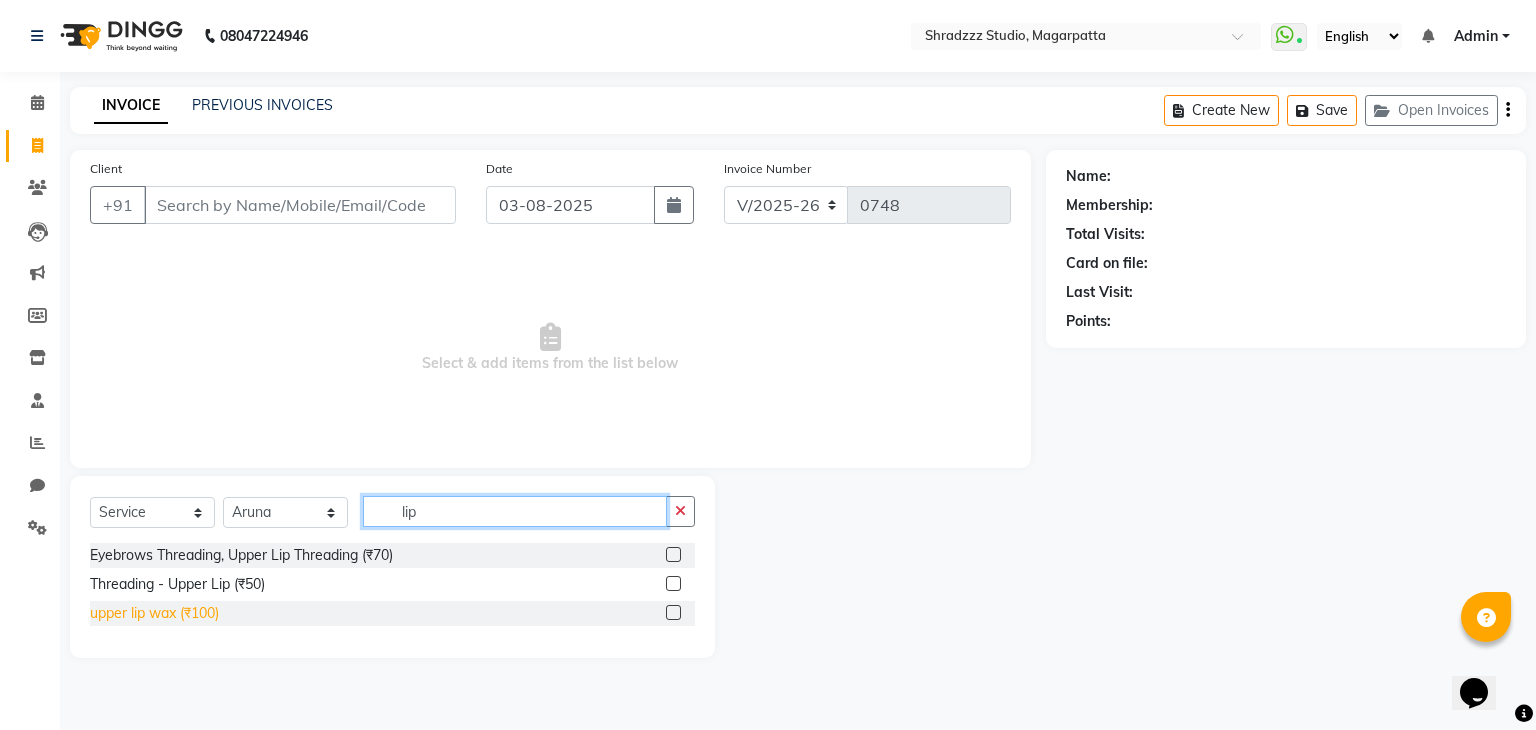 type on "lip" 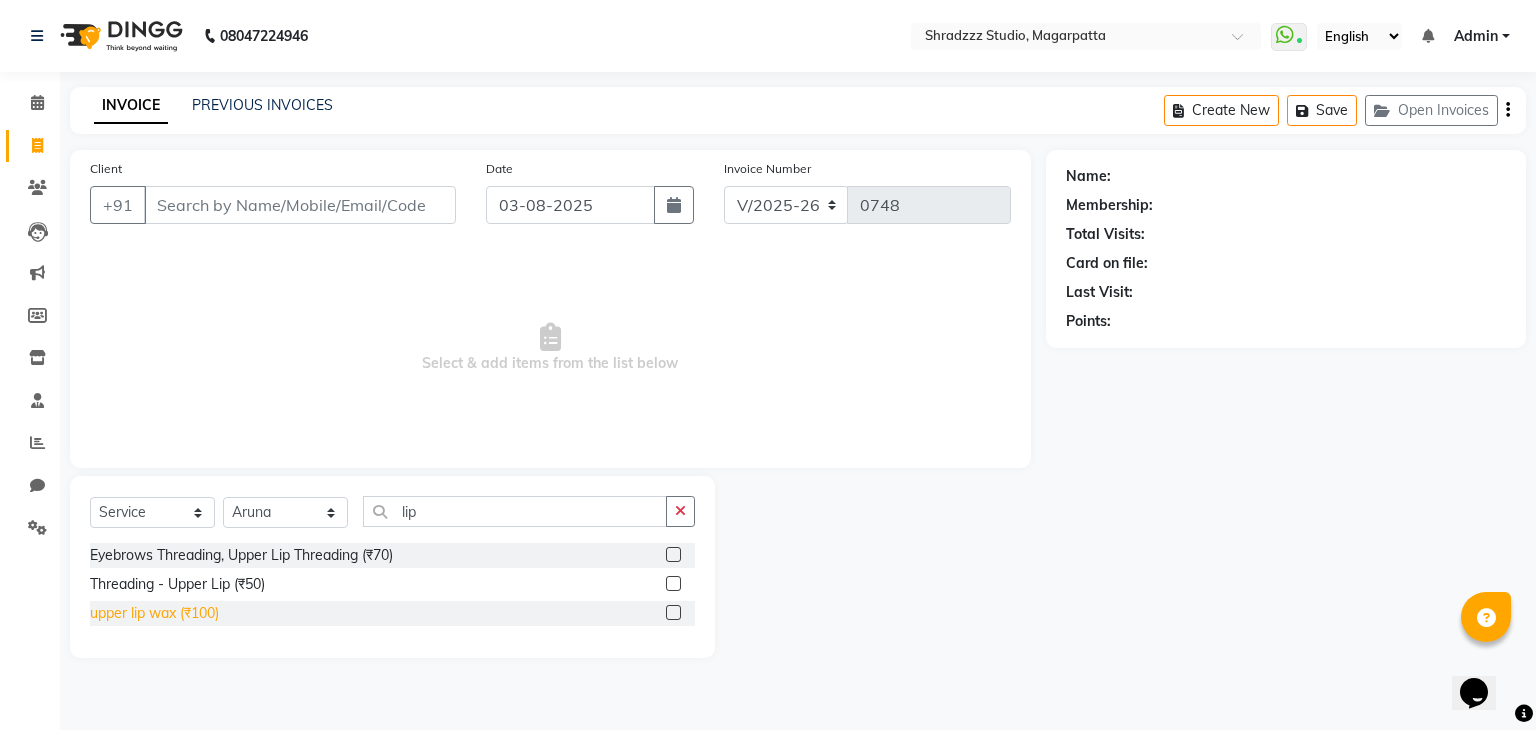 click on "upper lip  wax (₹100)" 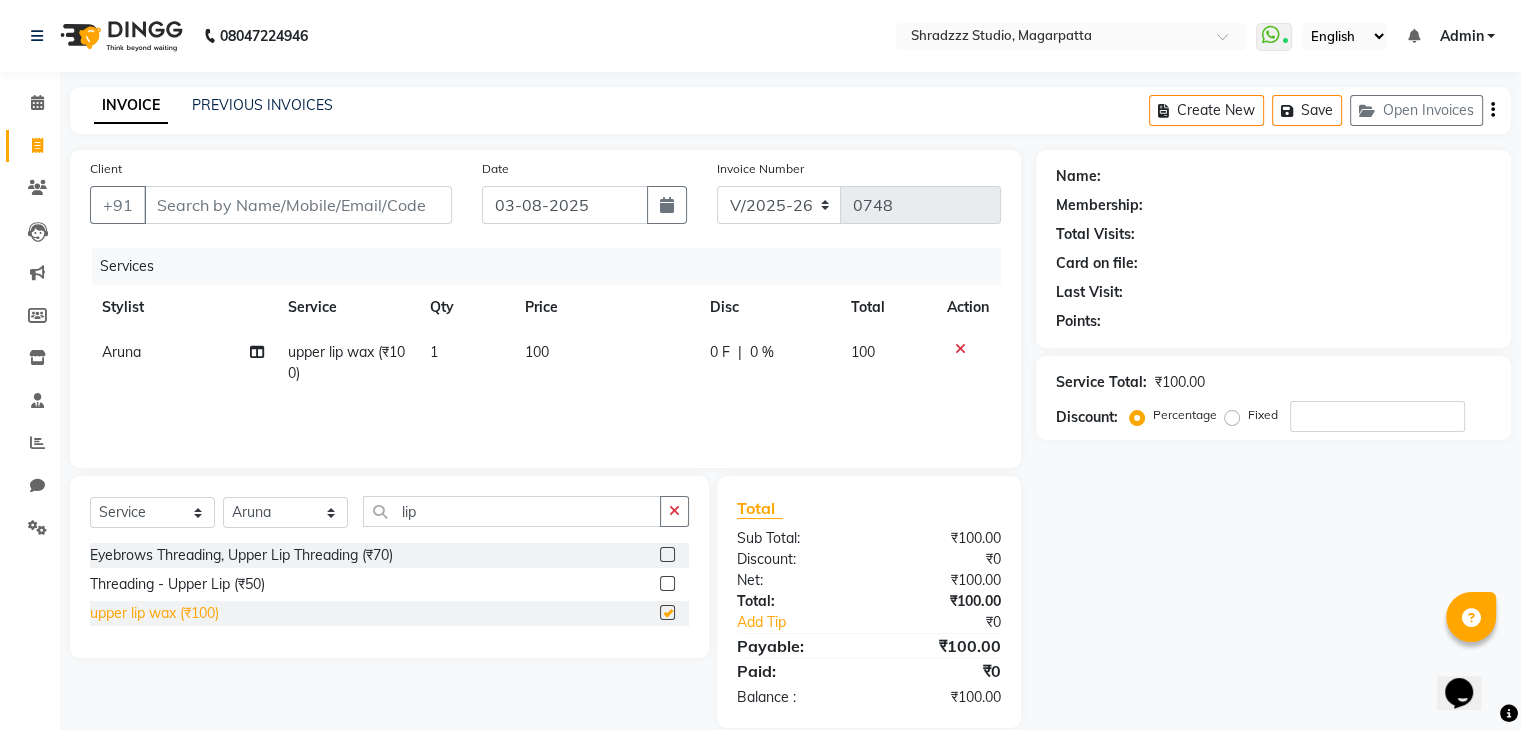 checkbox on "false" 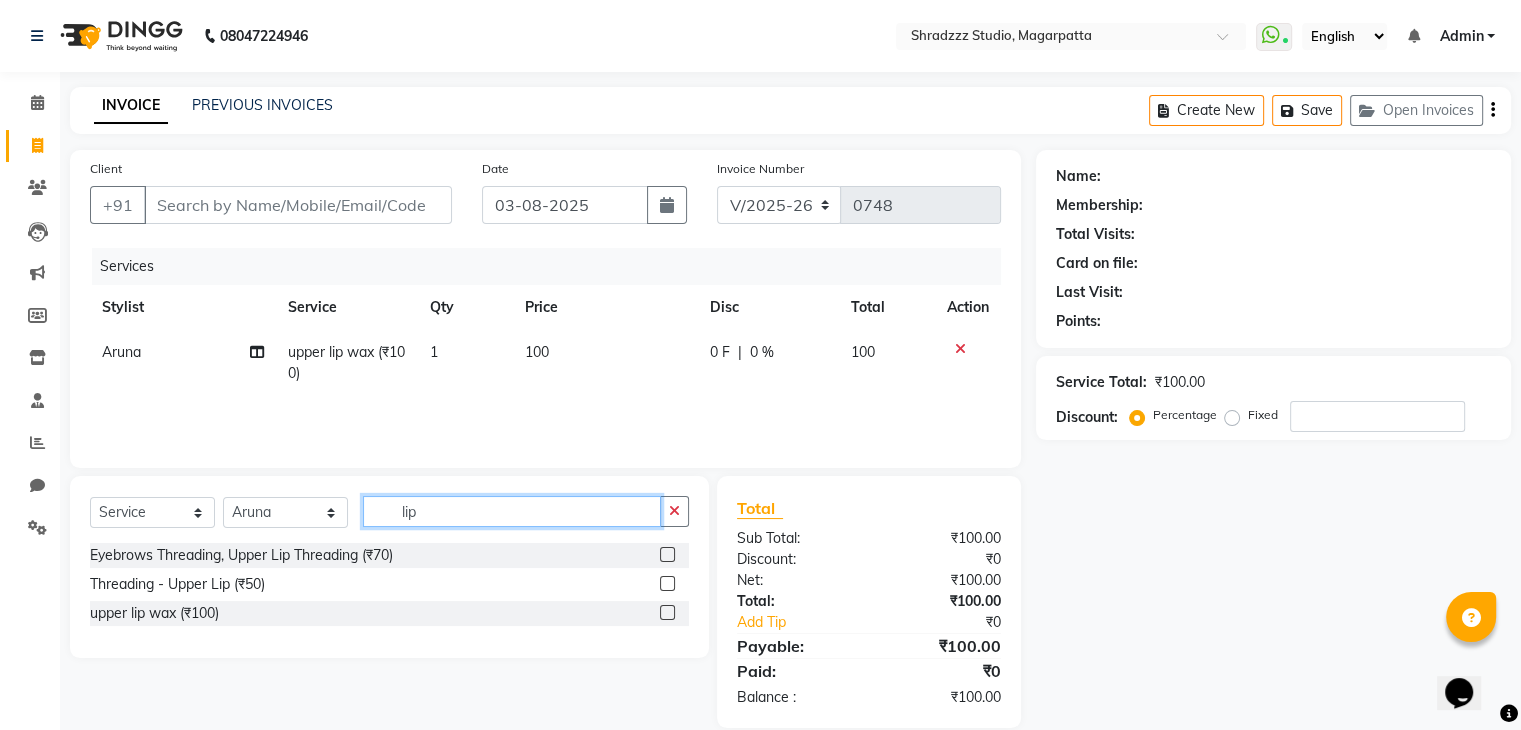 click on "lip" 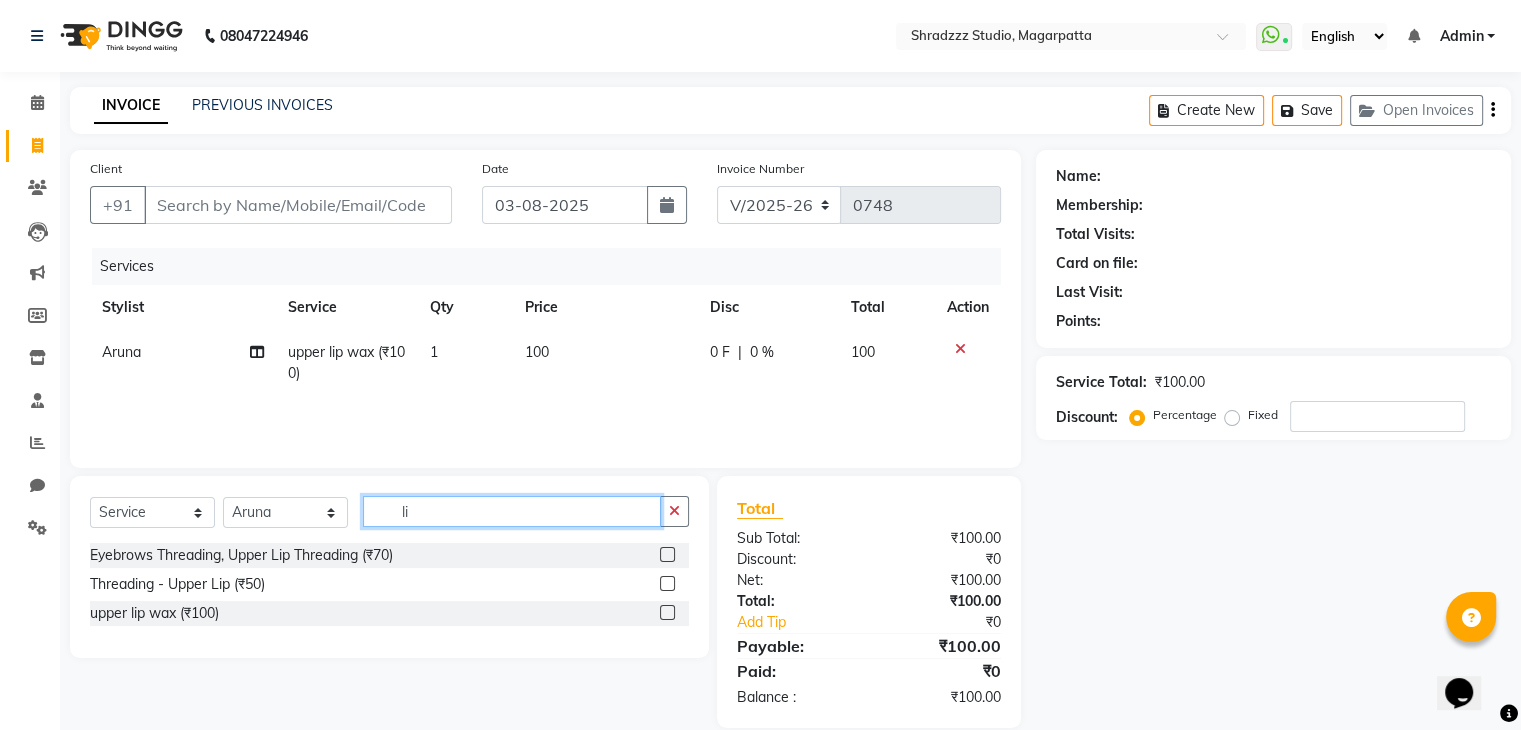 type on "l" 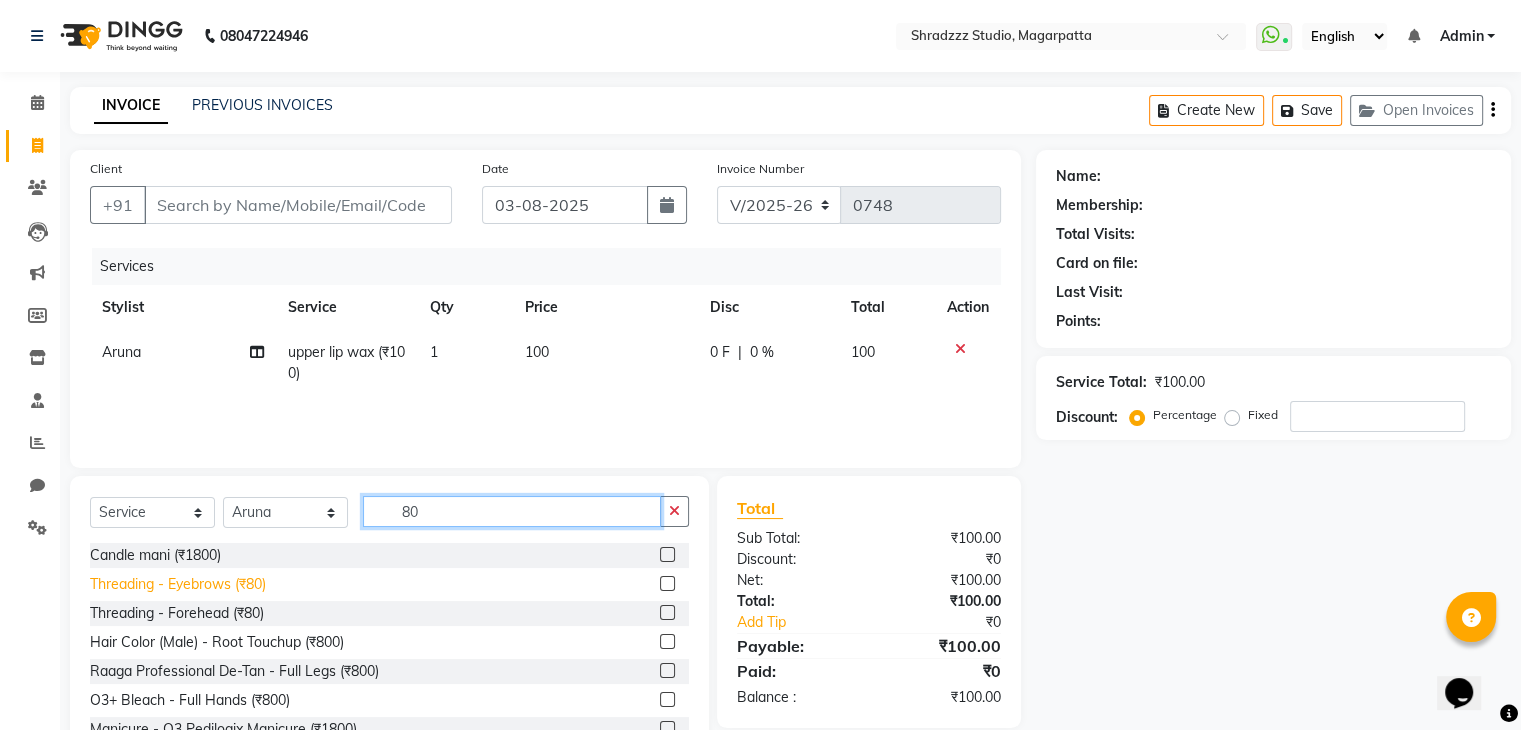 type on "80" 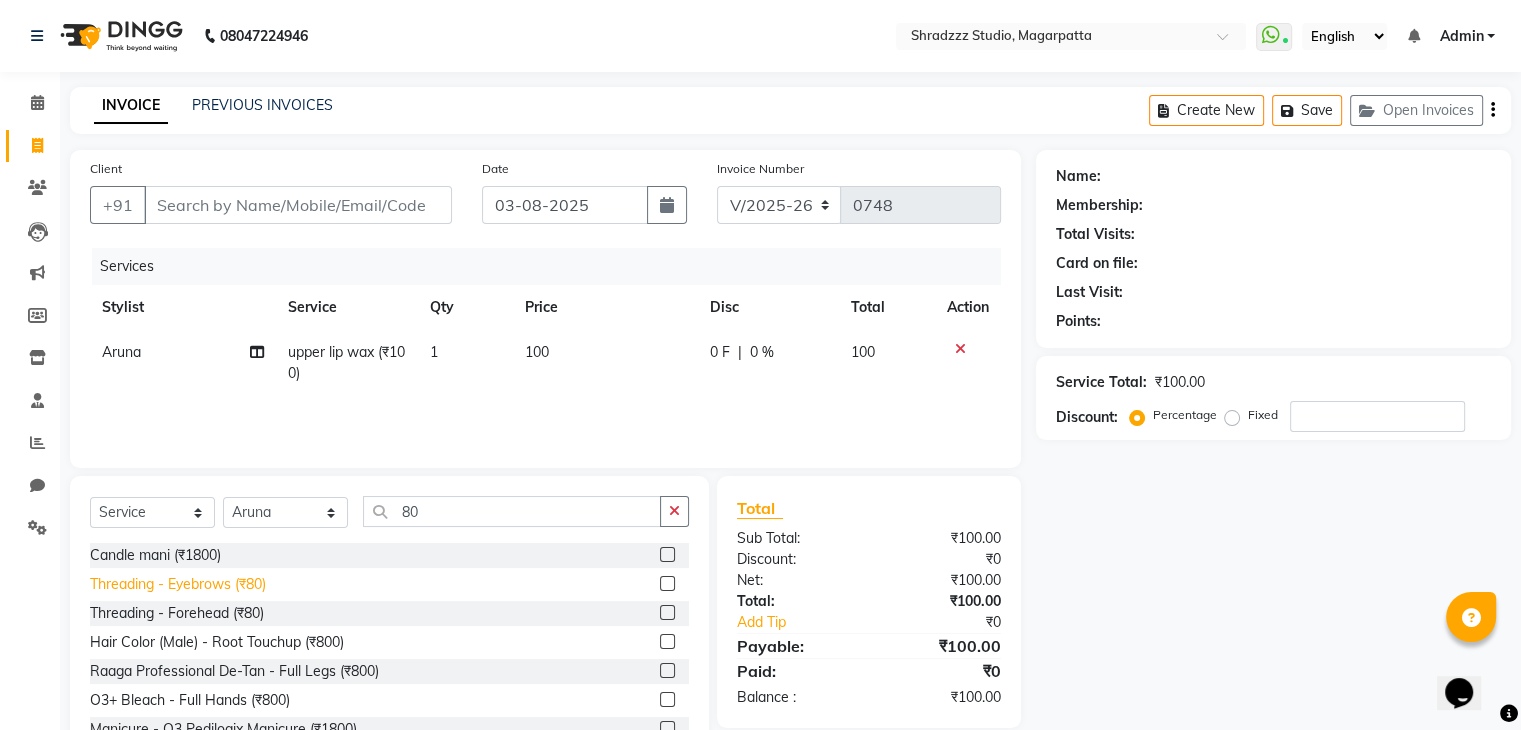 click on "Threading - Eyebrows (₹80)" 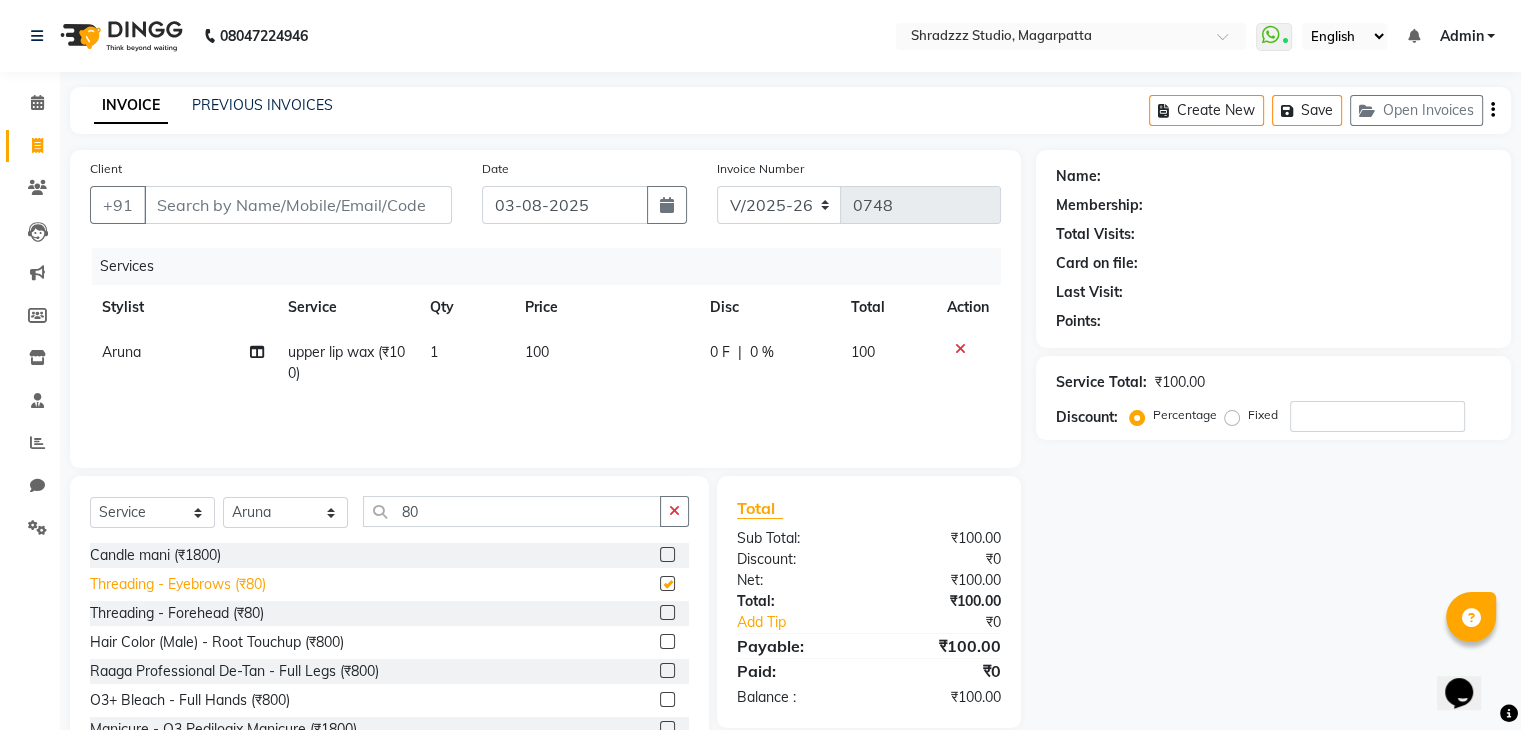 checkbox on "false" 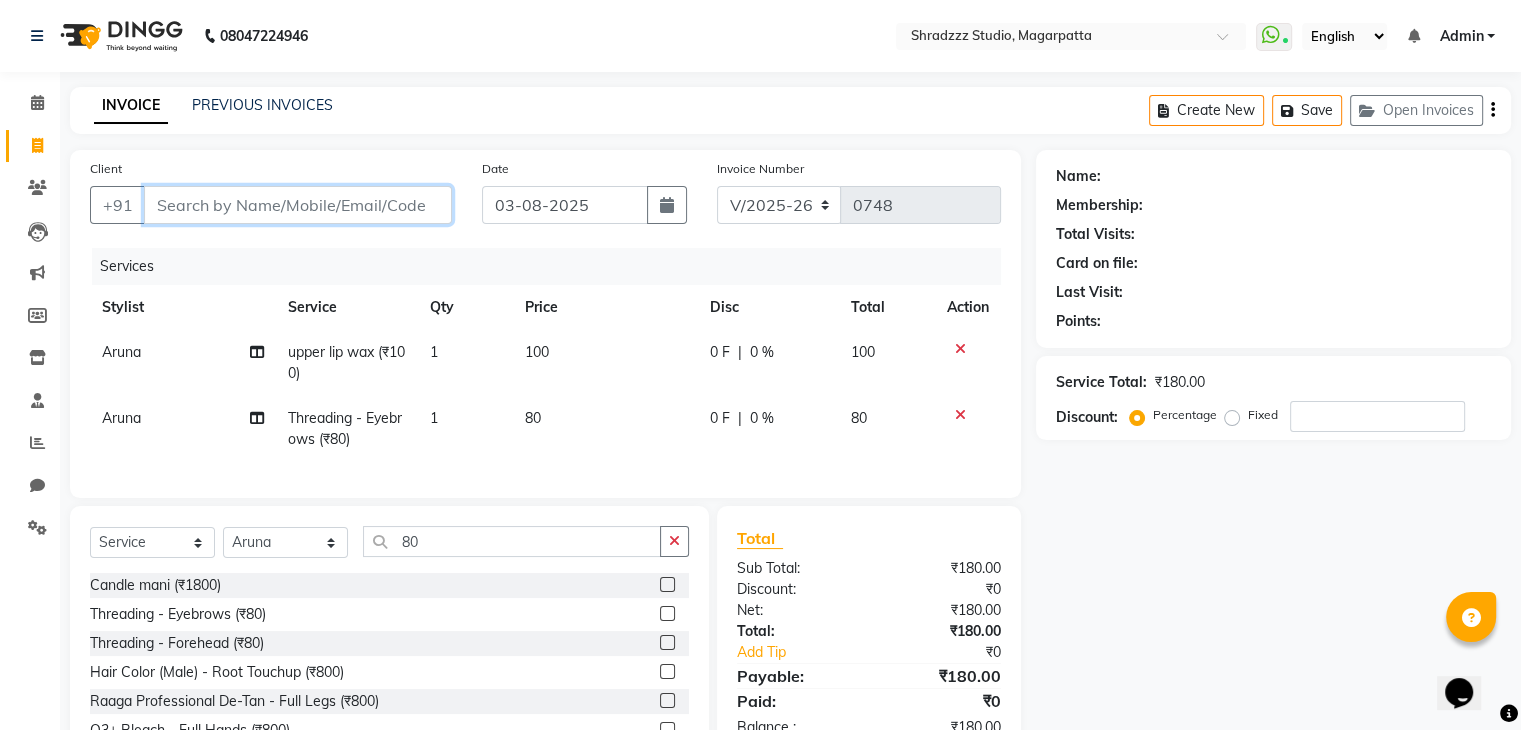 click on "Client" at bounding box center [298, 205] 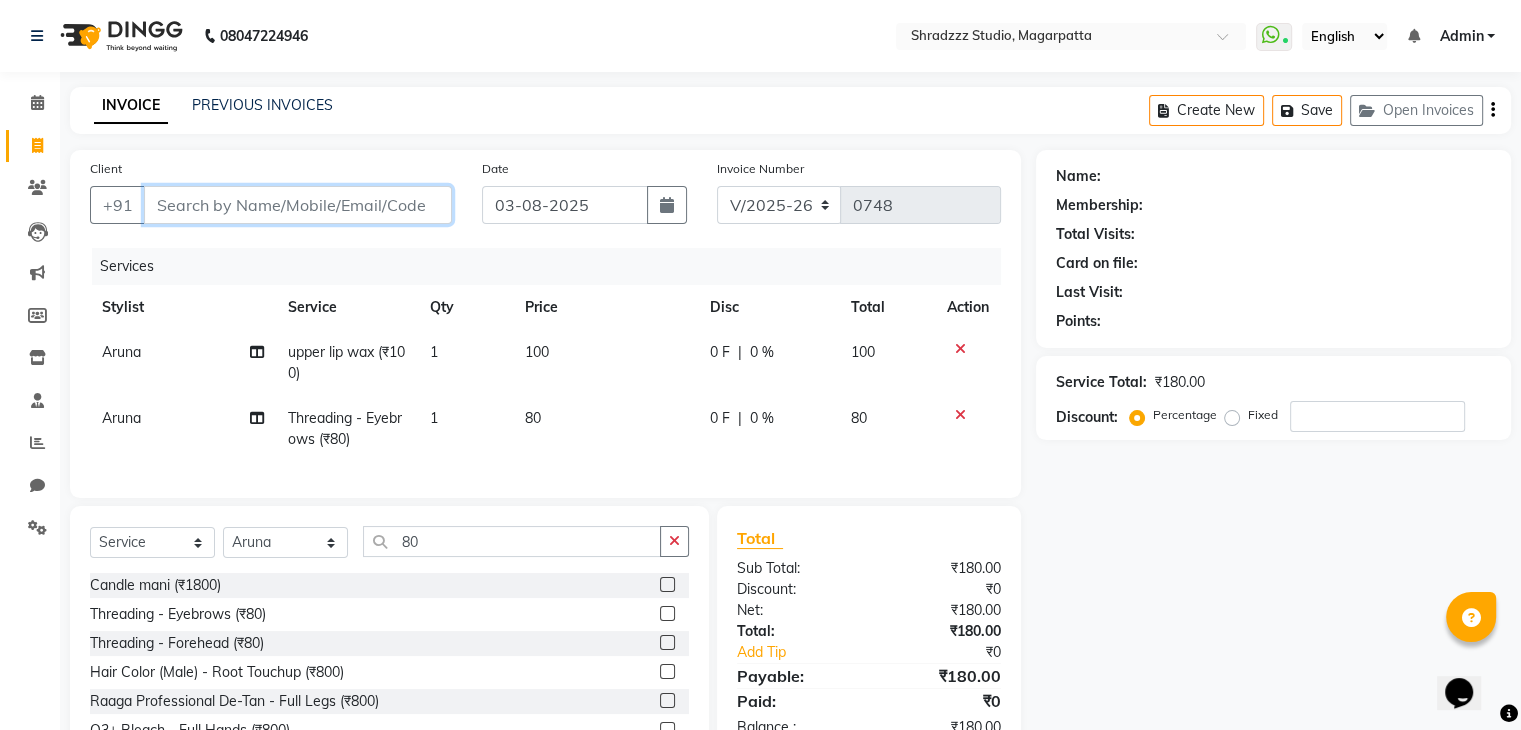 type on "e" 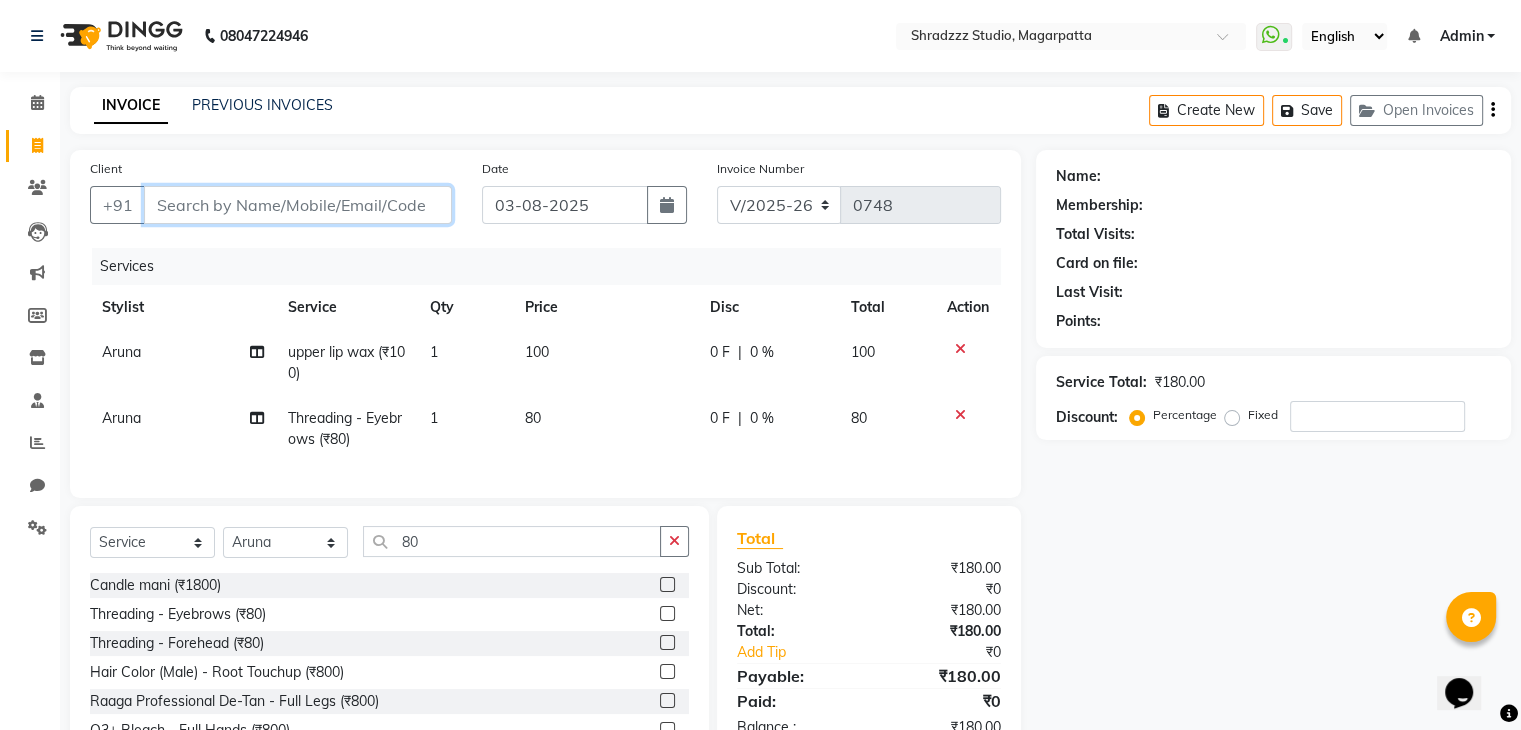type on "0" 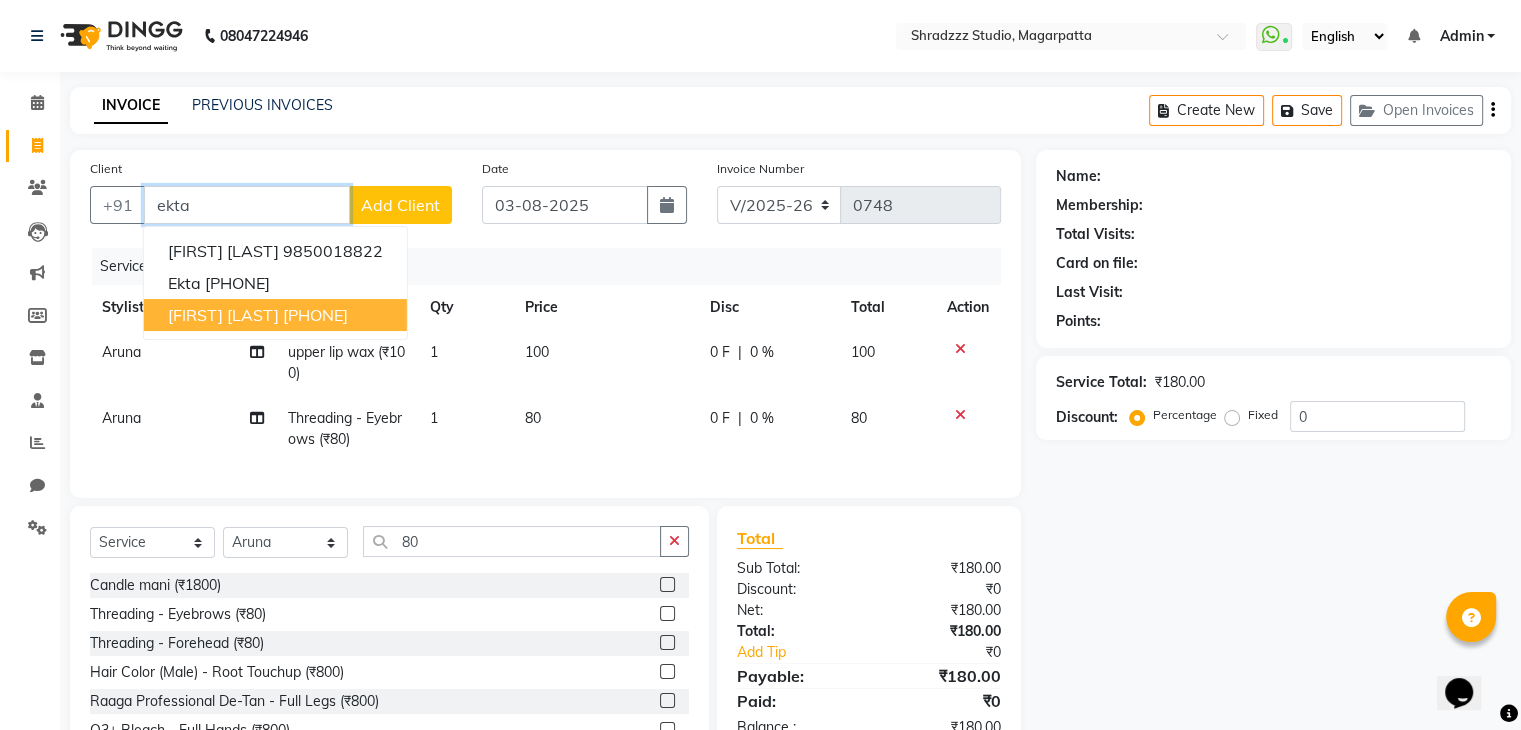 click on "ekta AGARWAL" at bounding box center [223, 315] 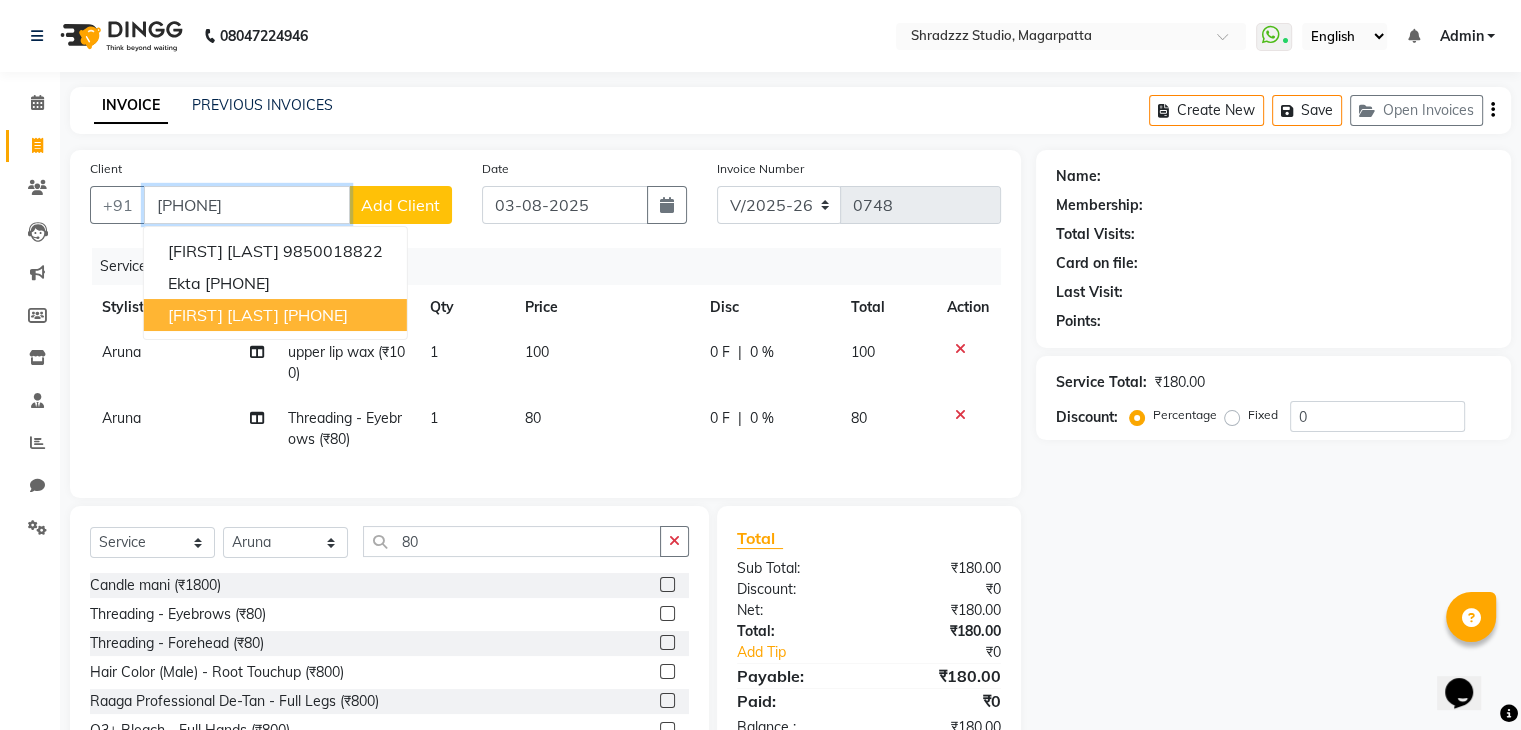 type on "9717379979" 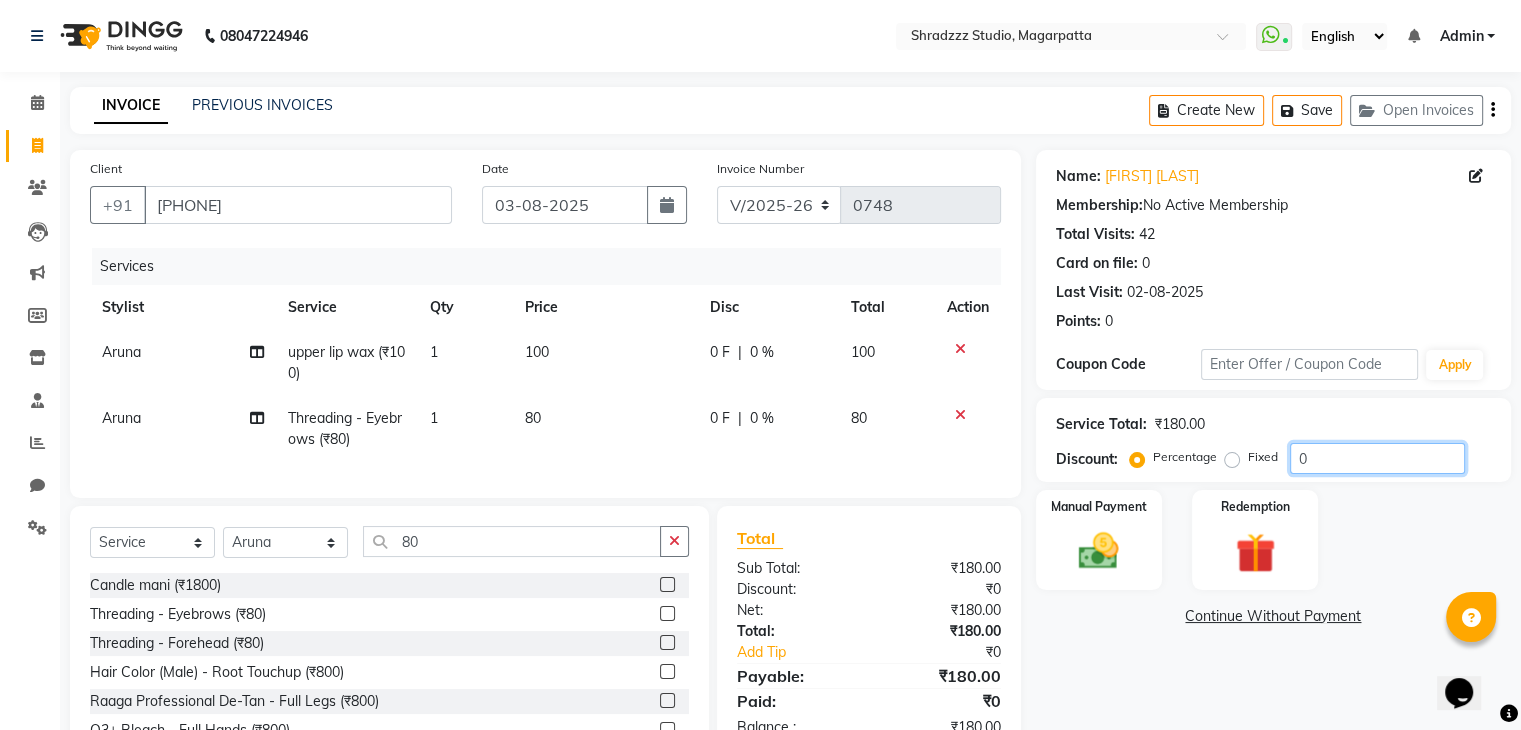 click on "0" 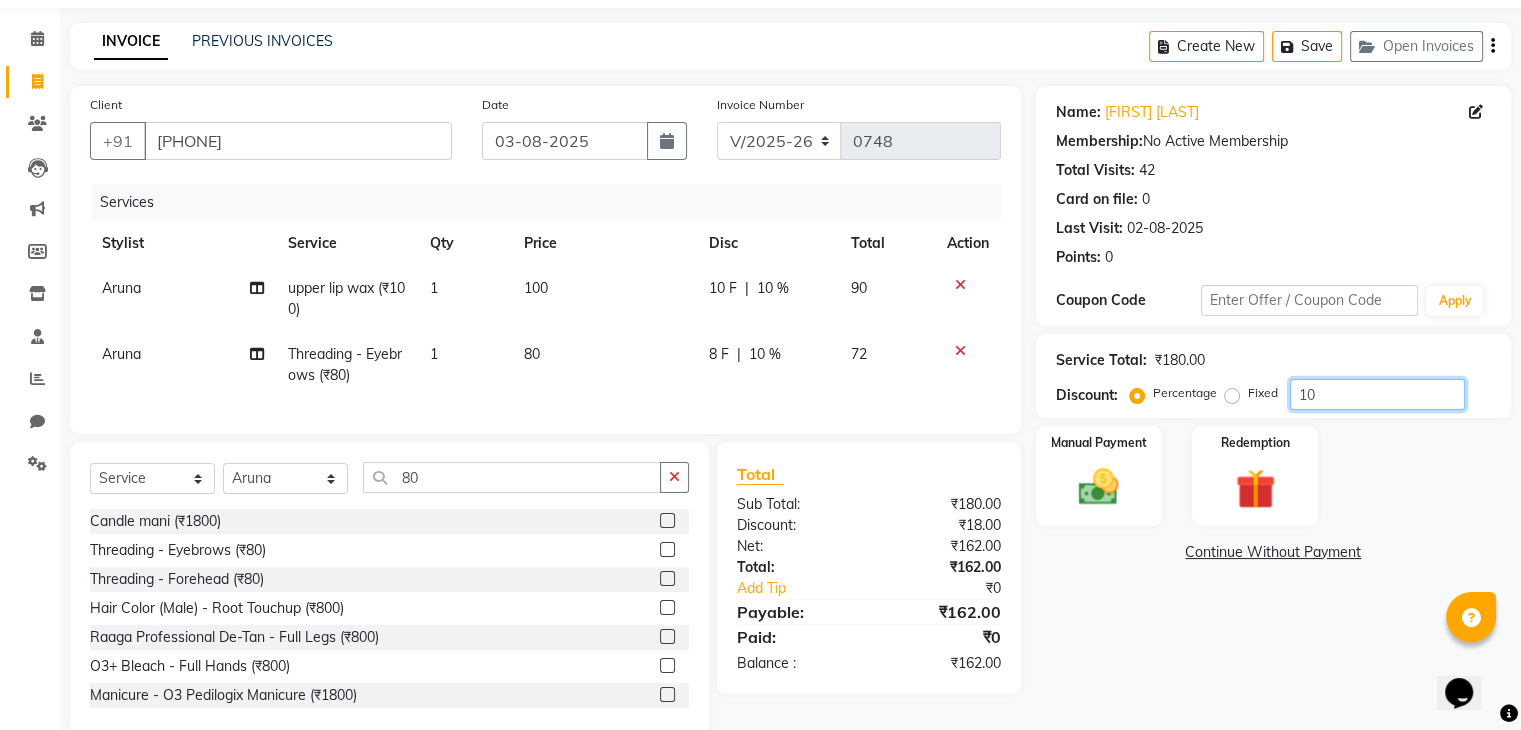 scroll, scrollTop: 72, scrollLeft: 0, axis: vertical 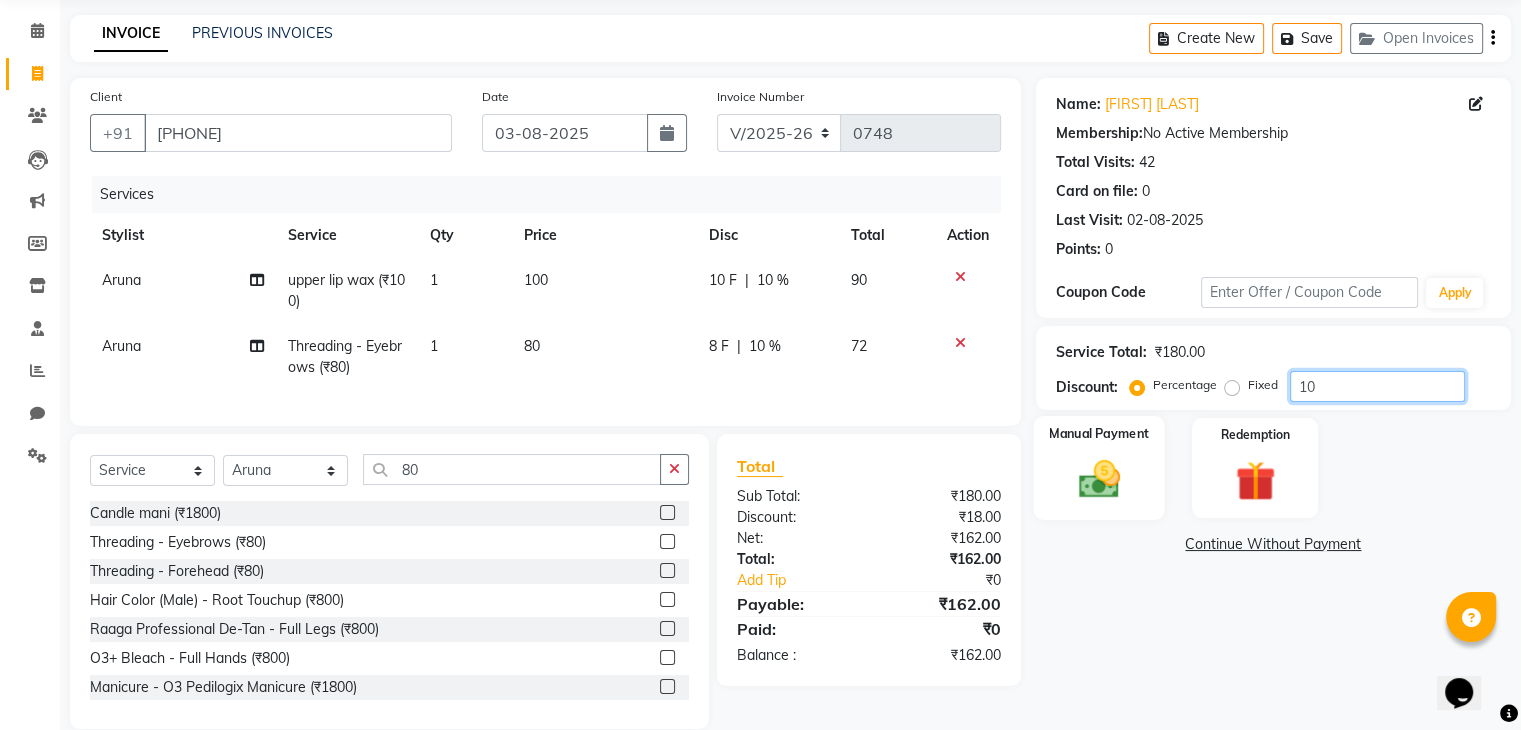 type on "10" 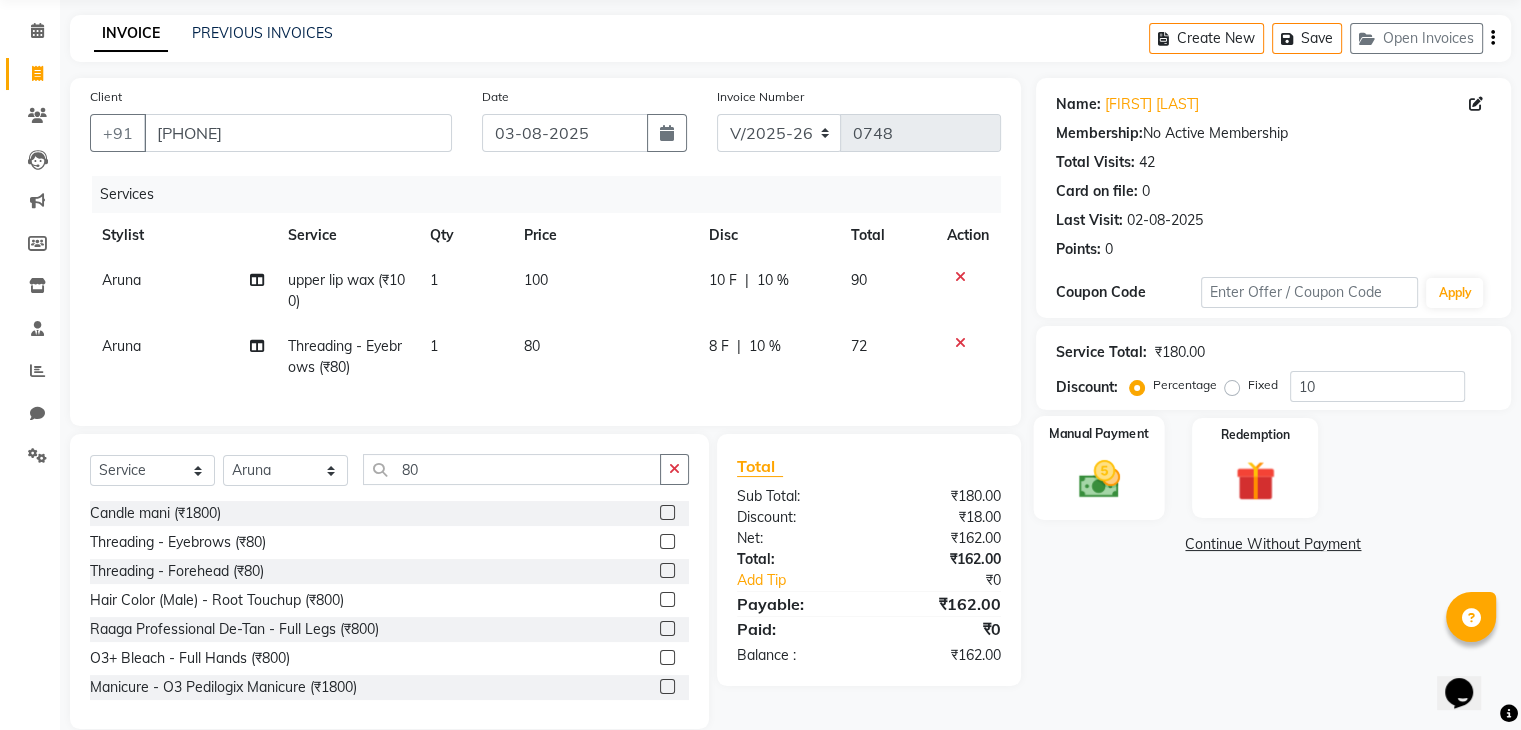click 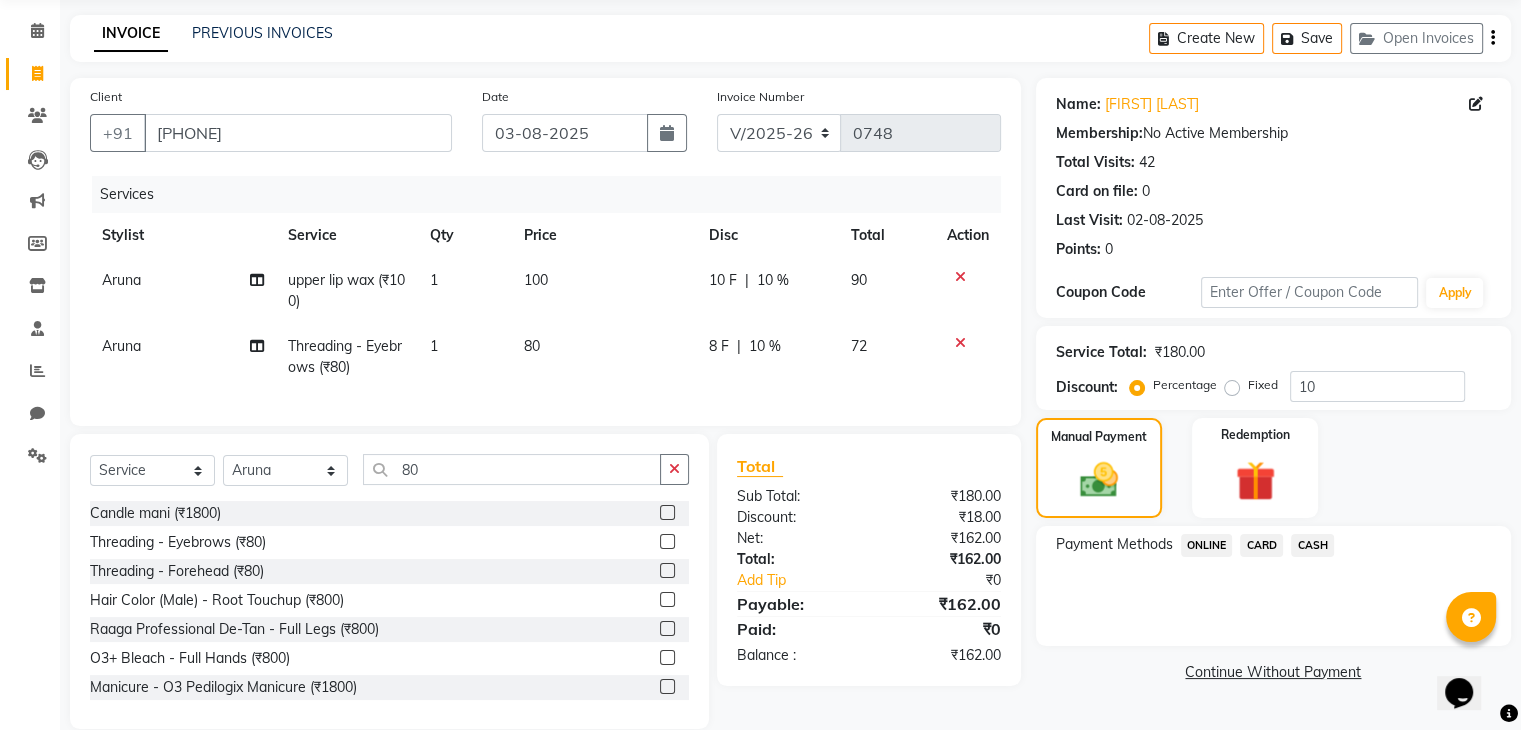 click on "CASH" 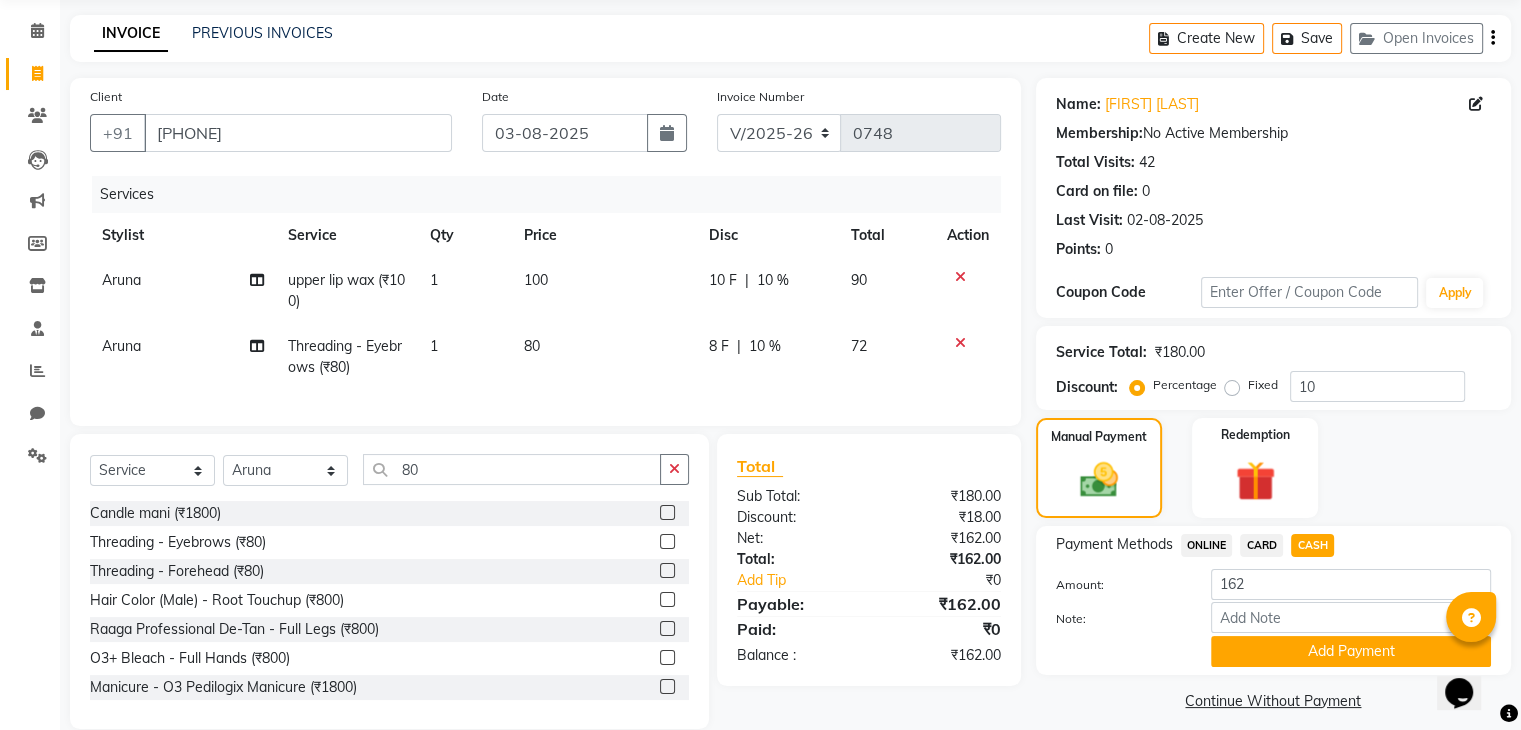 scroll, scrollTop: 117, scrollLeft: 0, axis: vertical 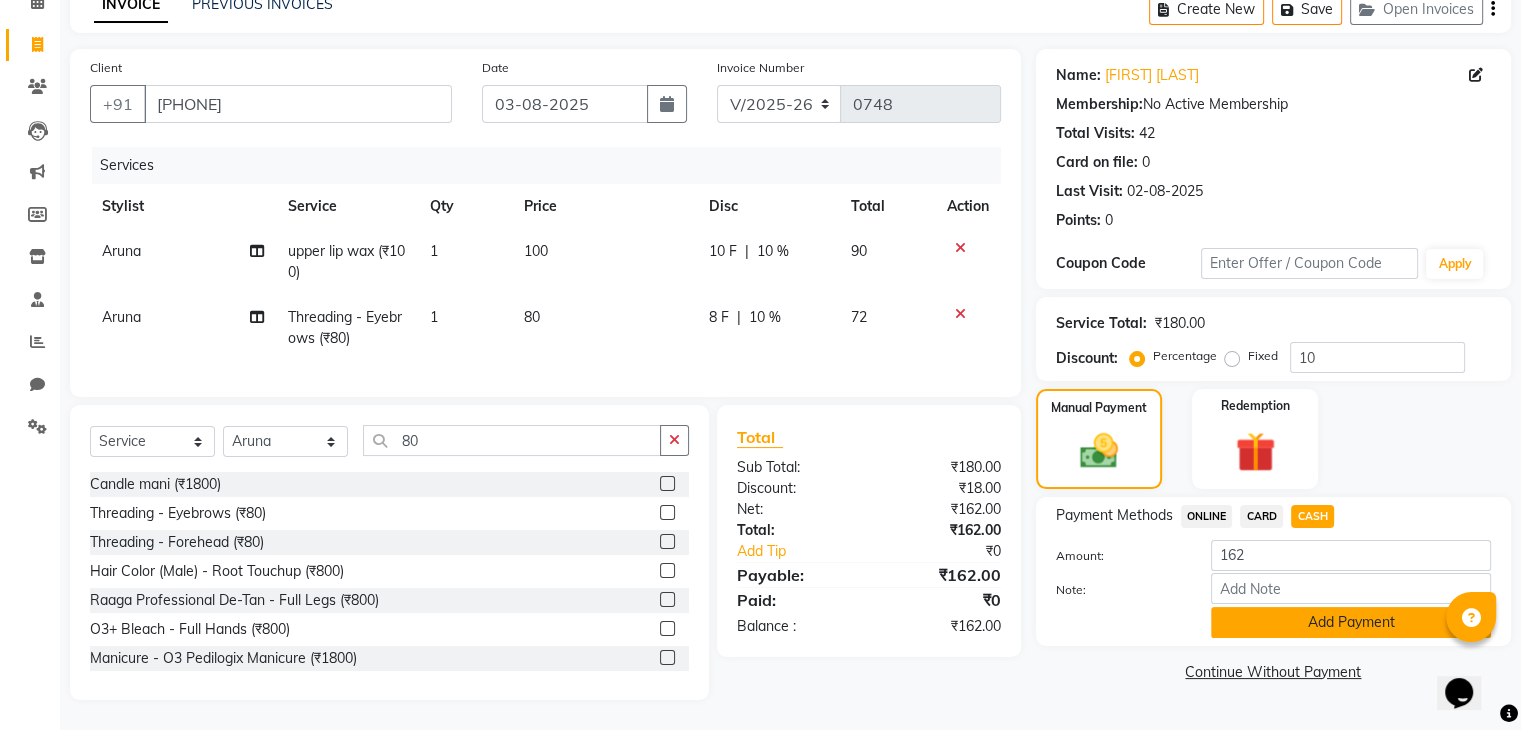 click on "Add Payment" 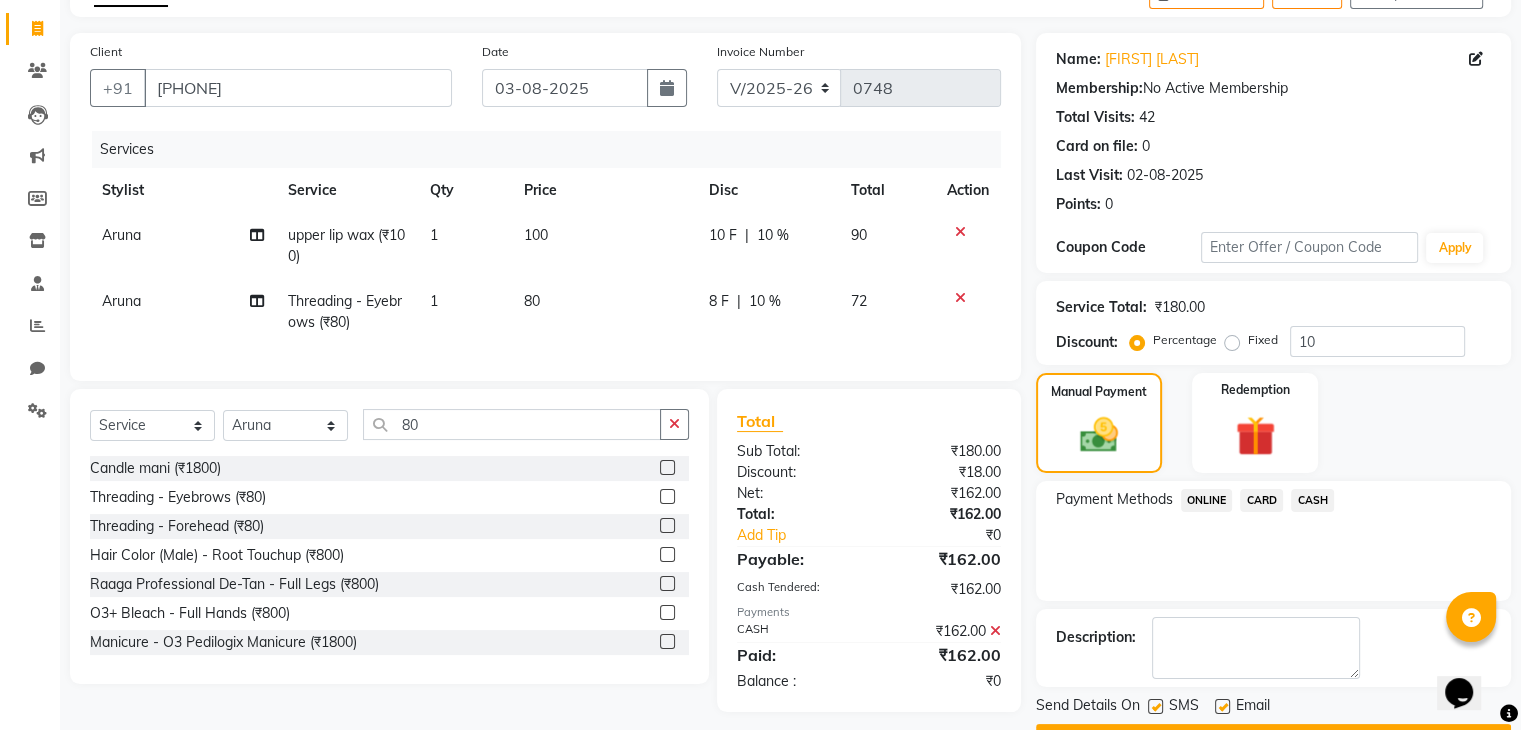 scroll, scrollTop: 171, scrollLeft: 0, axis: vertical 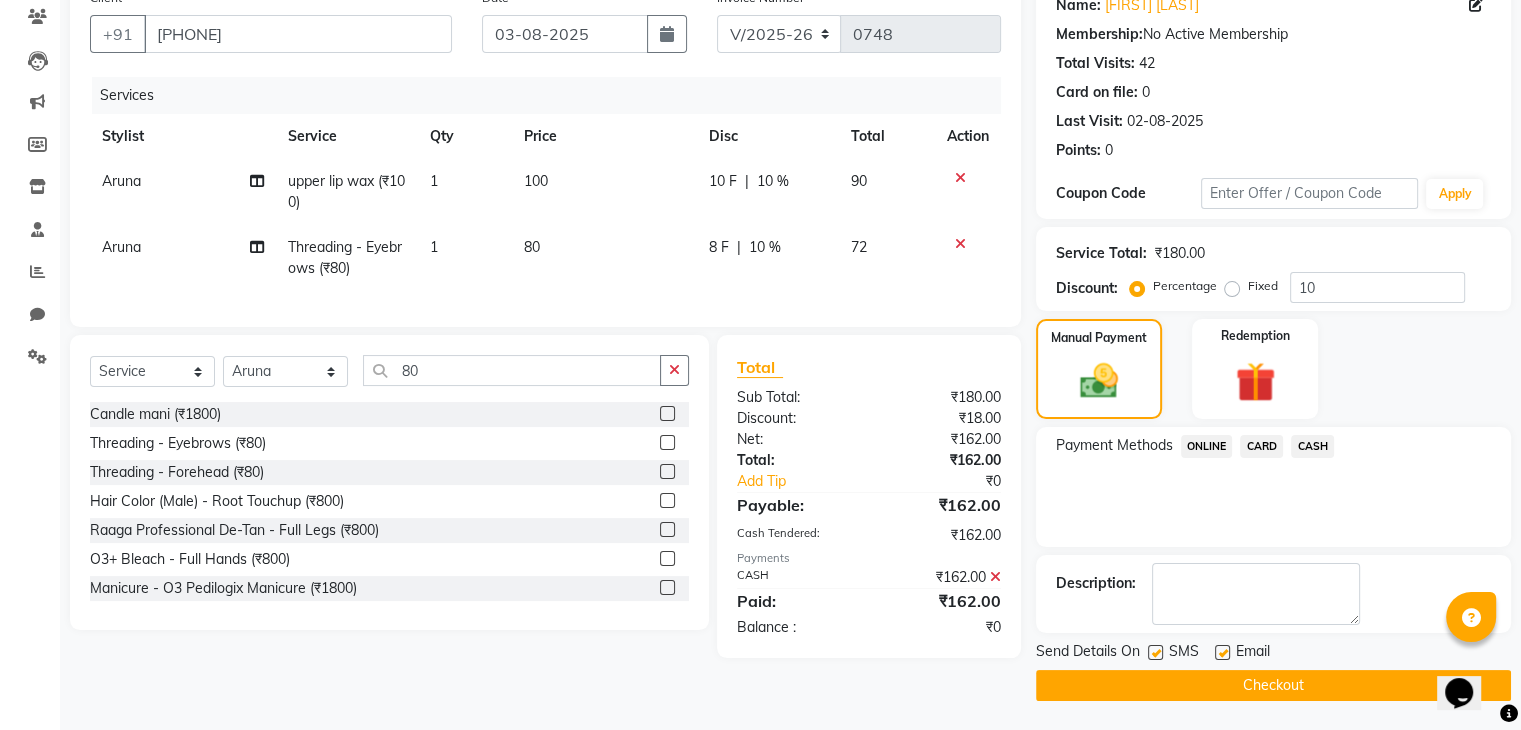 click on "Checkout" 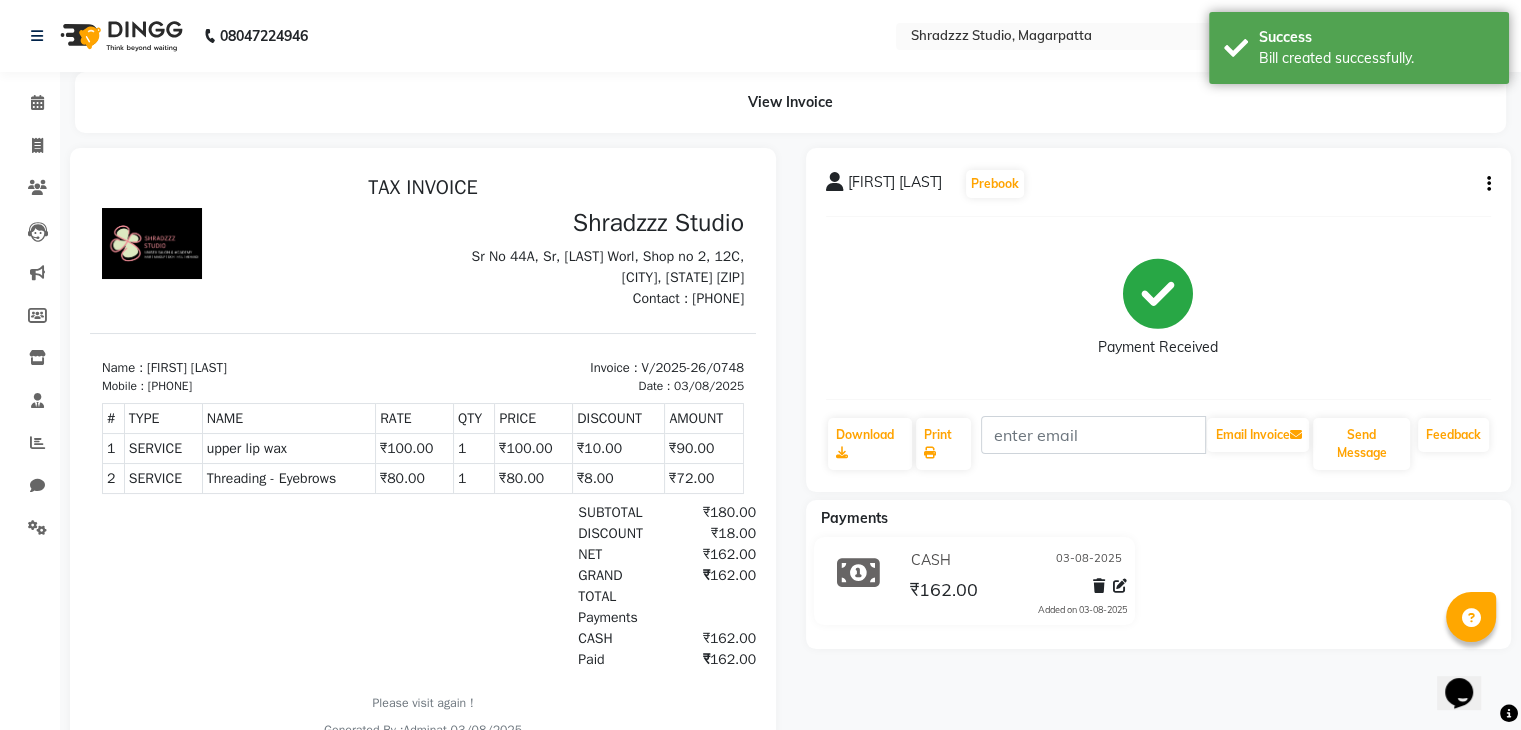 scroll, scrollTop: 0, scrollLeft: 0, axis: both 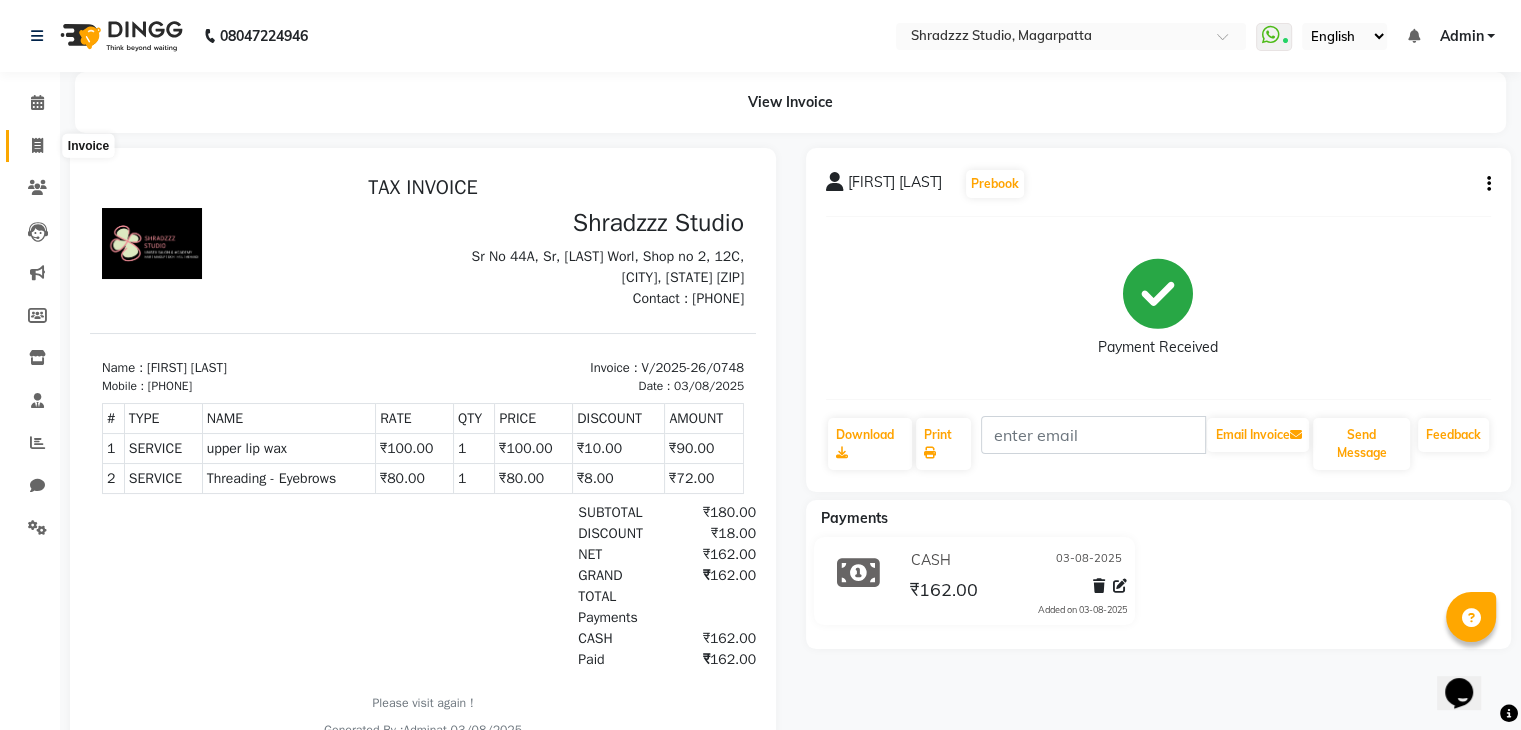 click 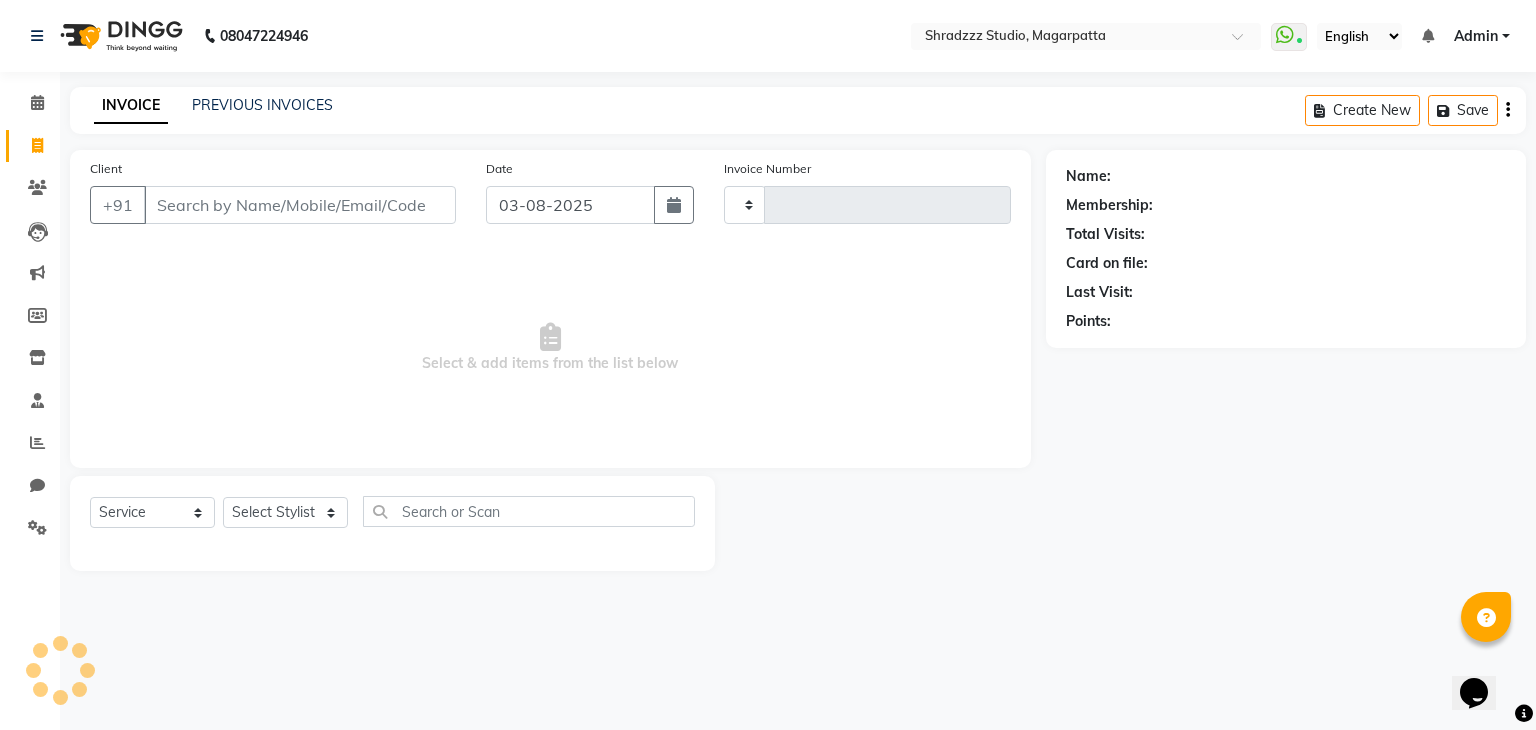 type on "0749" 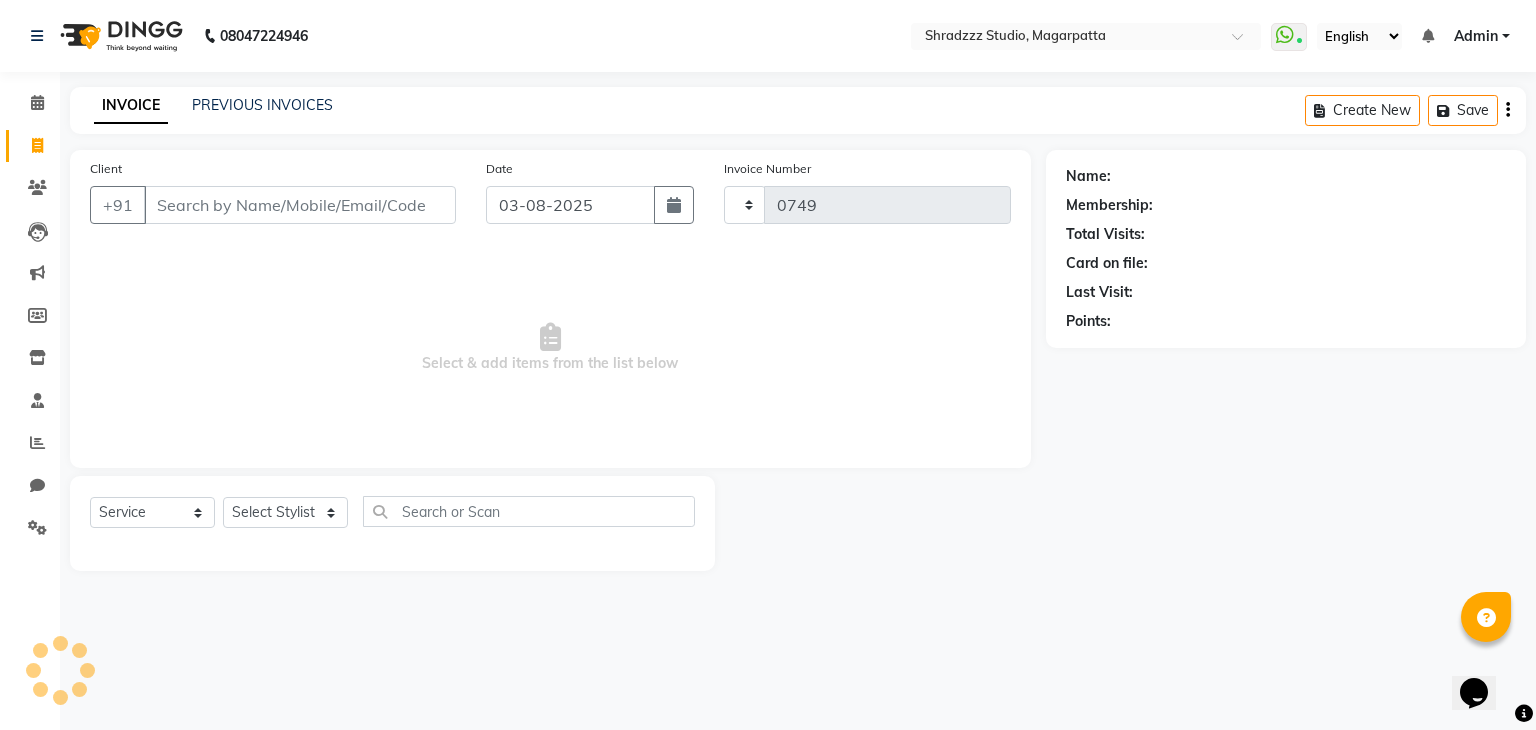 select on "4544" 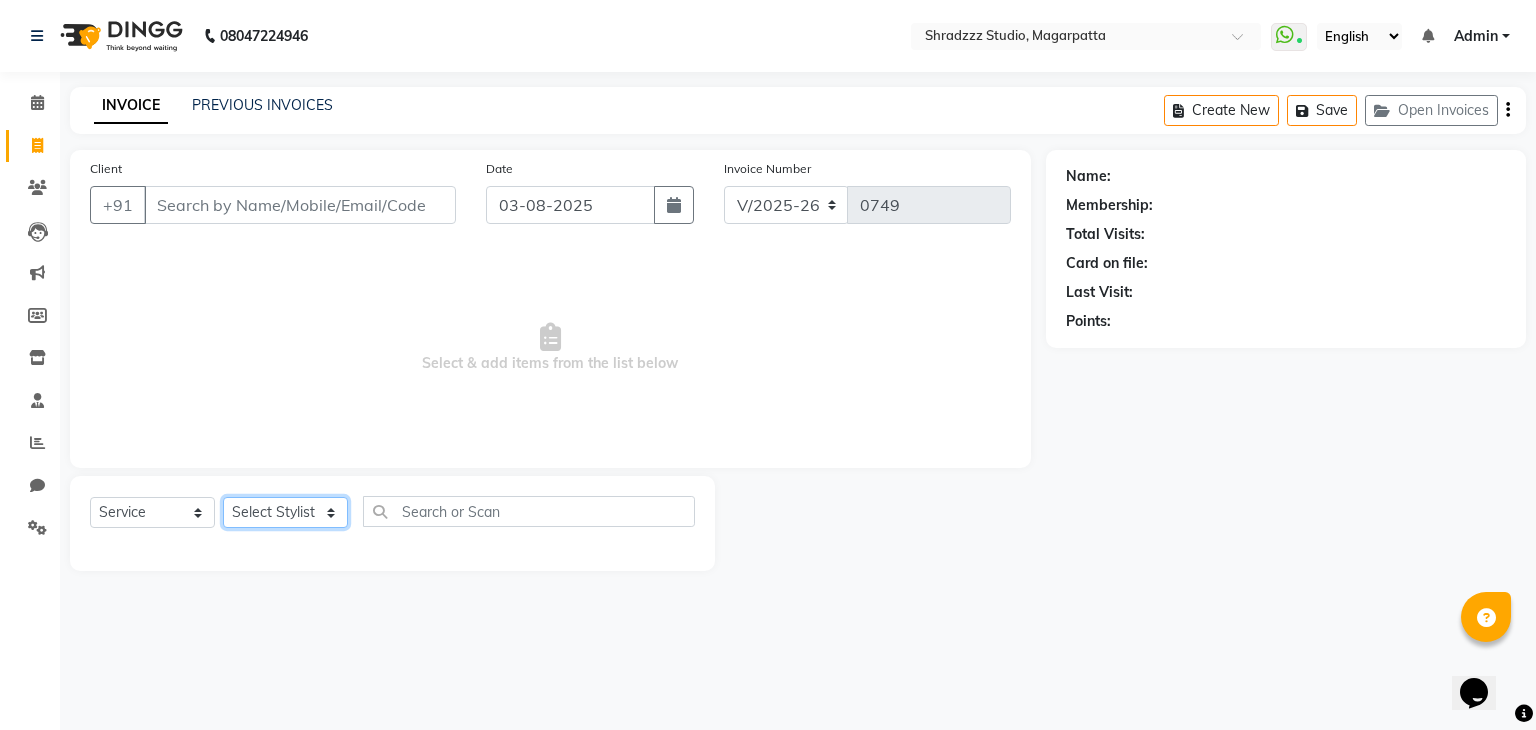 click on "Select Stylist Aruna   [NAME]  [NAME] Manager nikita PRATIKSHA   [NAME] [NAME]" 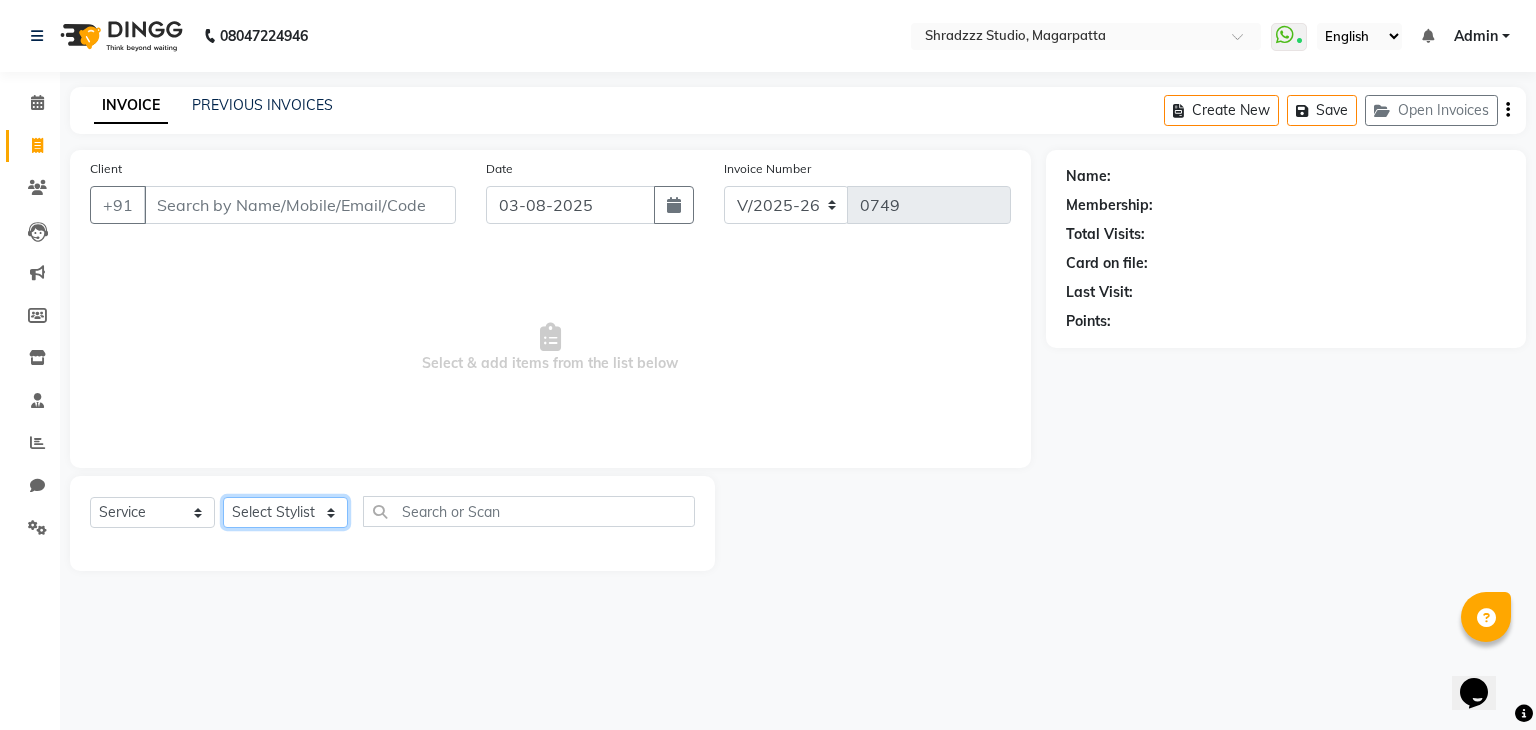 select on "26213" 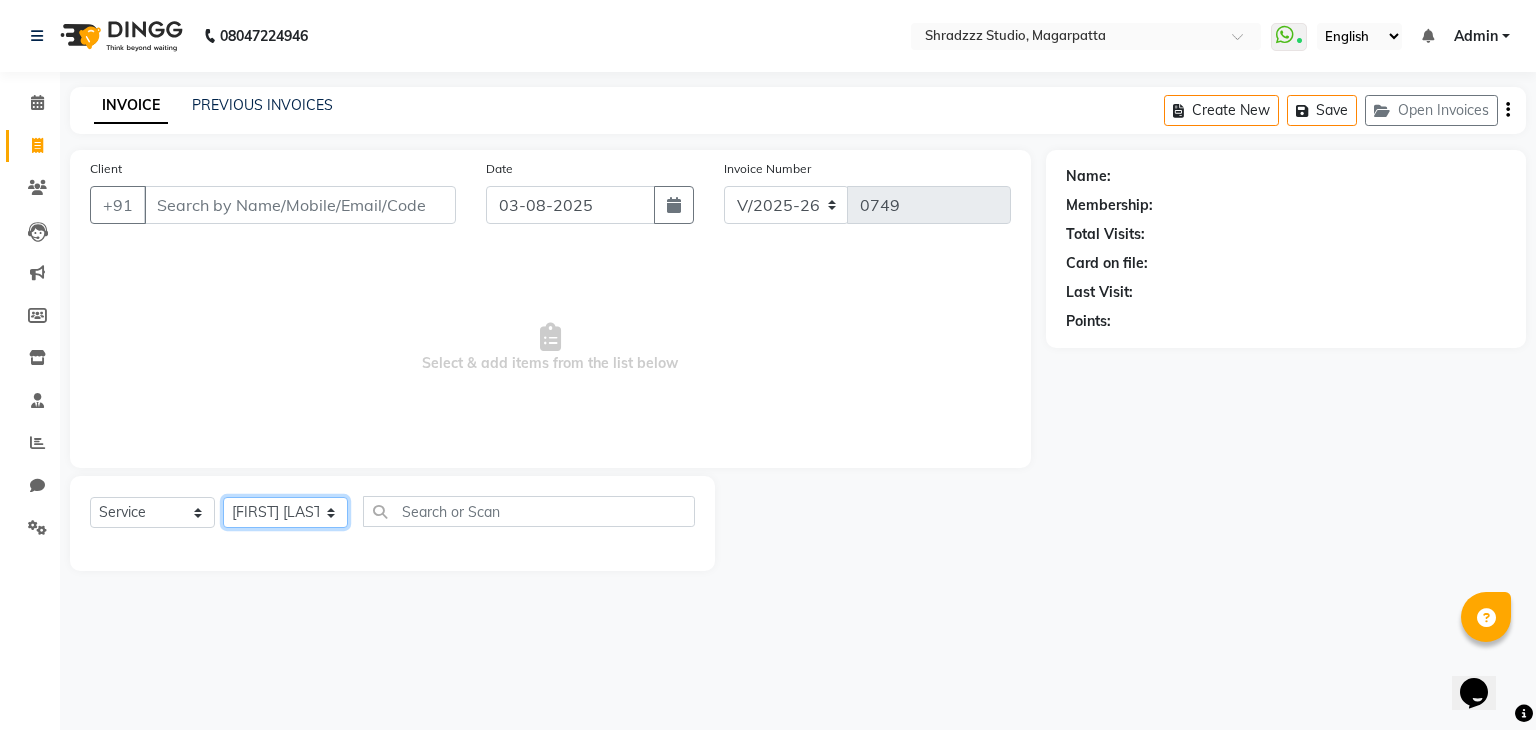 click on "Select Stylist Aruna   [NAME]  [NAME] Manager nikita PRATIKSHA   [NAME] [NAME]" 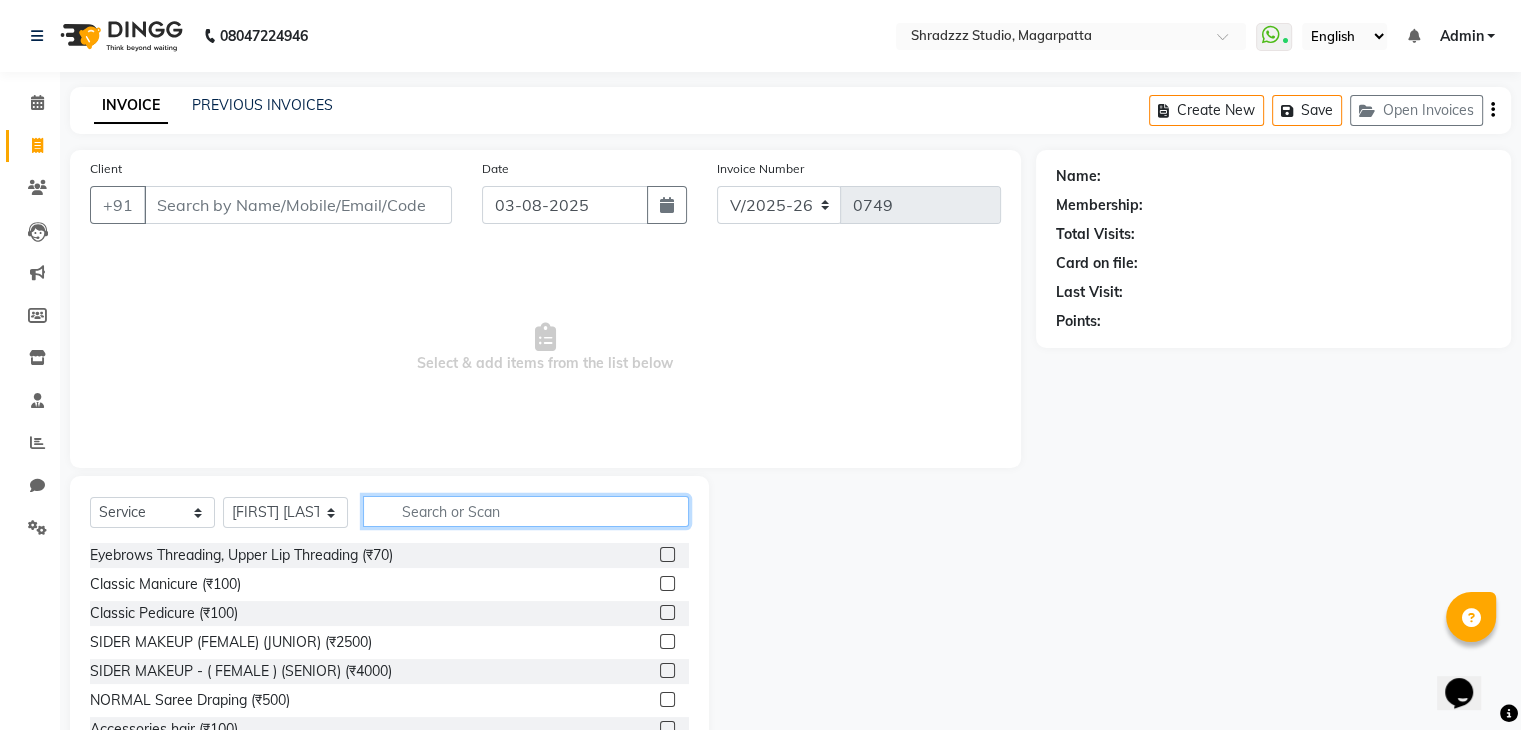 click 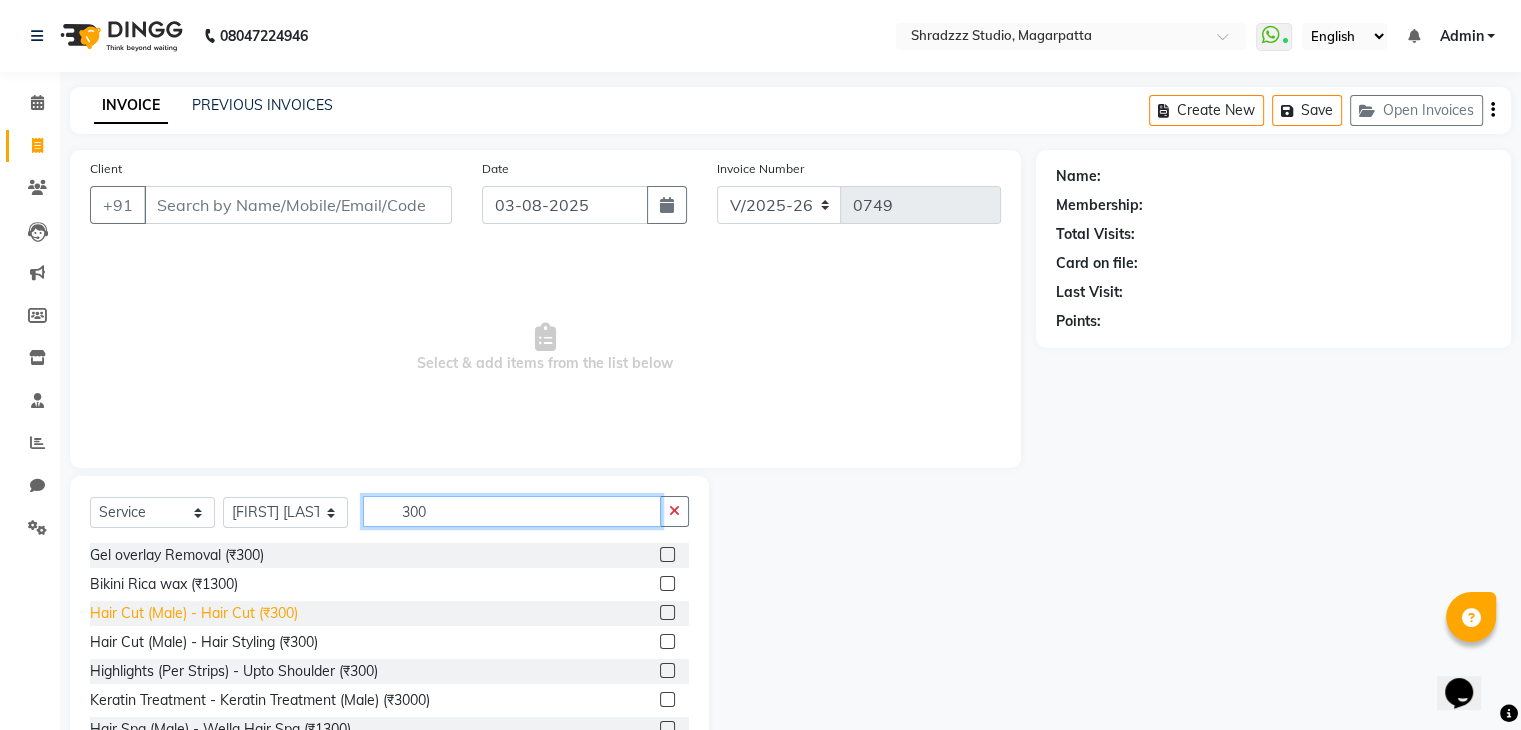 type on "300" 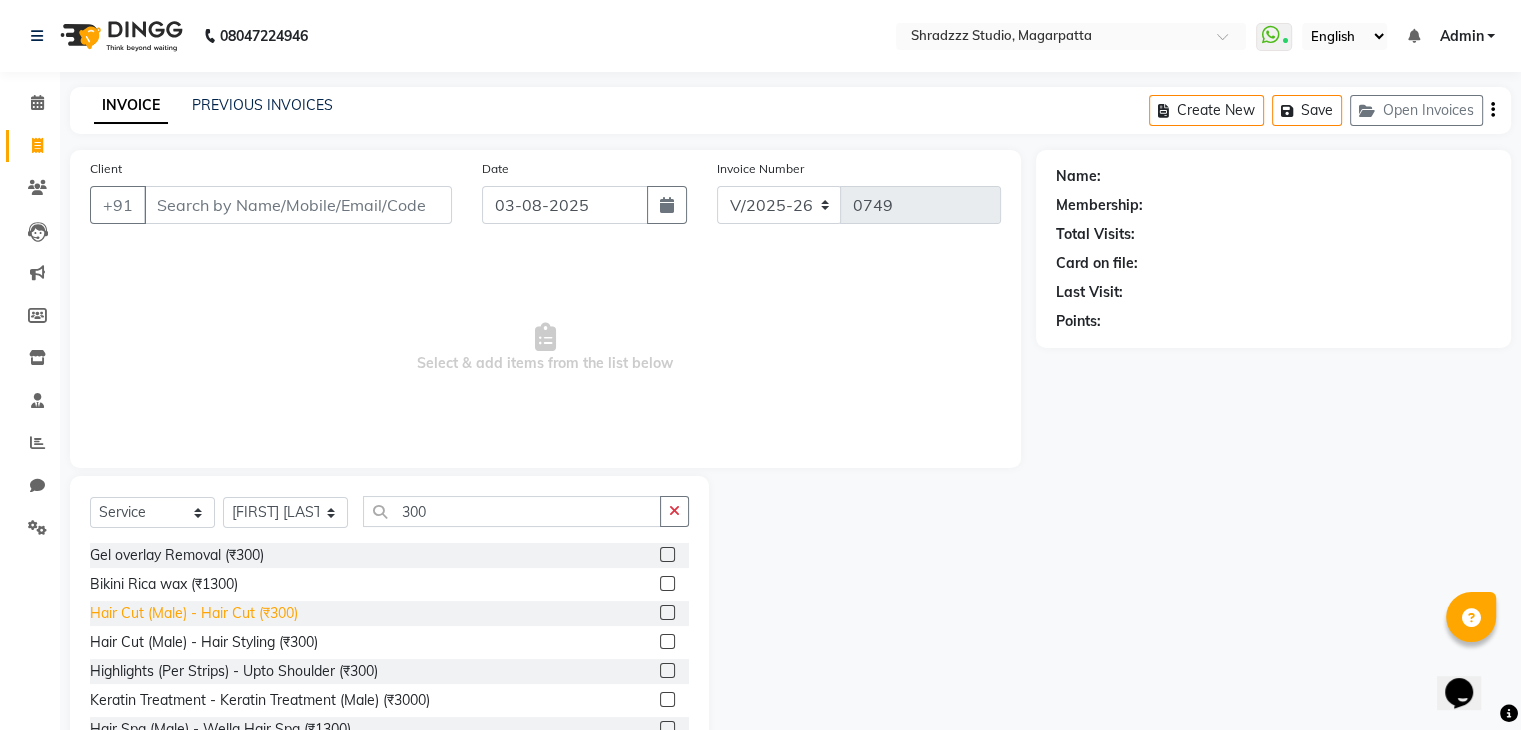 click on "Hair Cut (Male) - Hair Cut (₹300)" 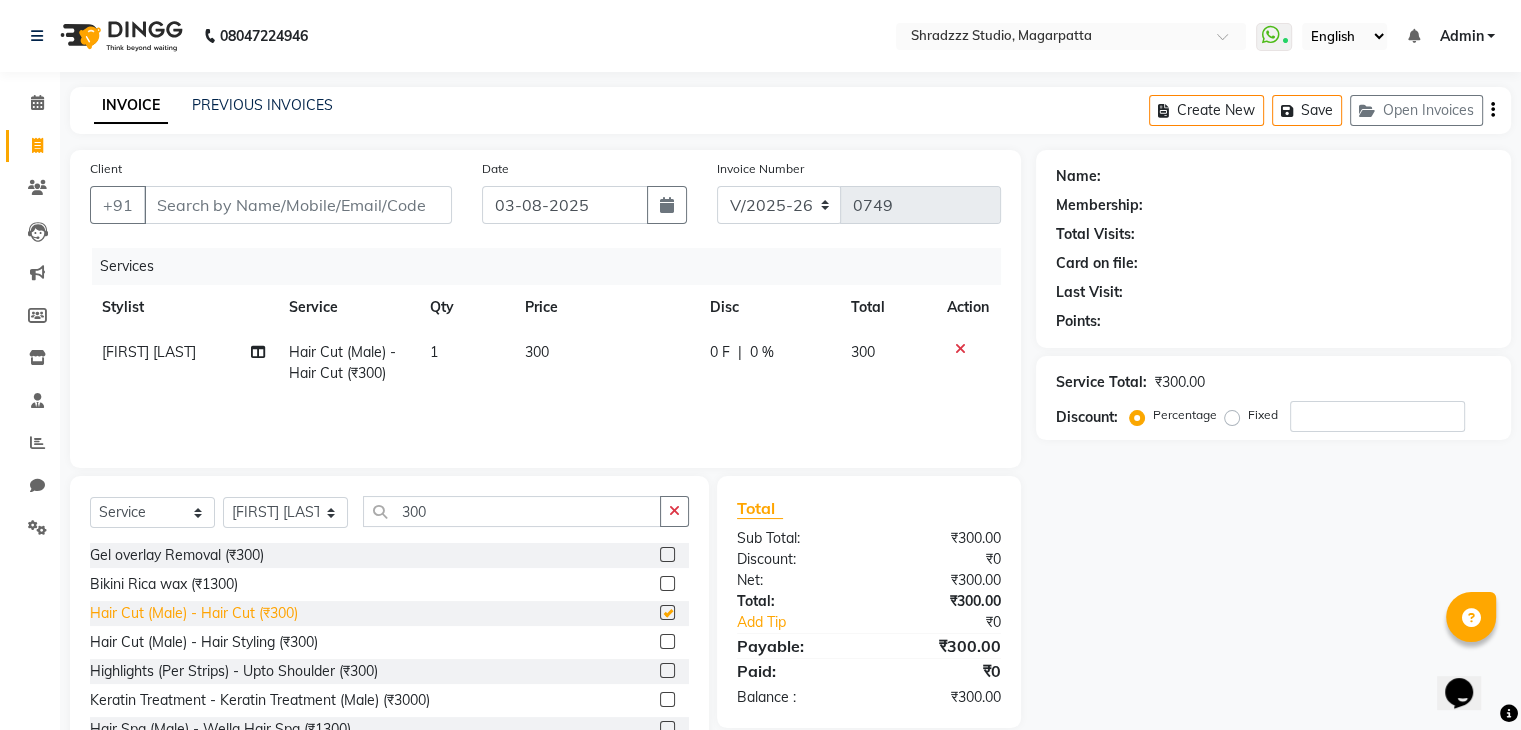 checkbox on "false" 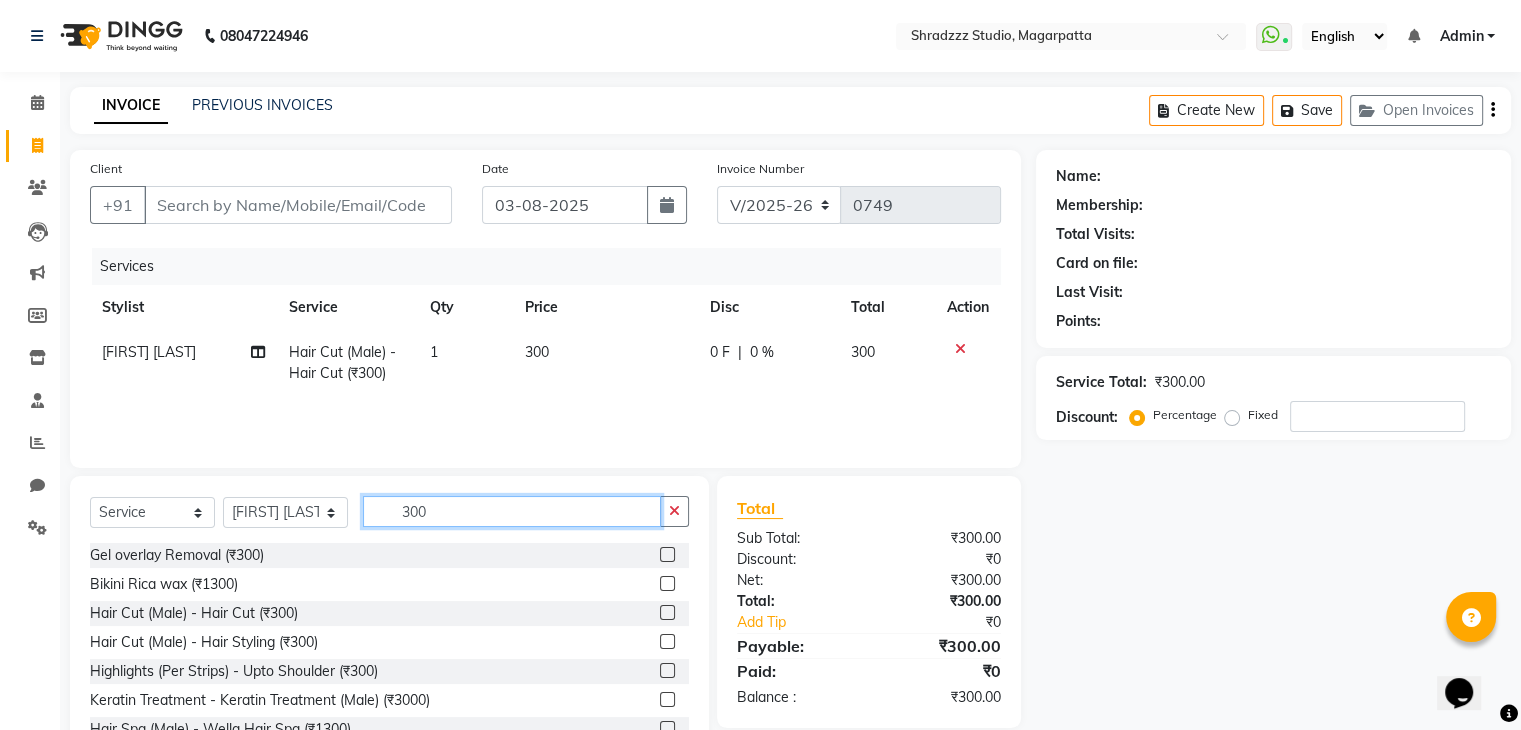 click on "300" 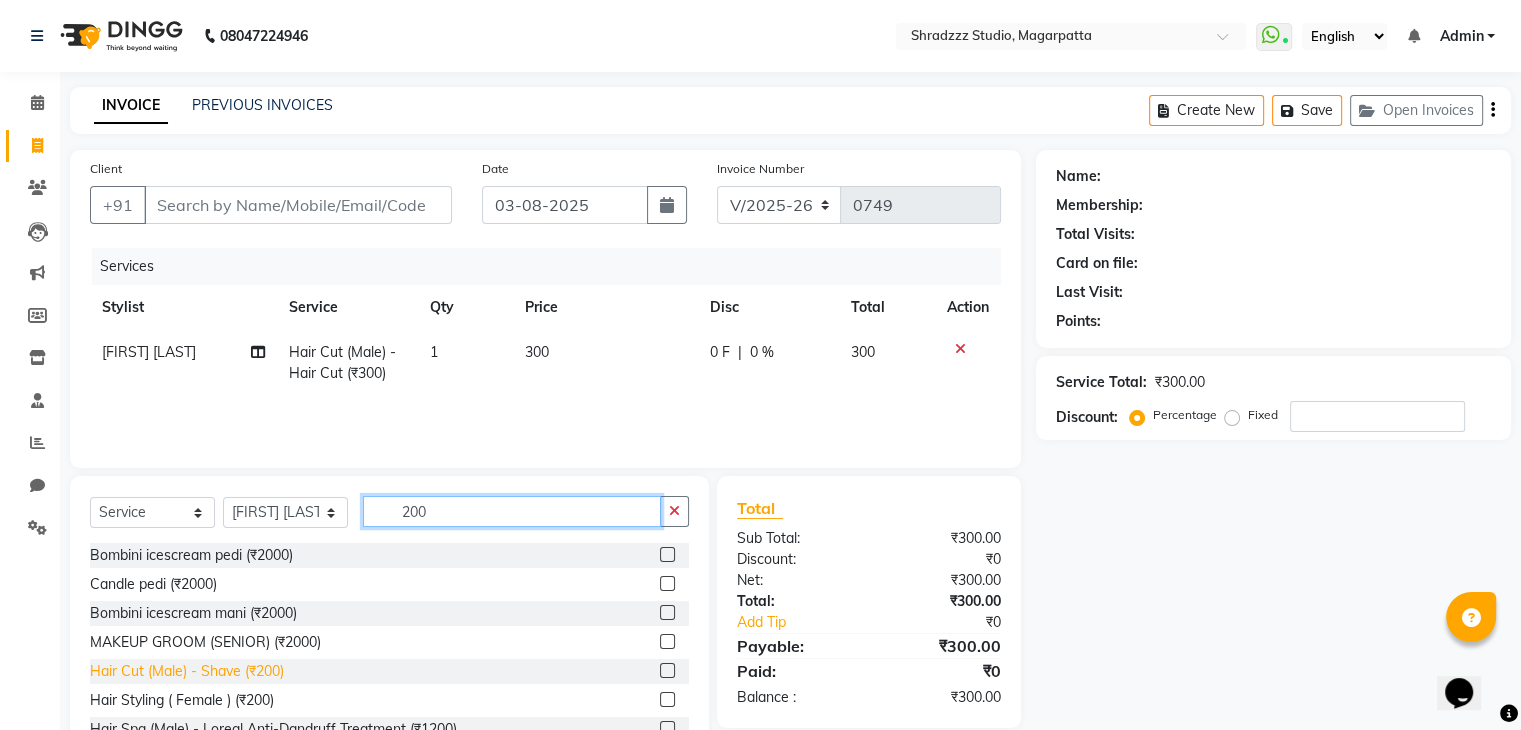 type on "200" 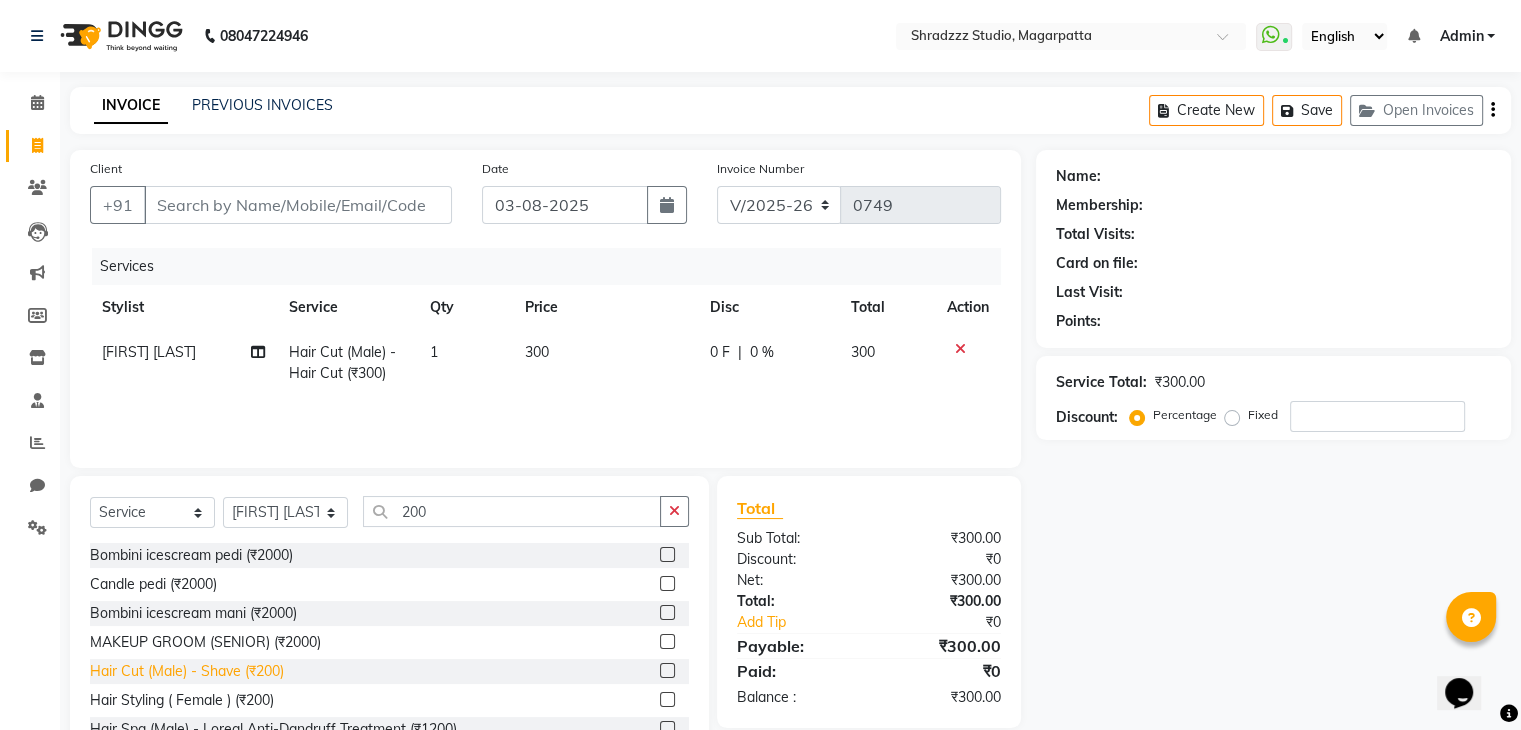 click on "Hair Cut (Male) - Shave (₹200)" 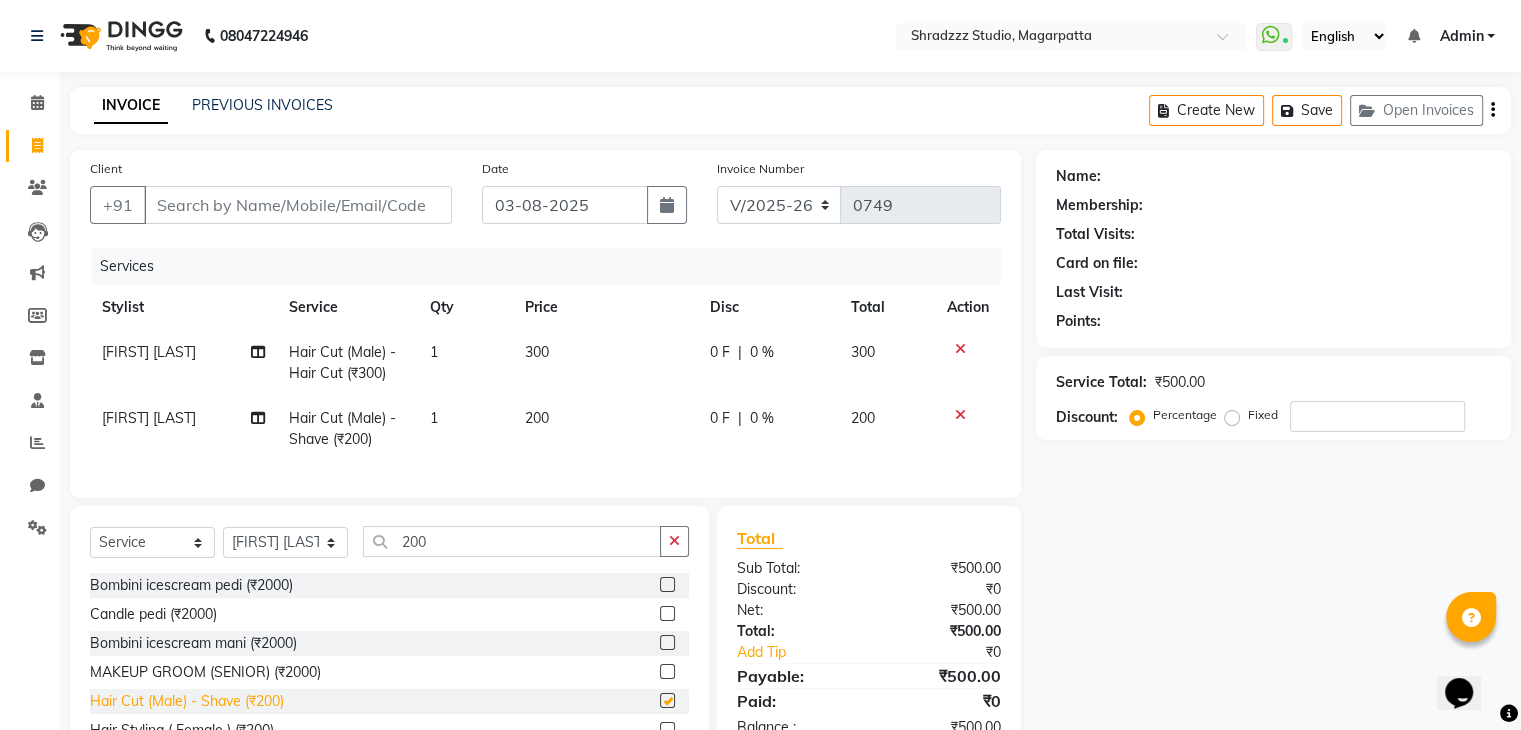 checkbox on "false" 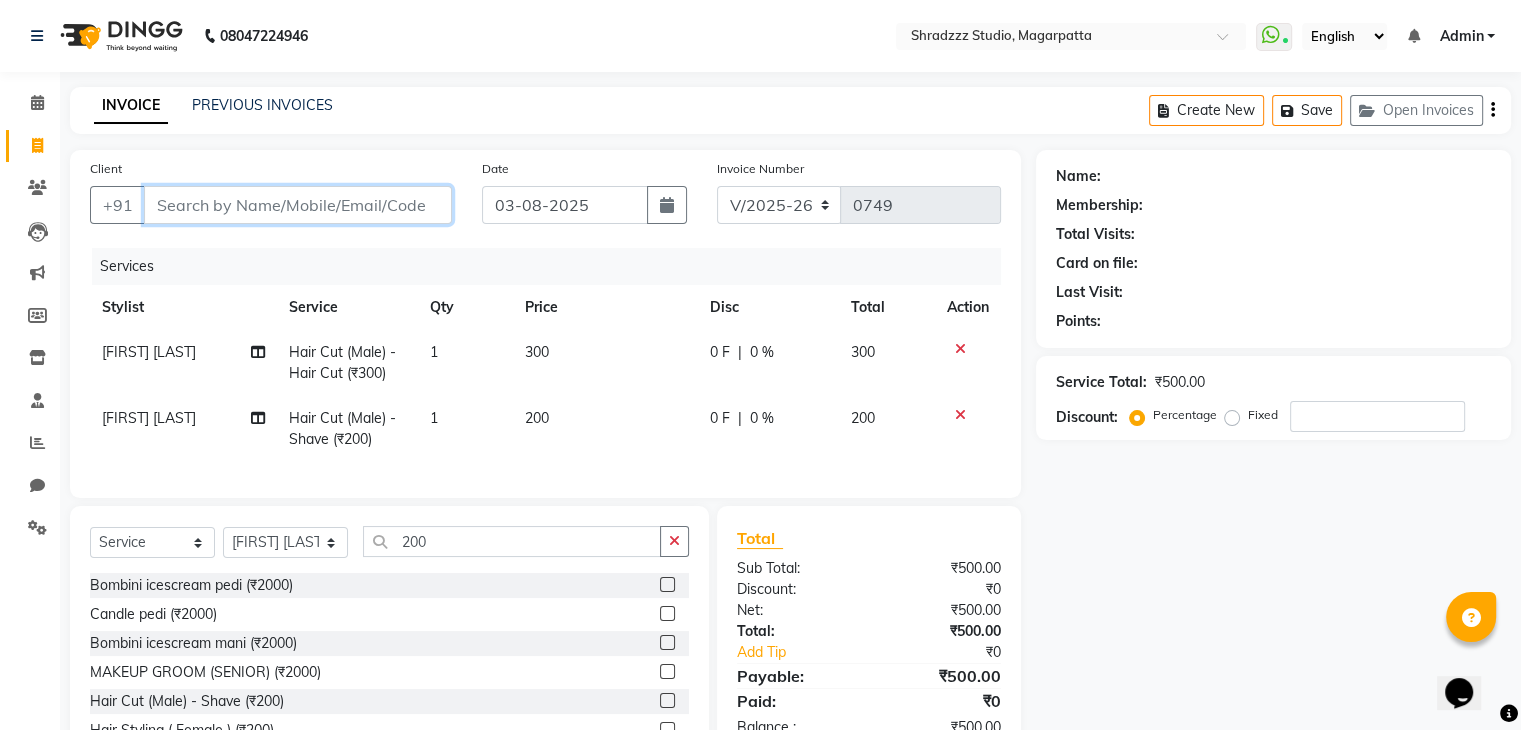 click on "Client" at bounding box center [298, 205] 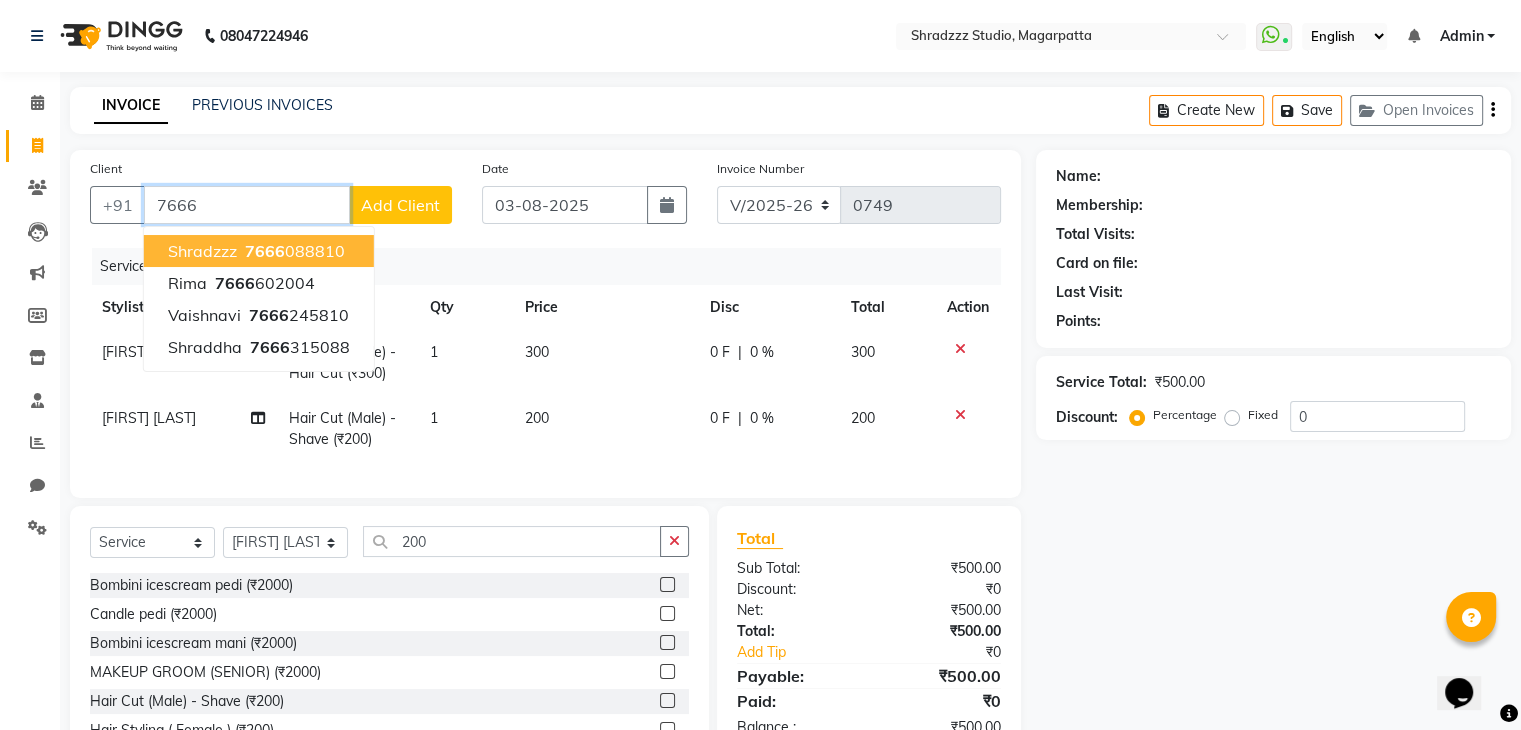click on "shradzzz   7666 088810" at bounding box center [259, 251] 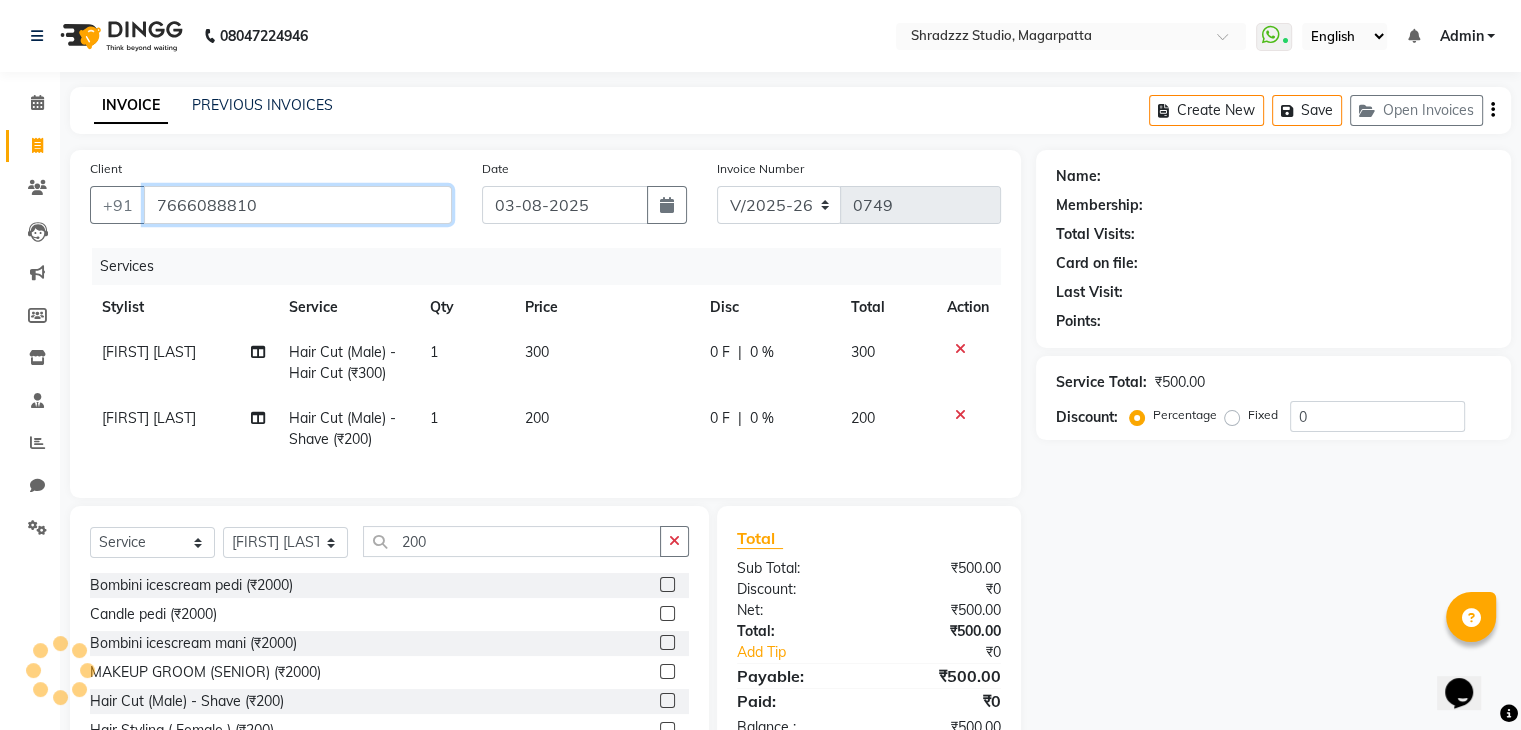 type on "7666088810" 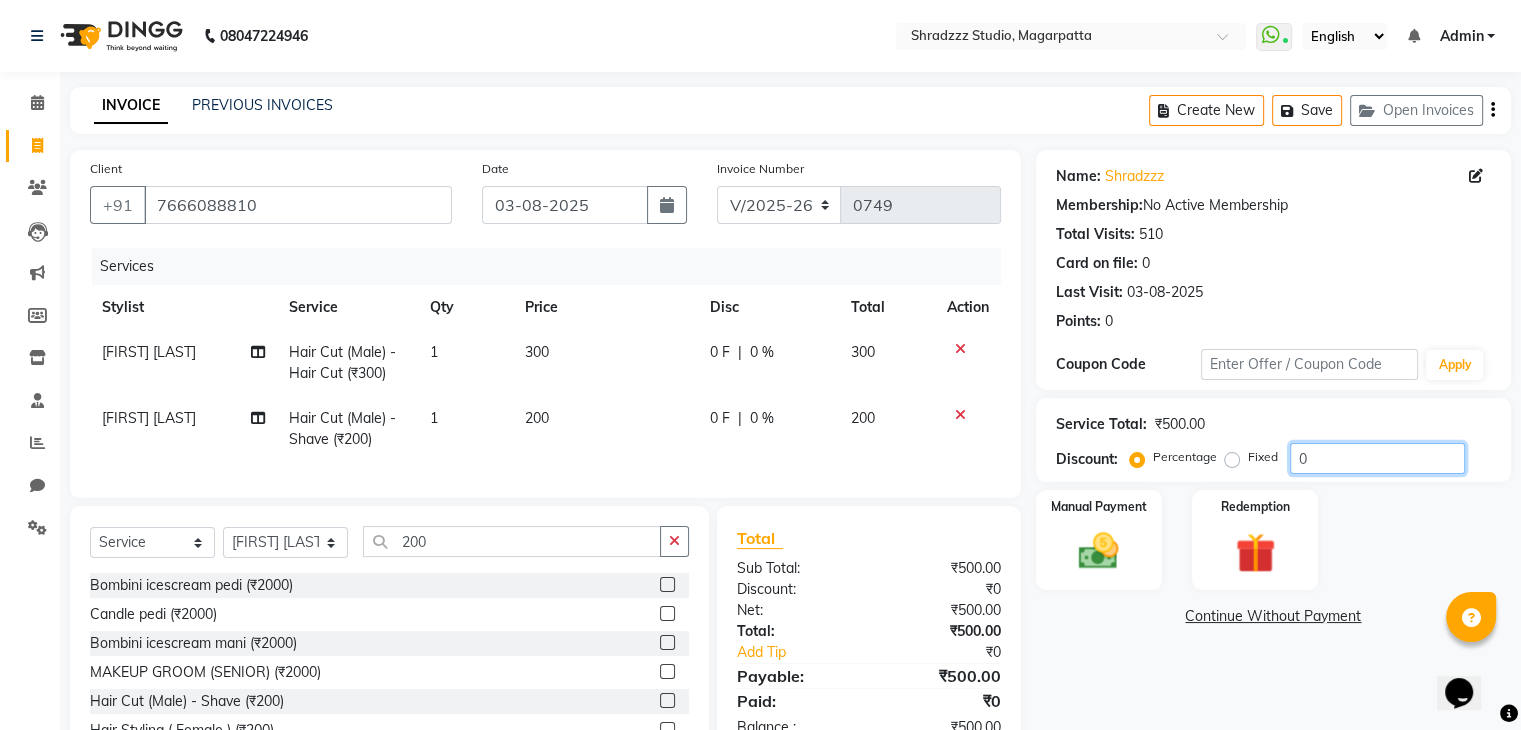 click on "0" 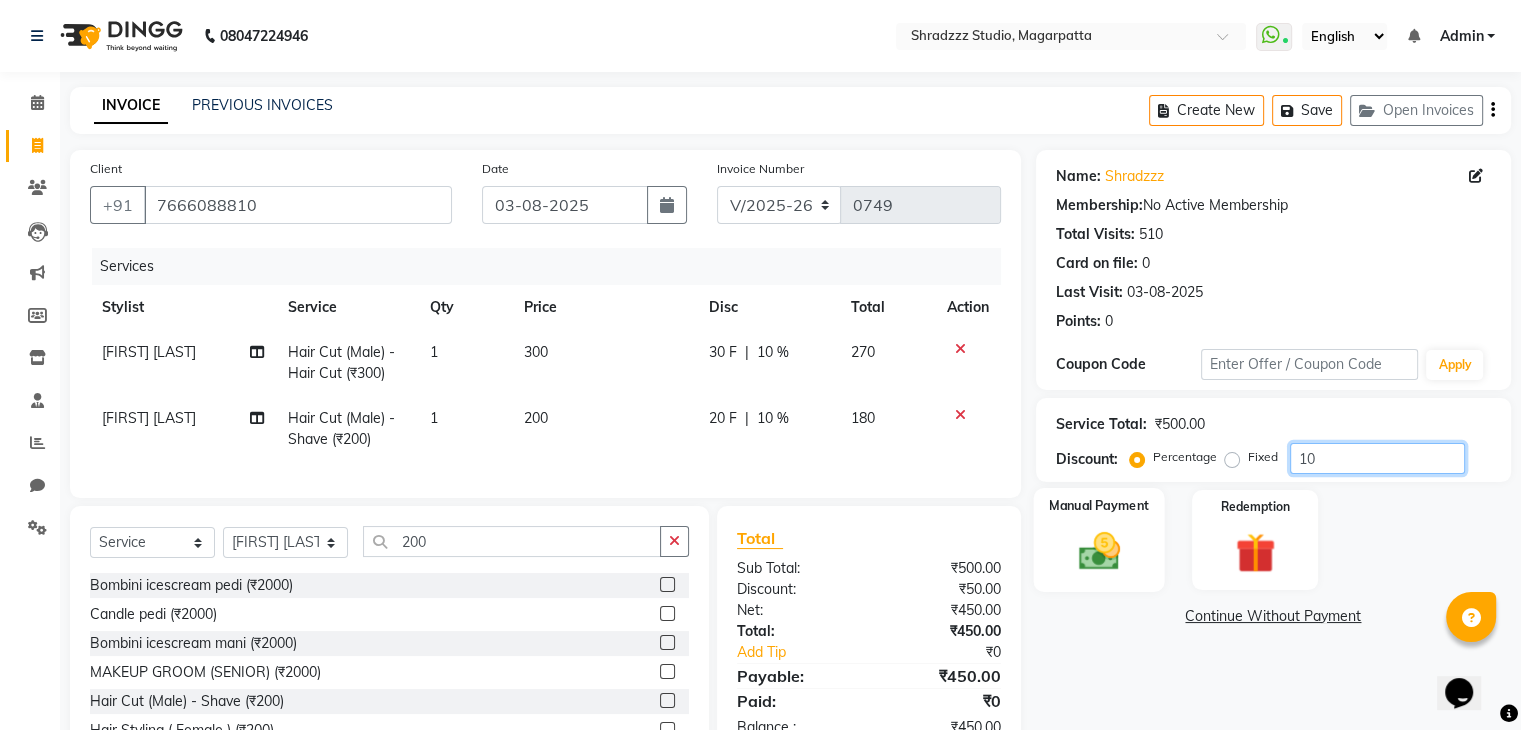 type on "10" 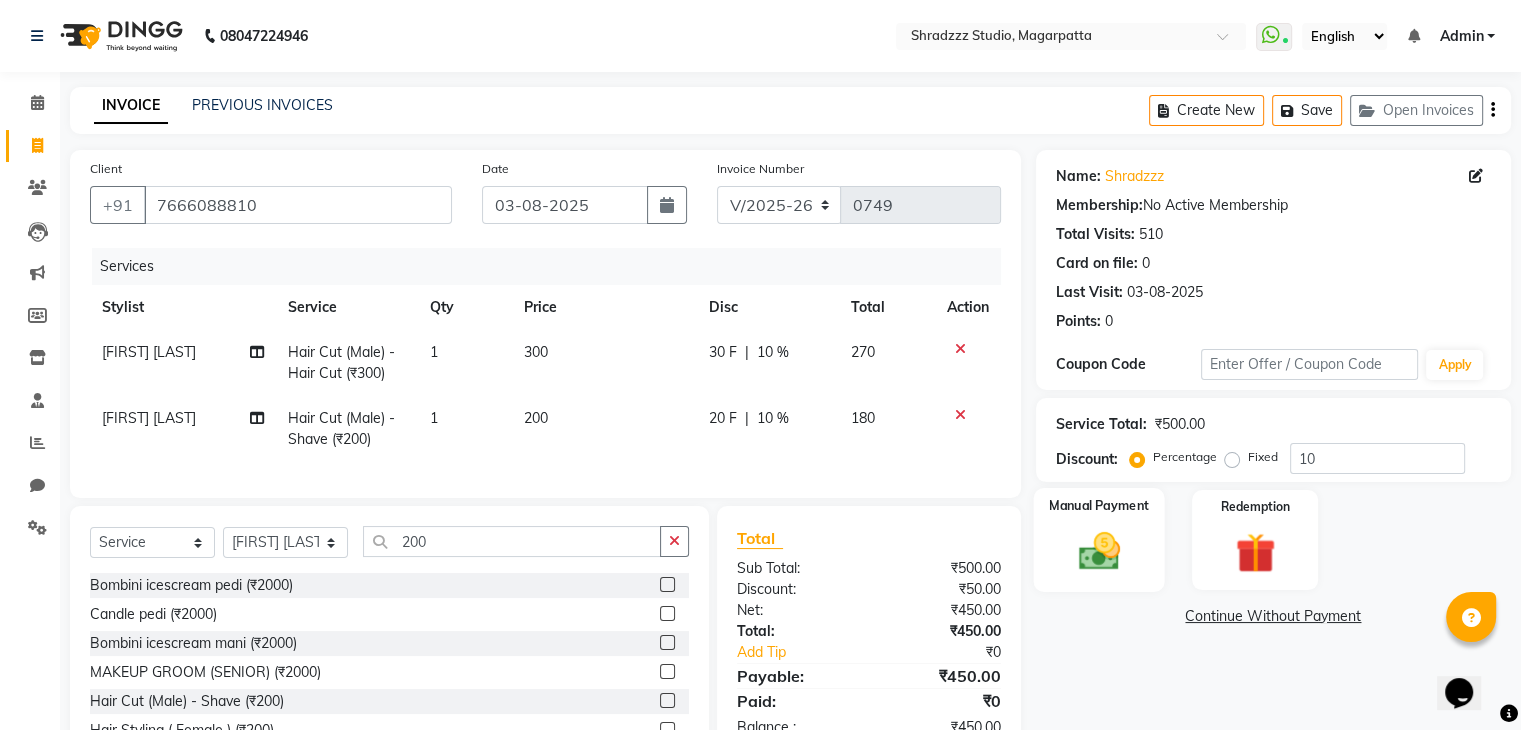 click 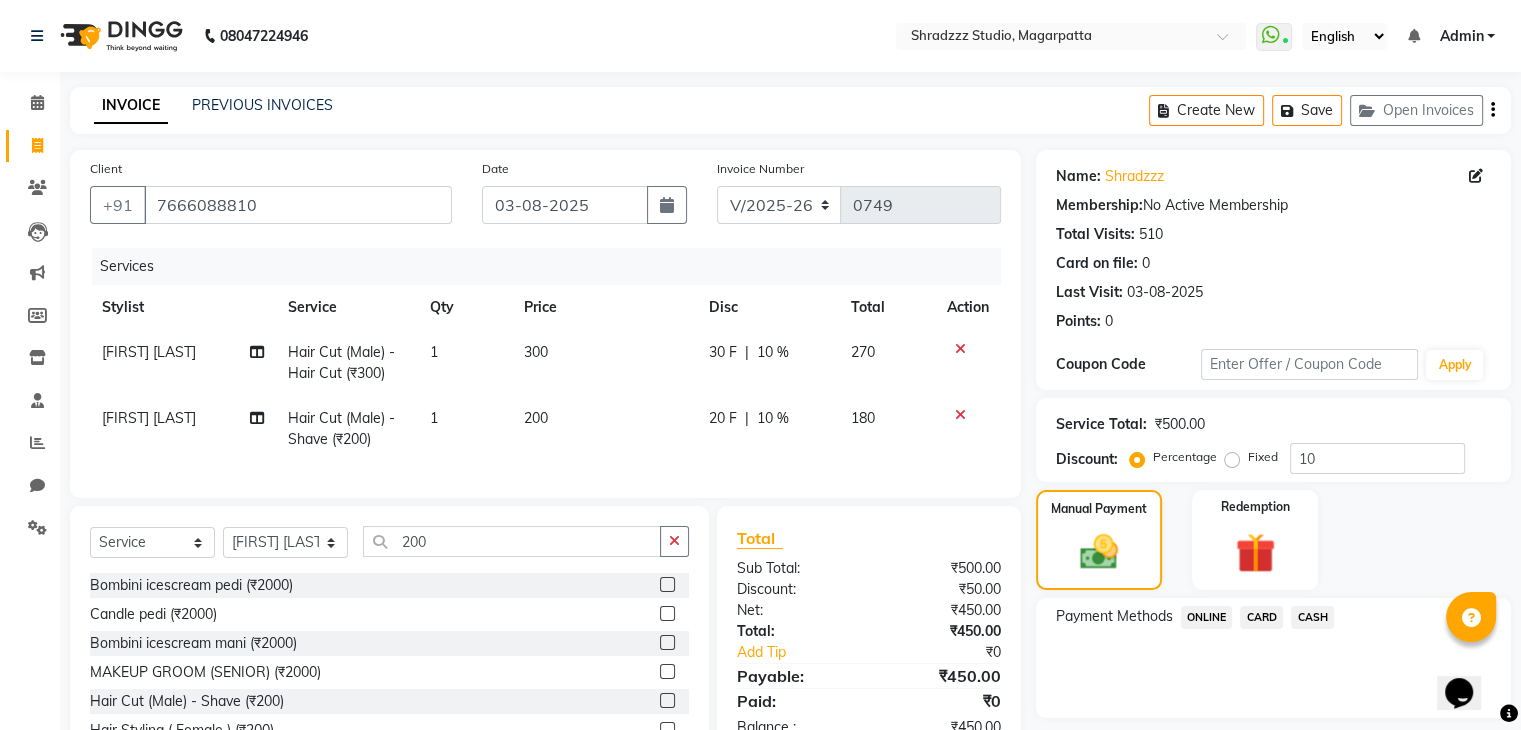 click on "CASH" 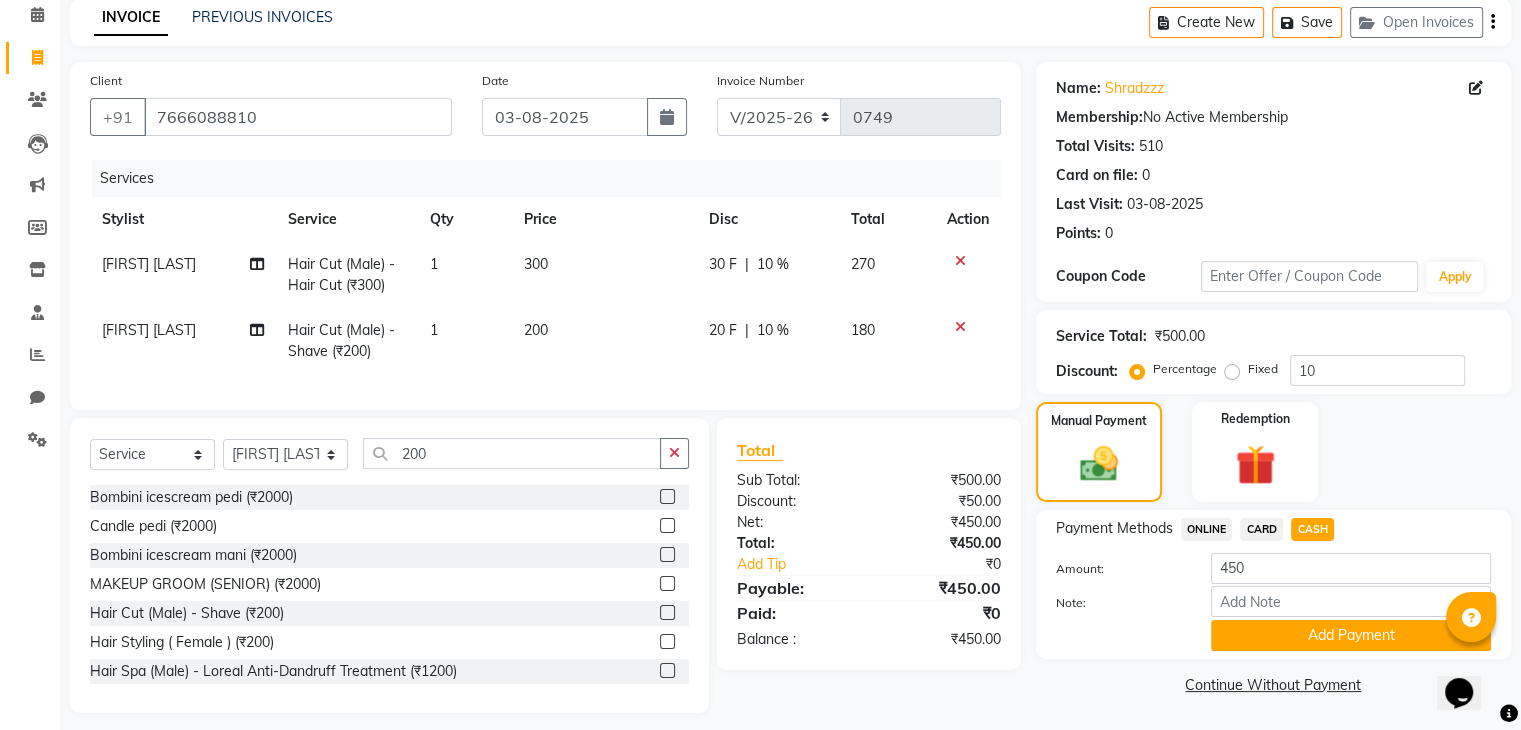 scroll, scrollTop: 108, scrollLeft: 0, axis: vertical 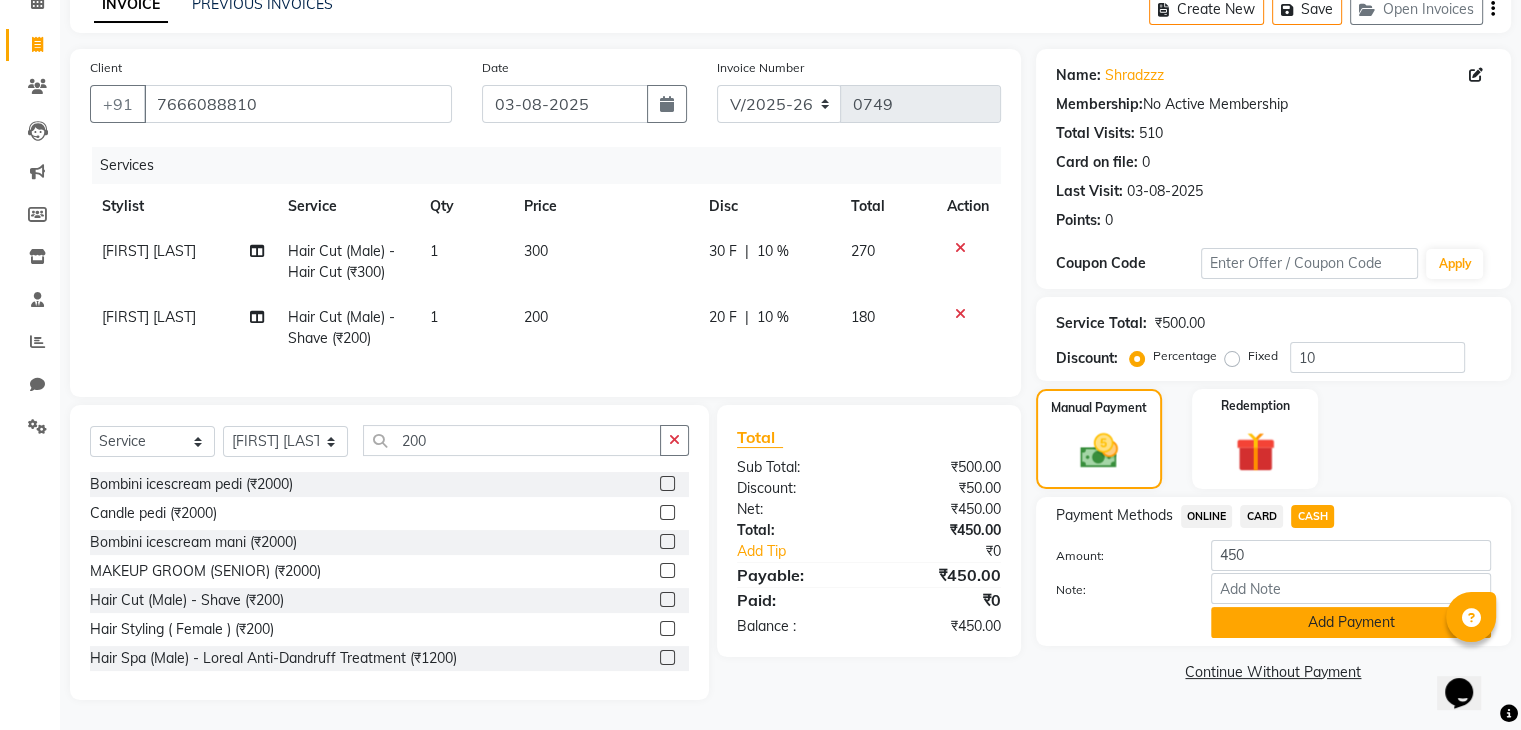 click on "Add Payment" 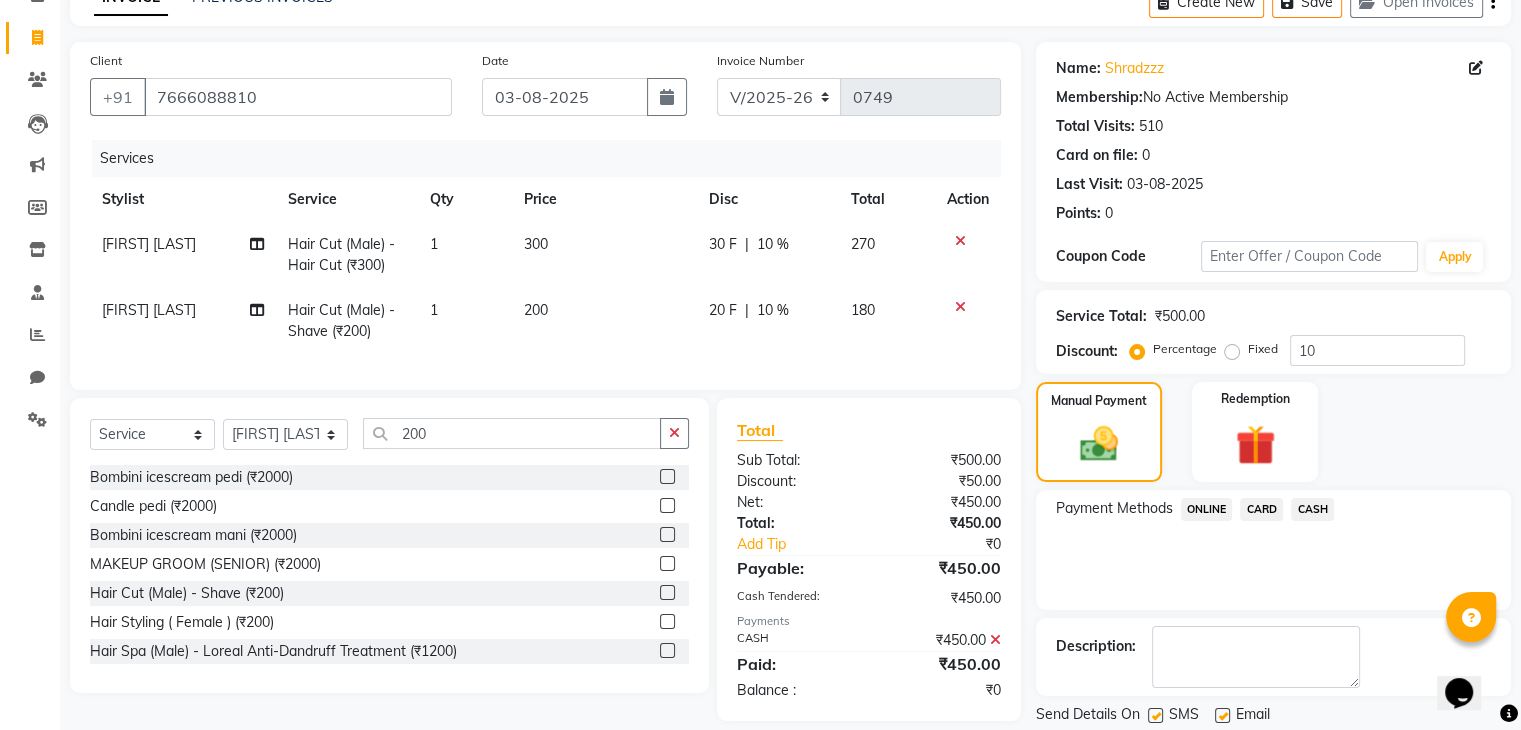 scroll, scrollTop: 171, scrollLeft: 0, axis: vertical 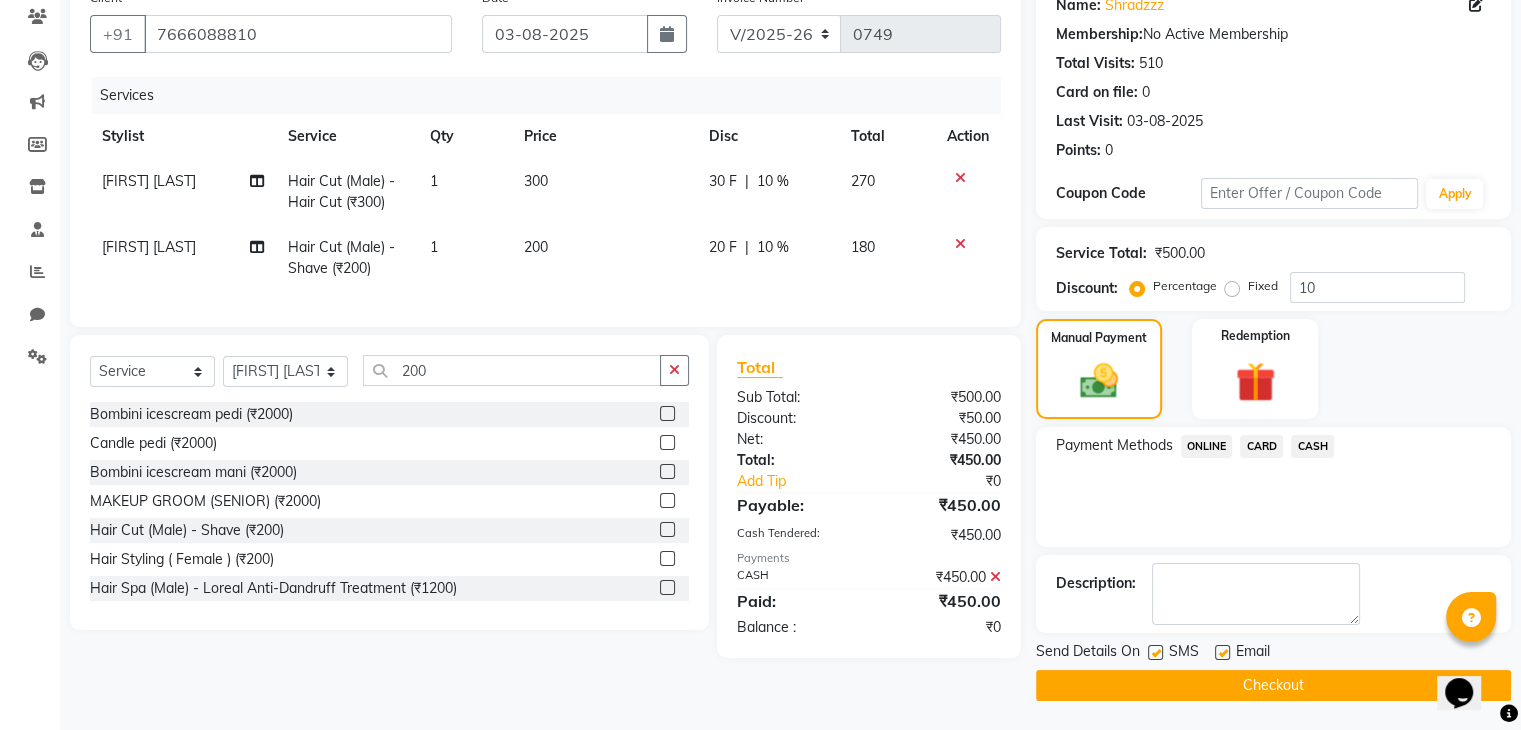 click on "Checkout" 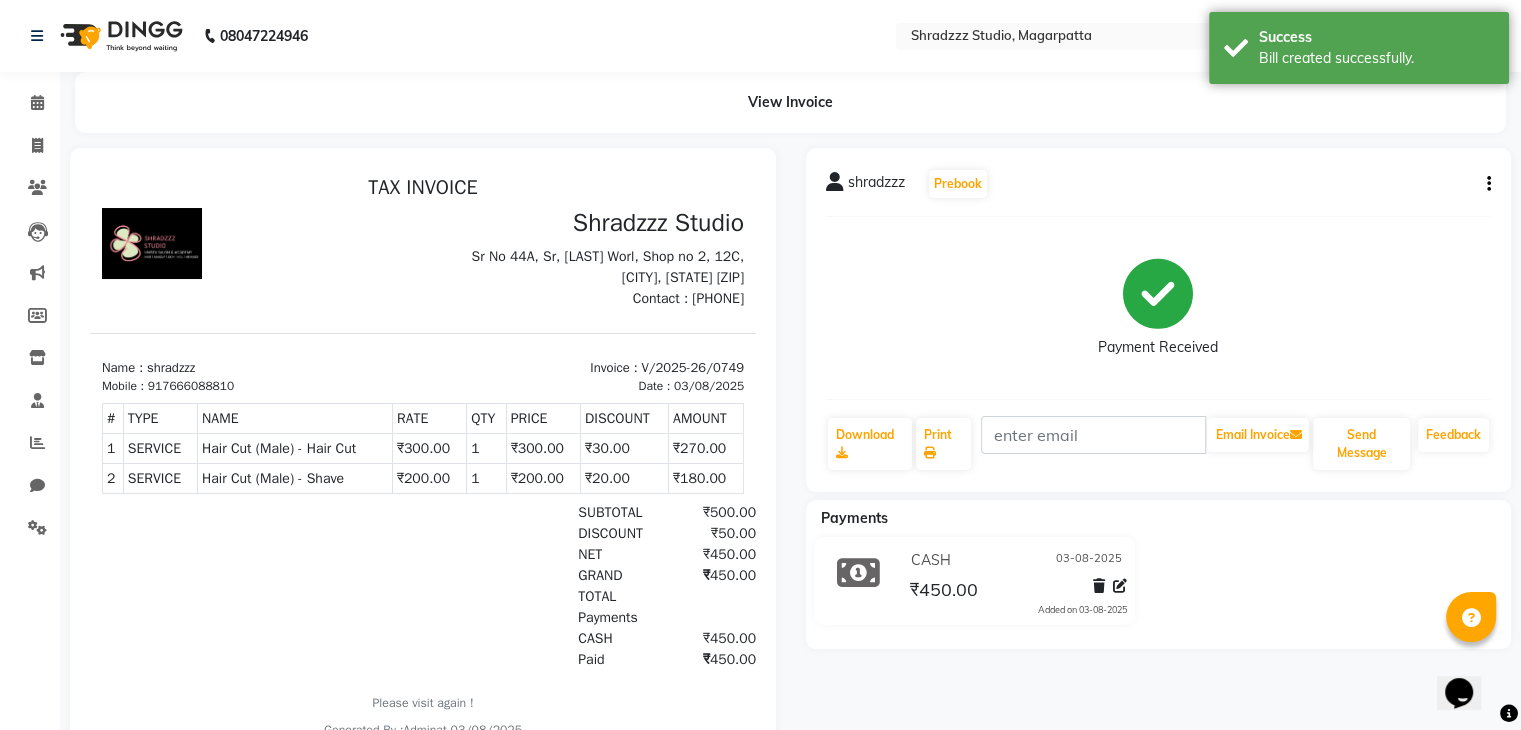 scroll, scrollTop: 0, scrollLeft: 0, axis: both 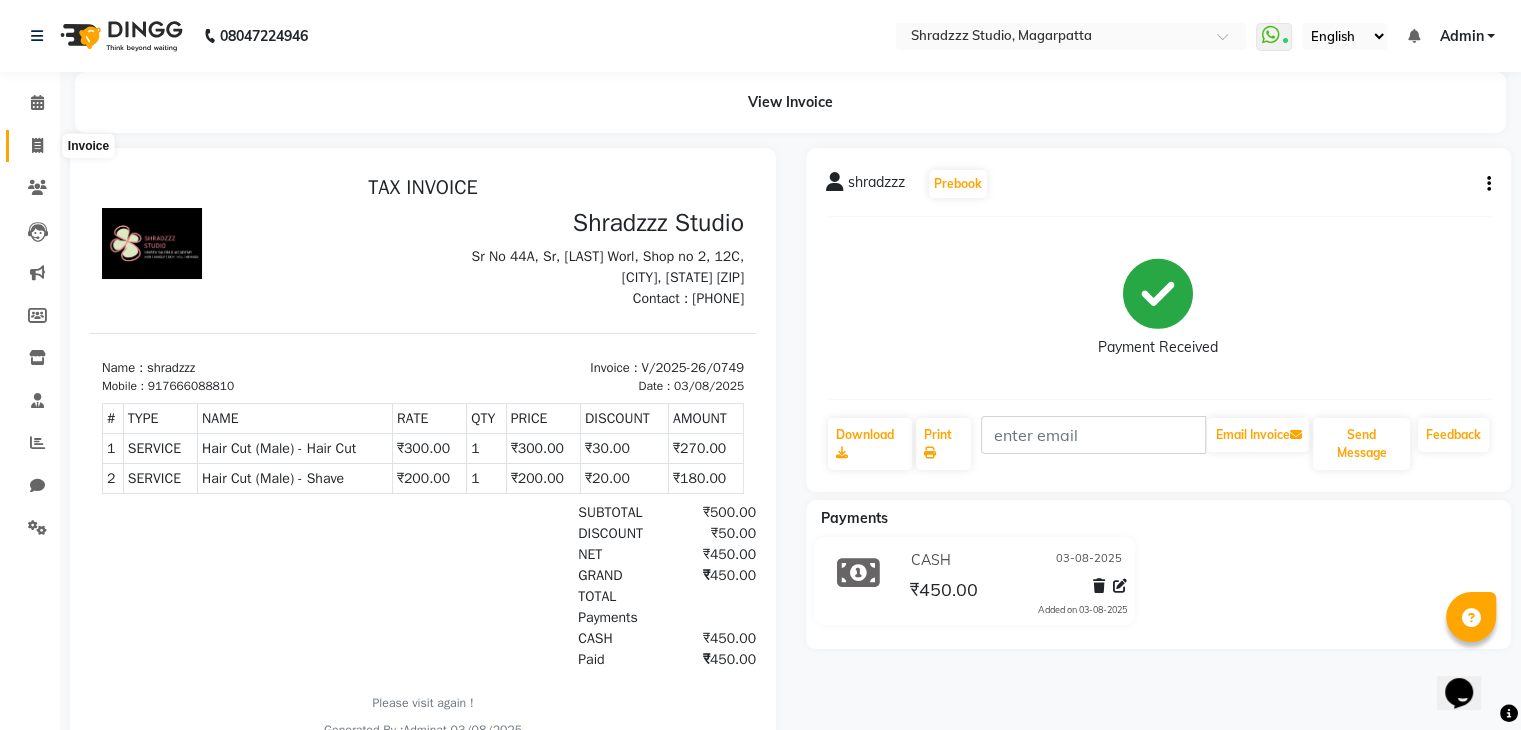 click 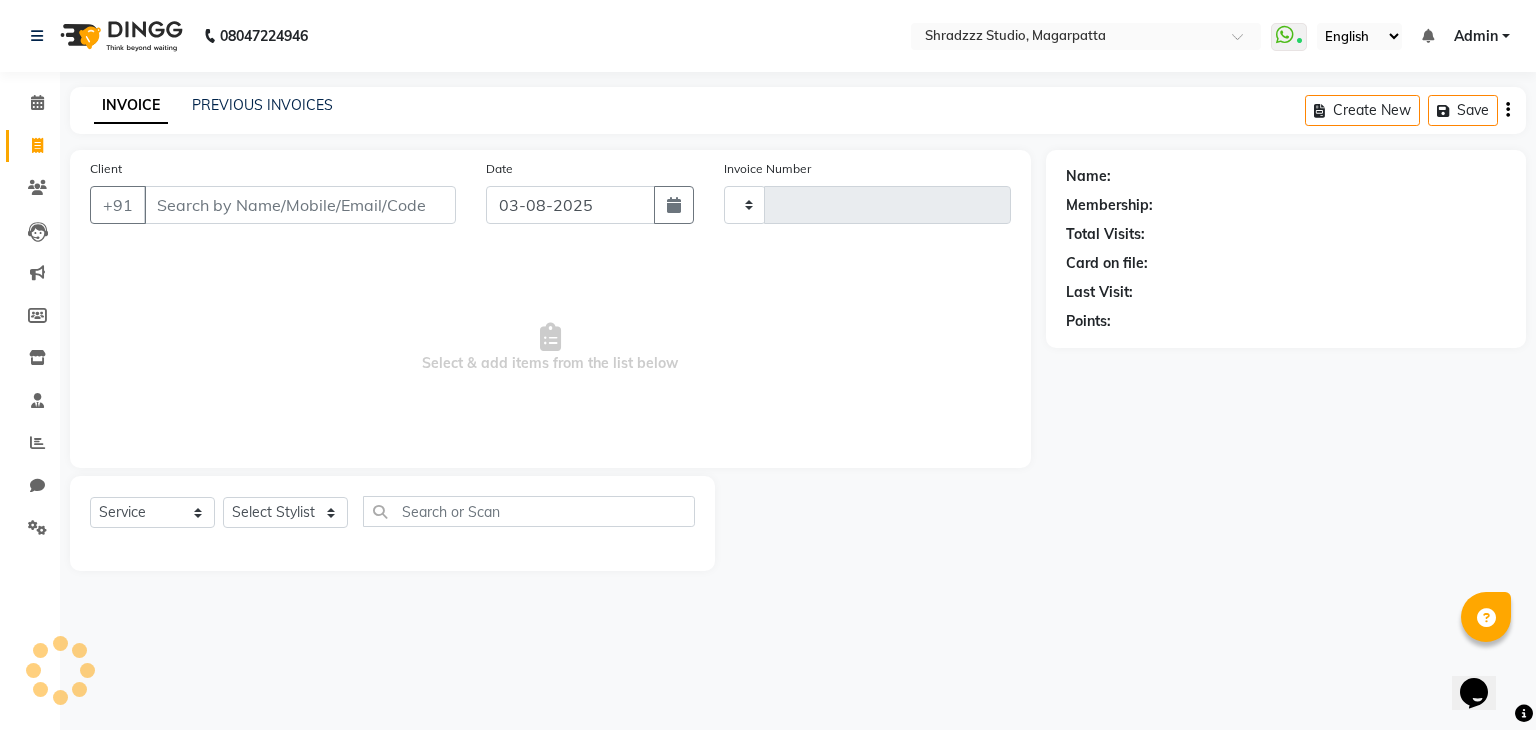 type on "0750" 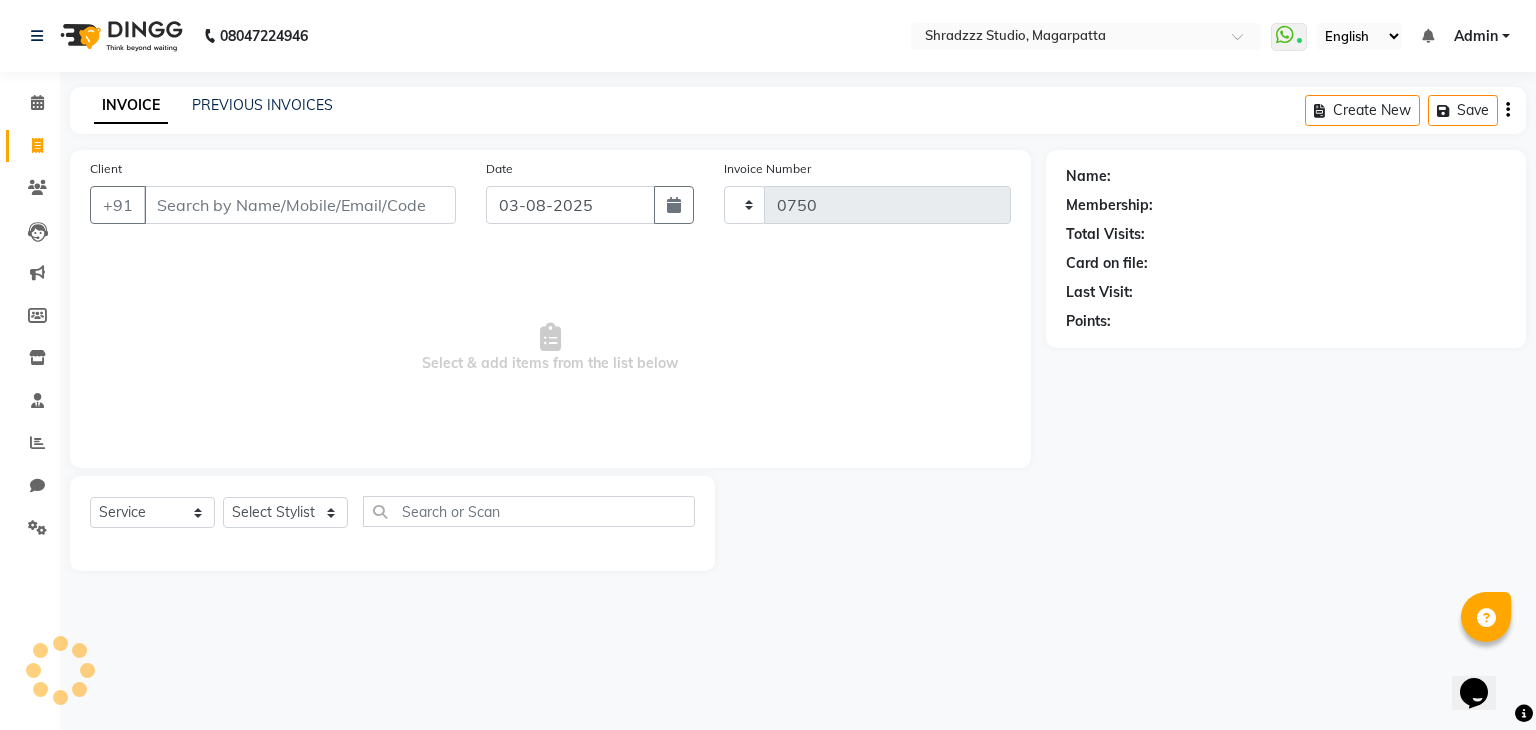 select on "4544" 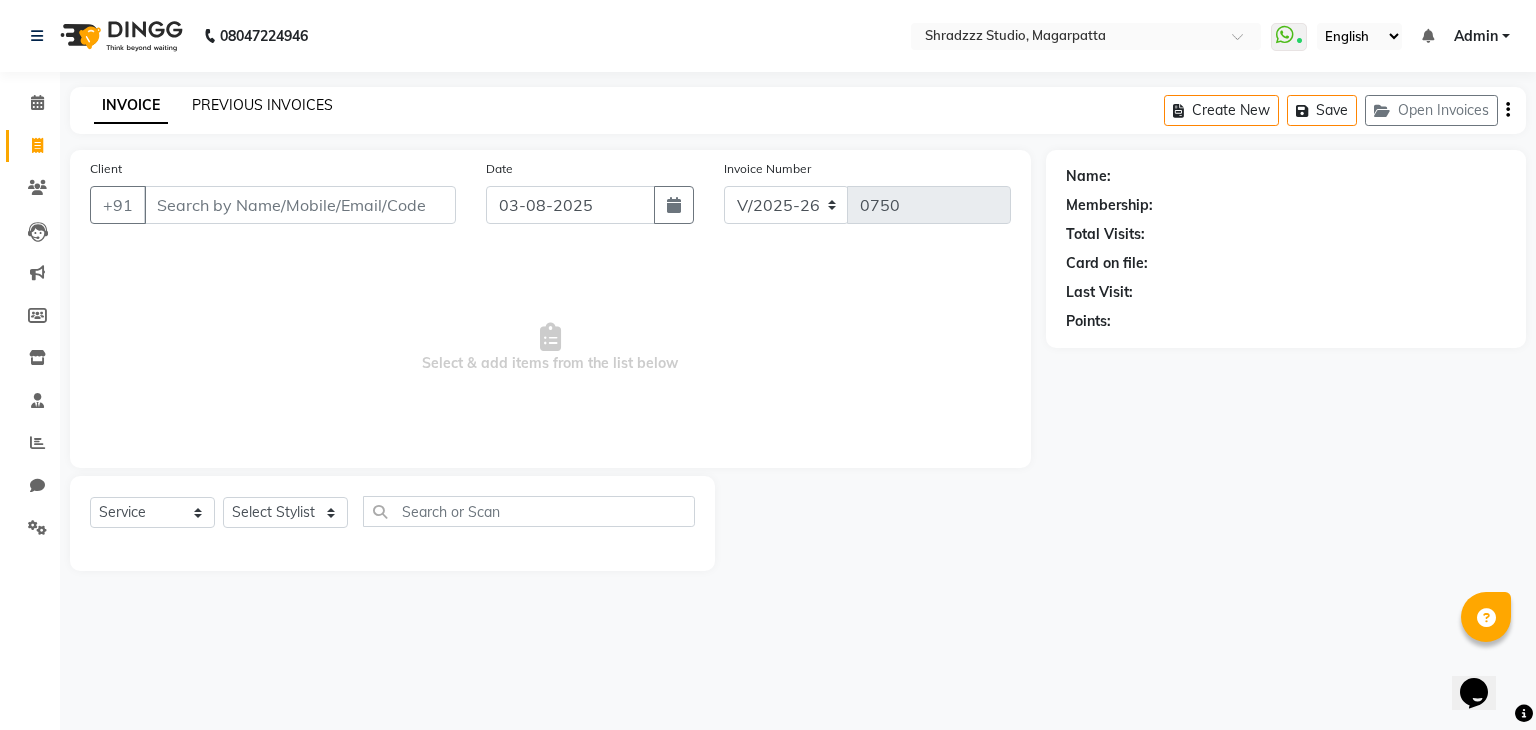 click on "PREVIOUS INVOICES" 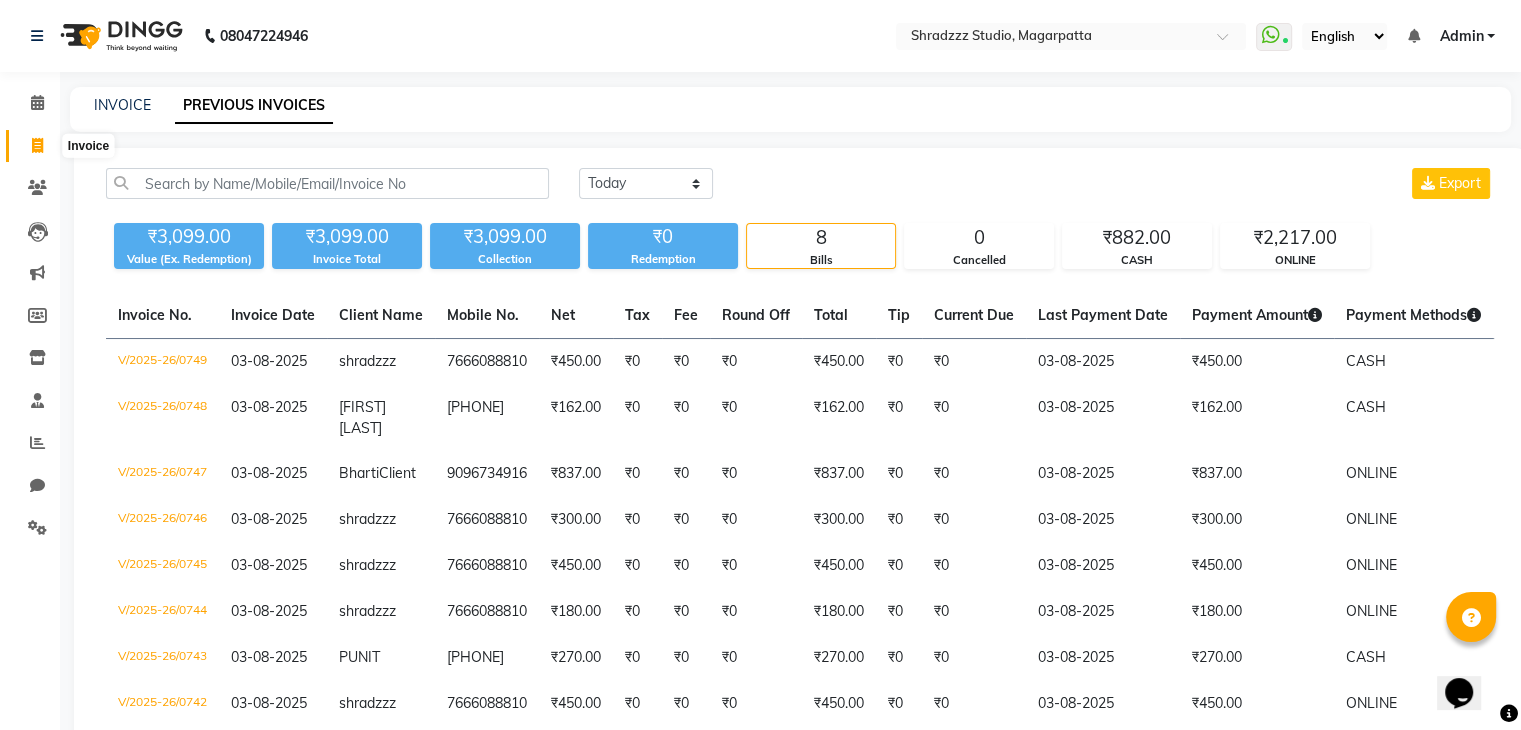click 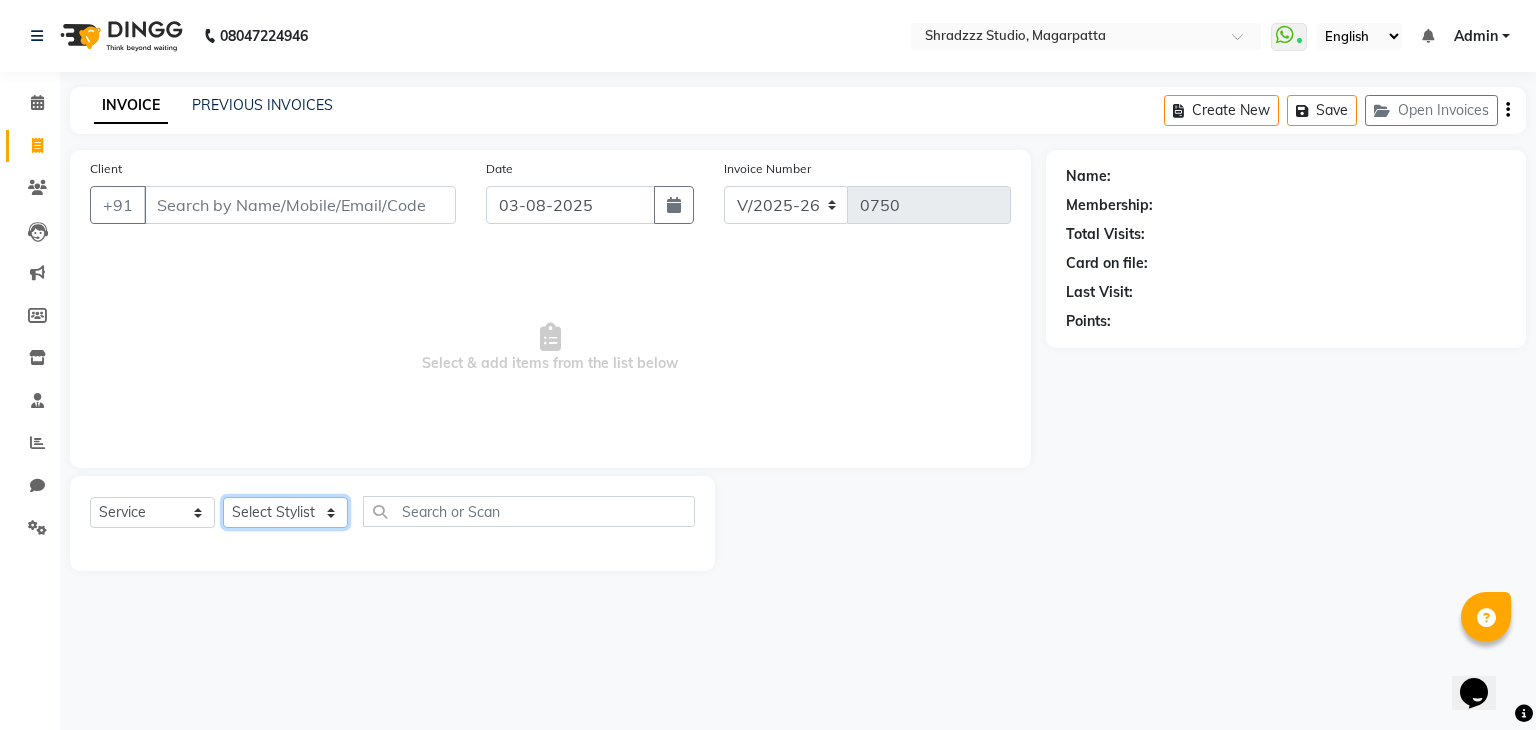 click on "Select Stylist Aruna   [NAME]  [NAME] Manager nikita PRATIKSHA   [NAME] [NAME]" 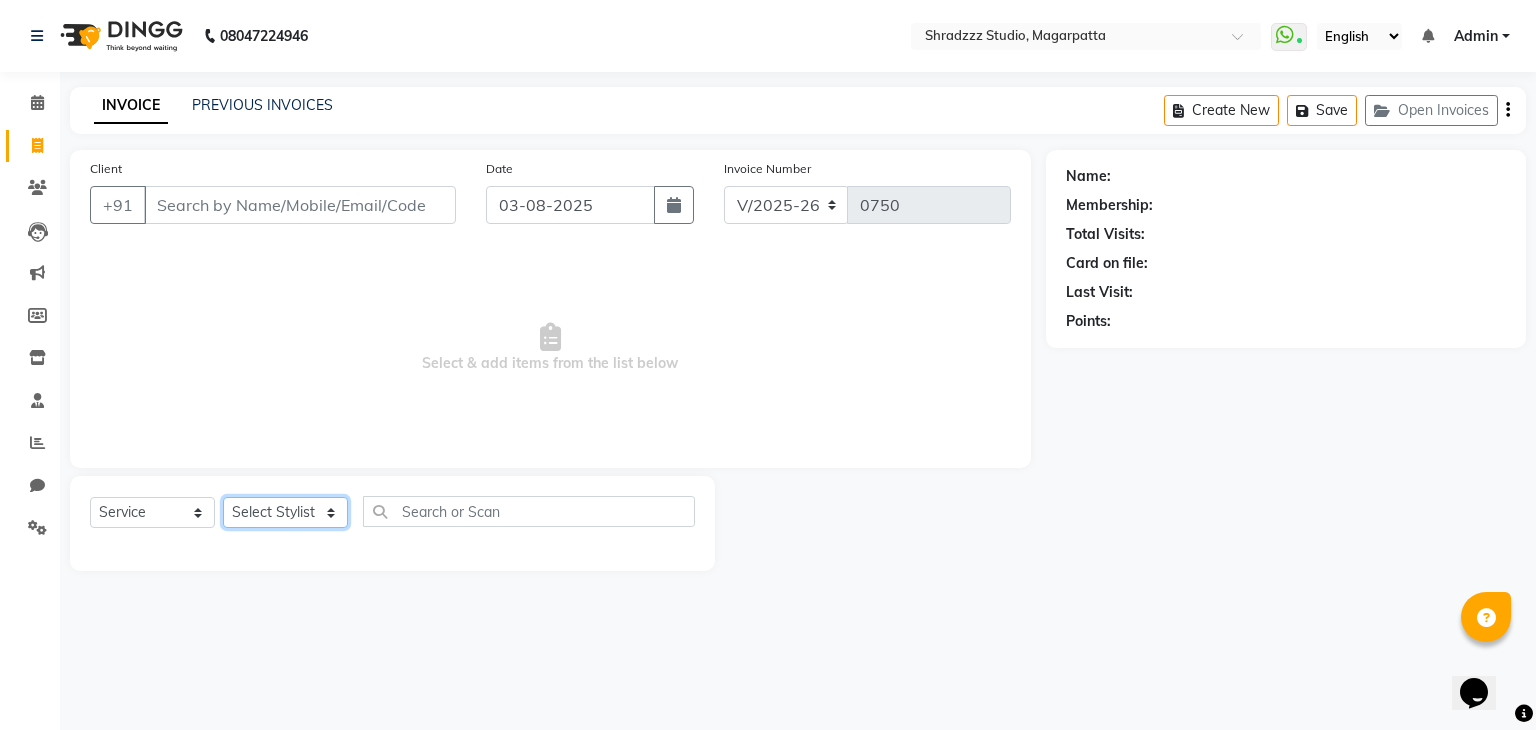 select on "39784" 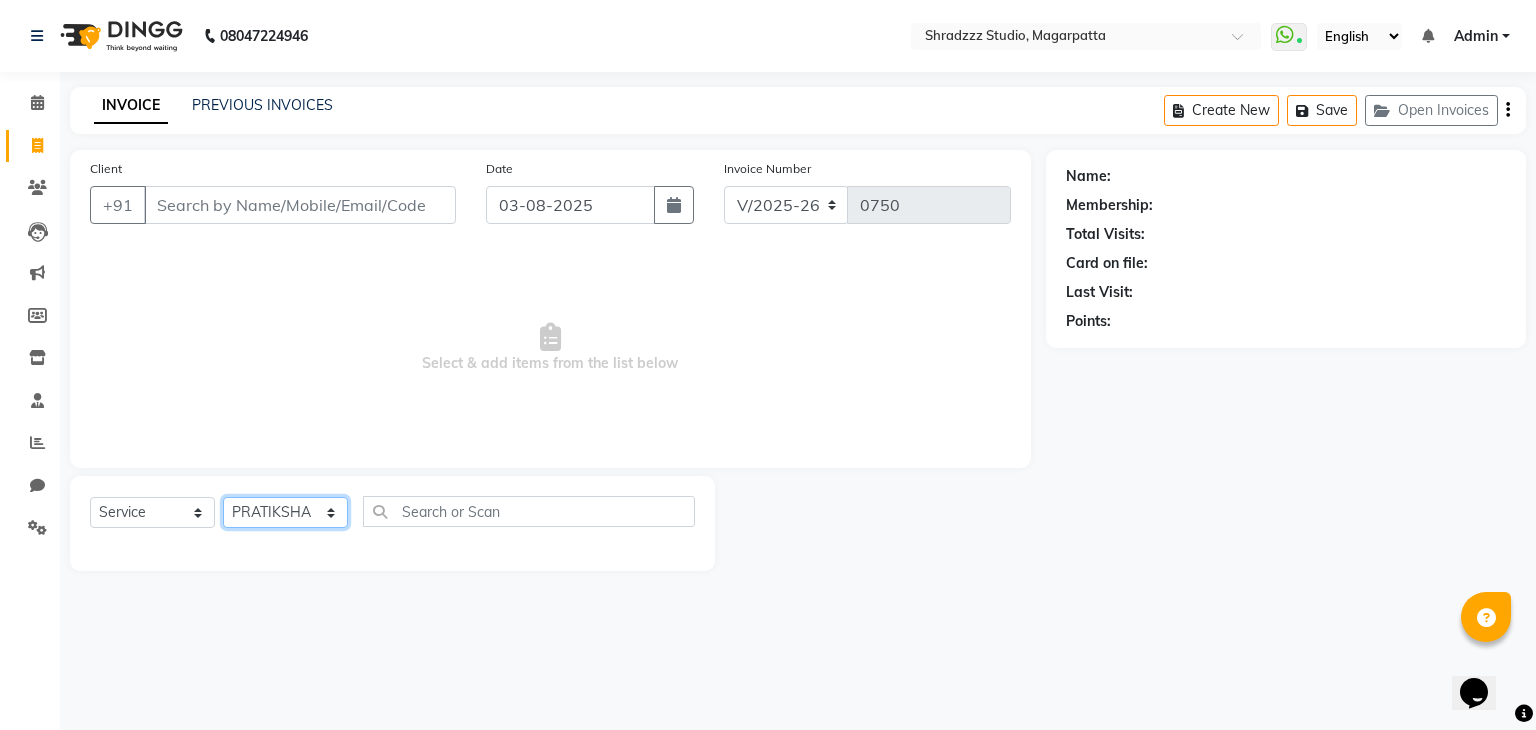 click on "Select Stylist Aruna   [NAME]  [NAME] Manager nikita PRATIKSHA   [NAME] [NAME]" 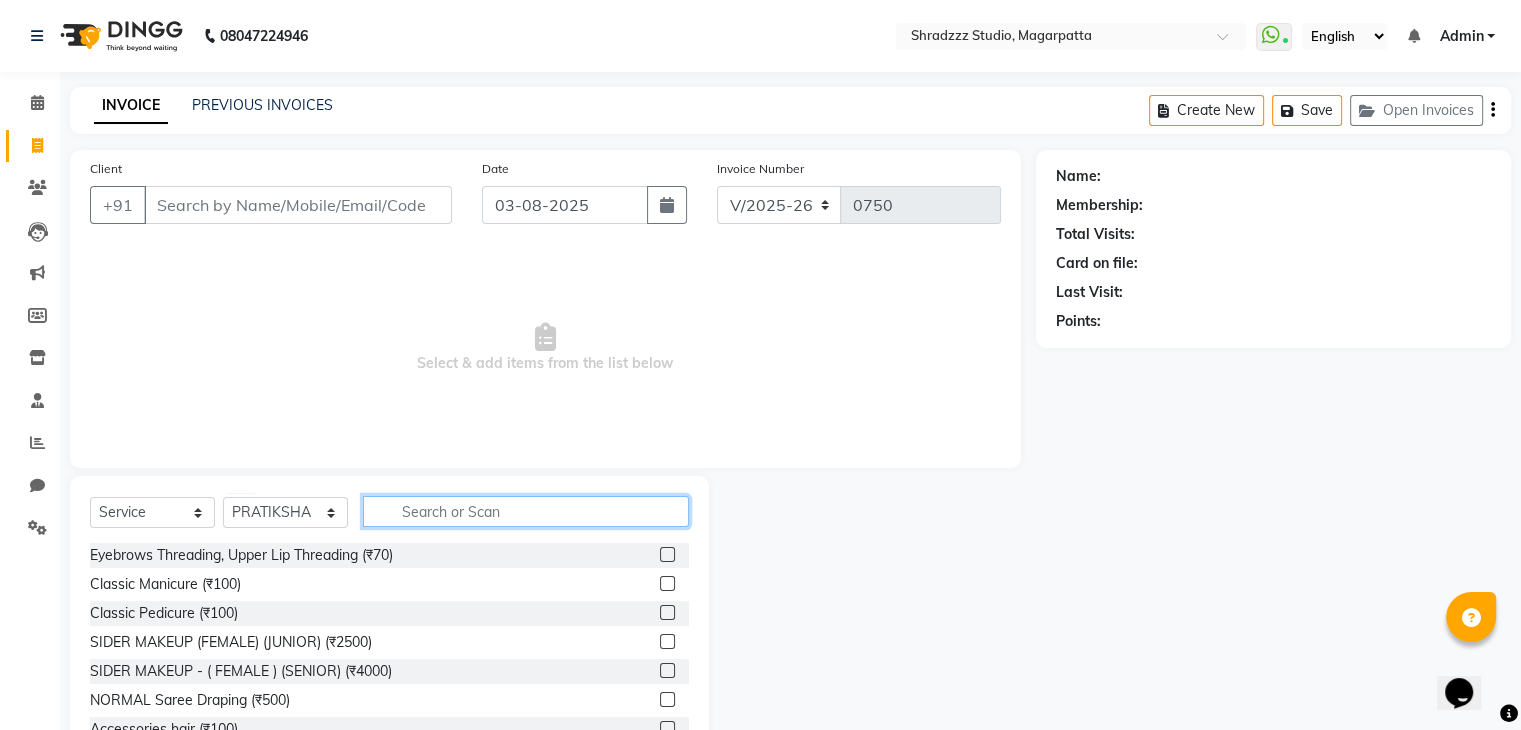 click 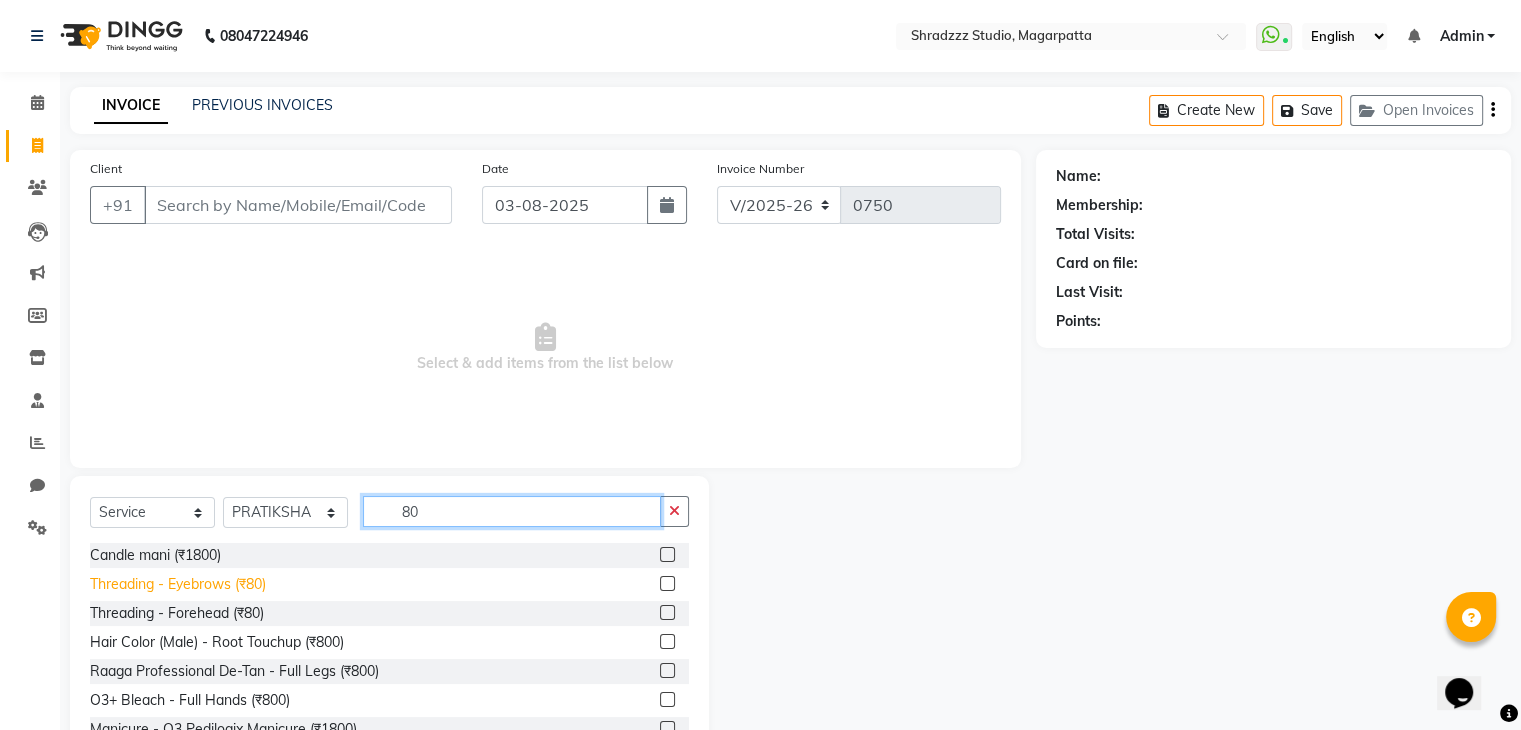 type on "80" 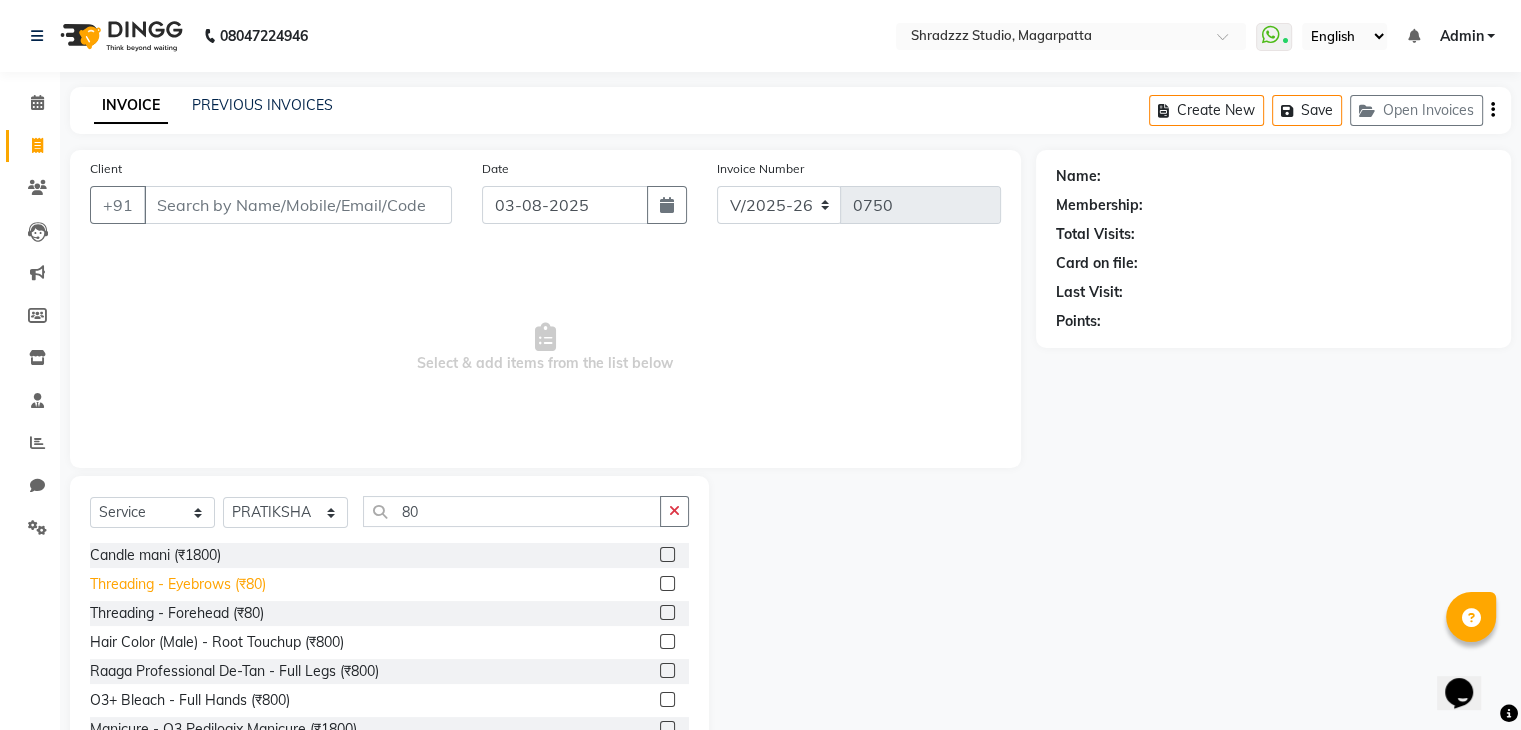click on "Threading - Eyebrows (₹80)" 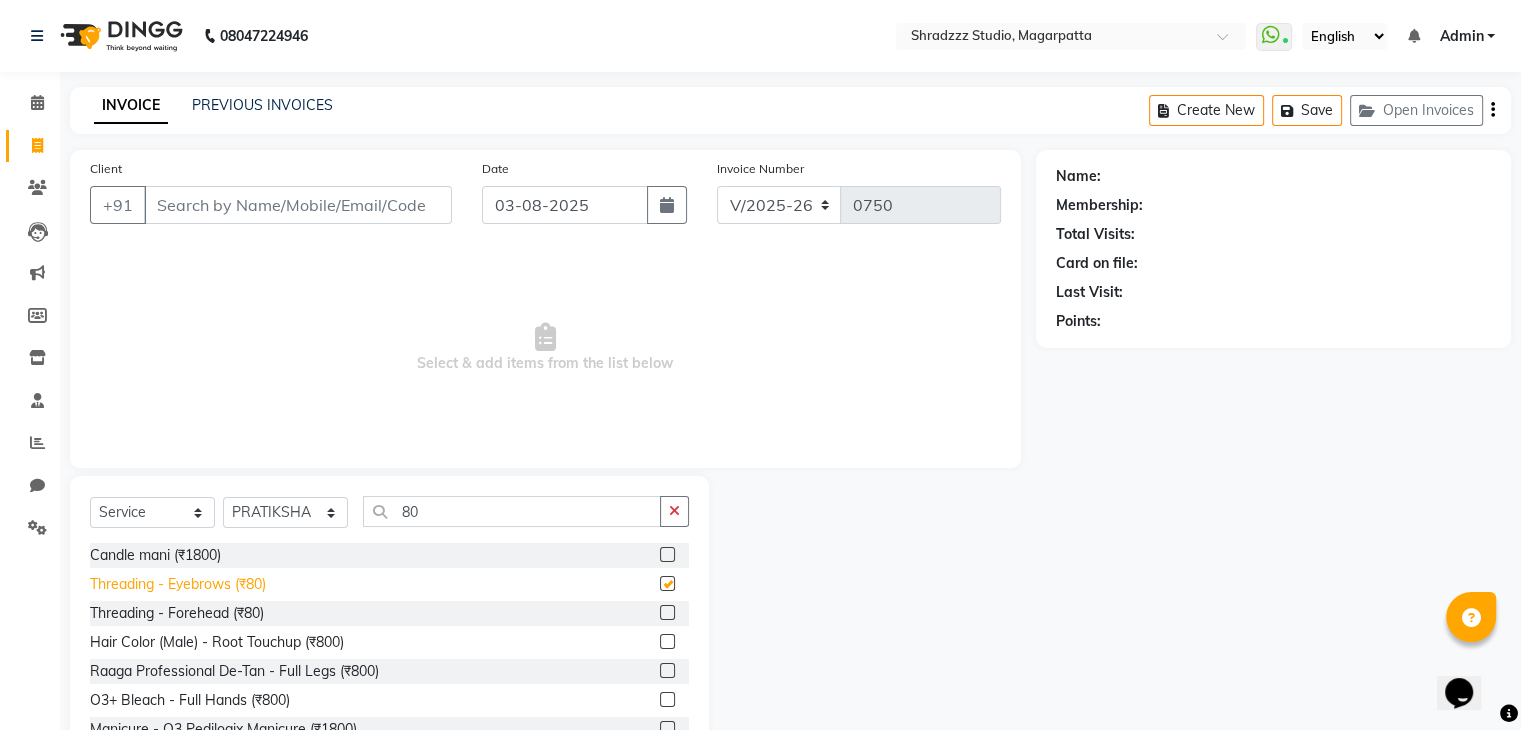 checkbox on "false" 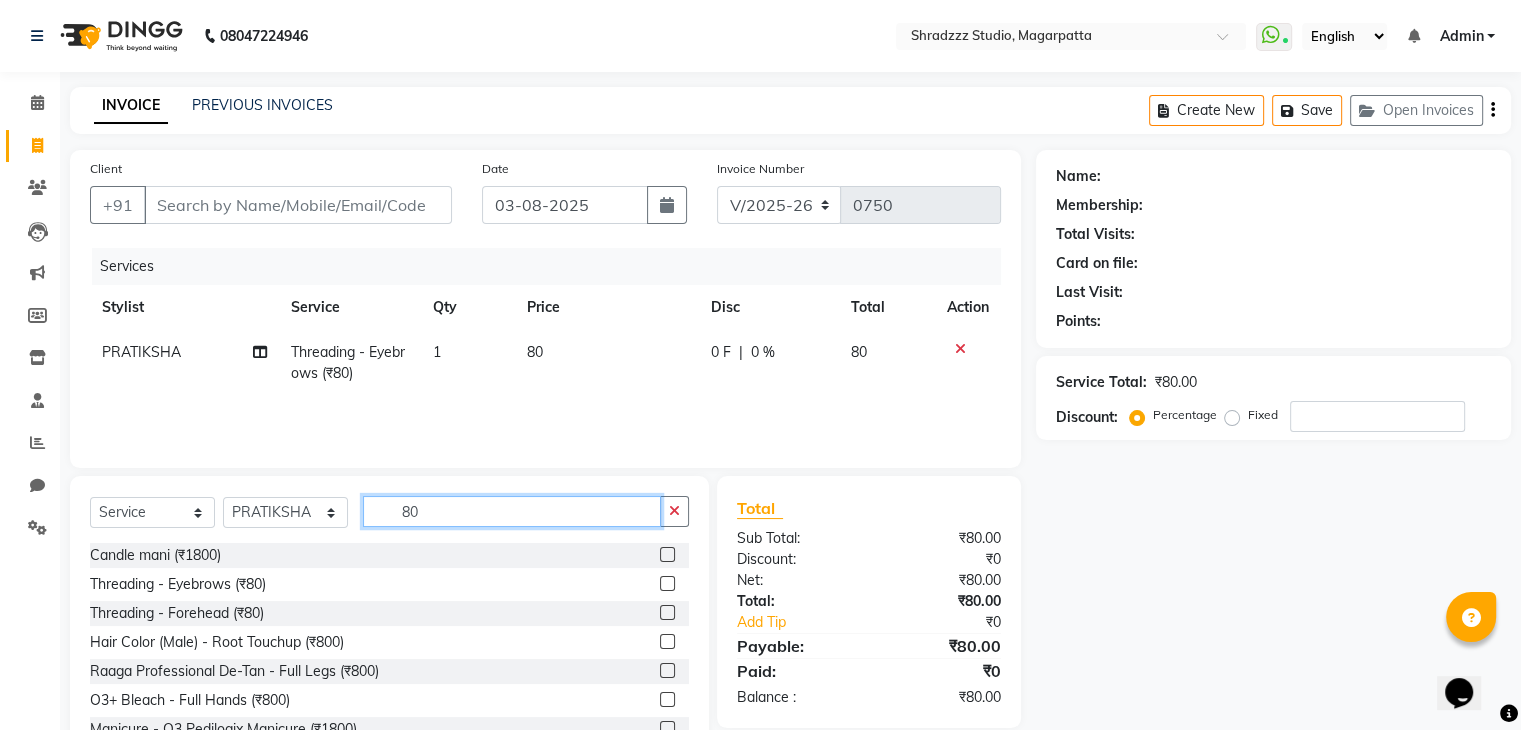 click on "80" 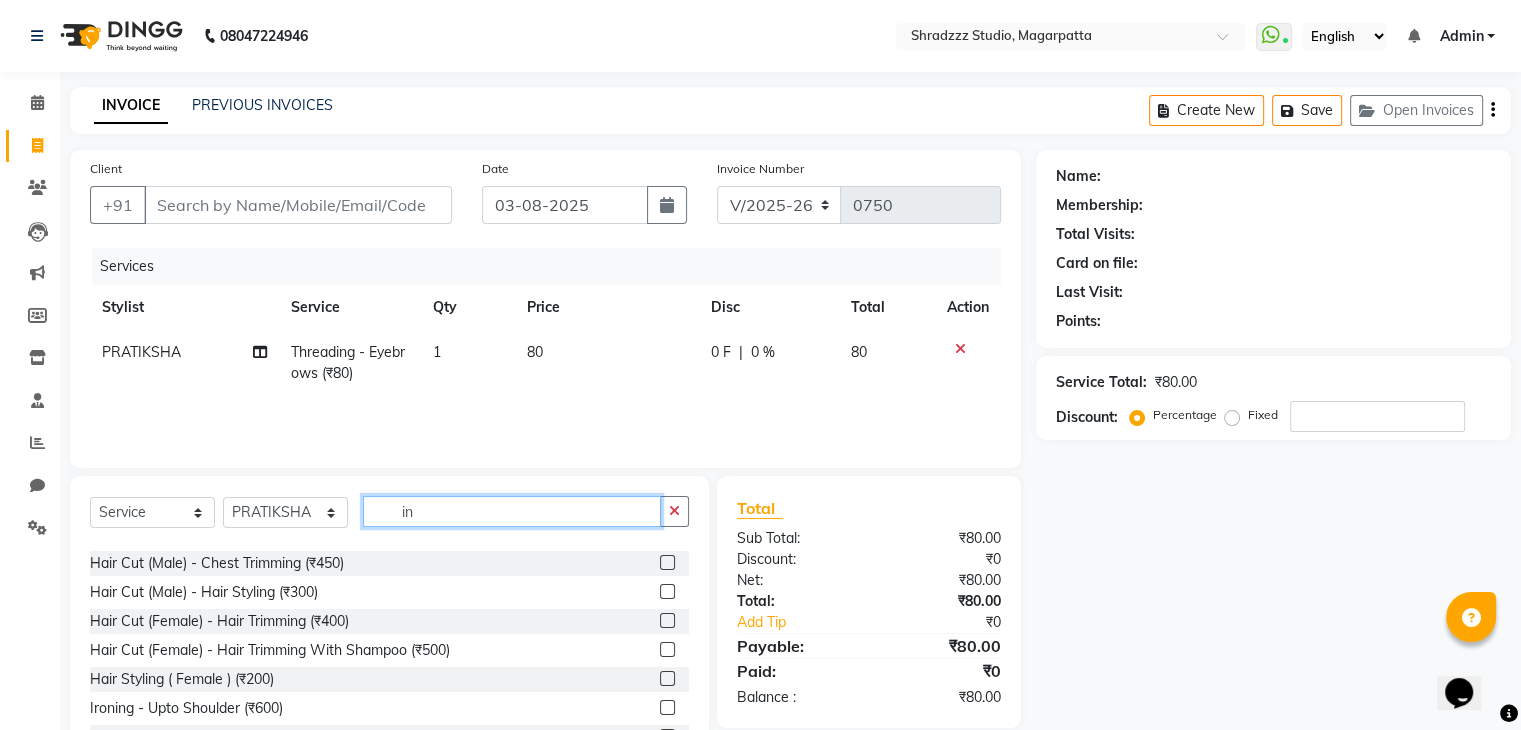scroll, scrollTop: 399, scrollLeft: 0, axis: vertical 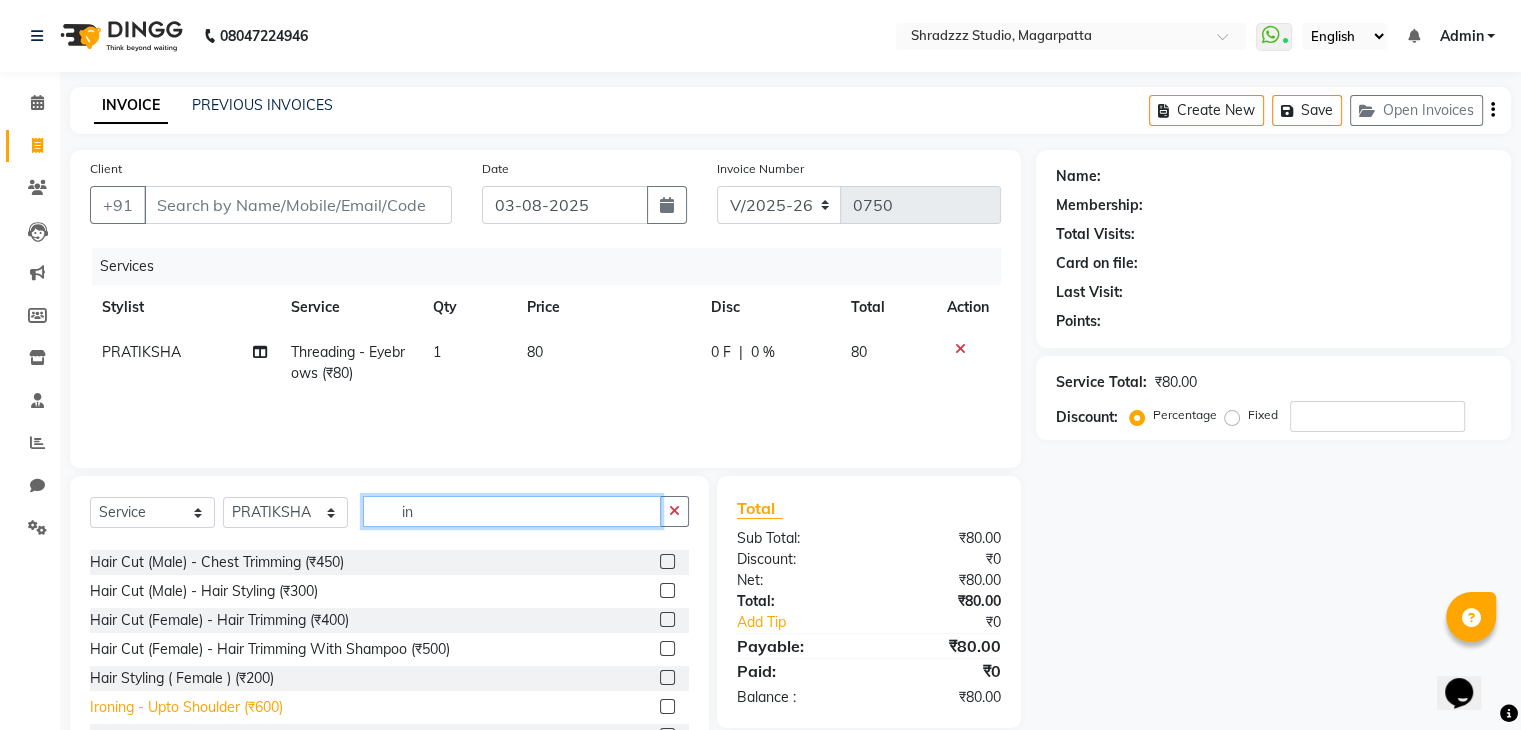 type on "in" 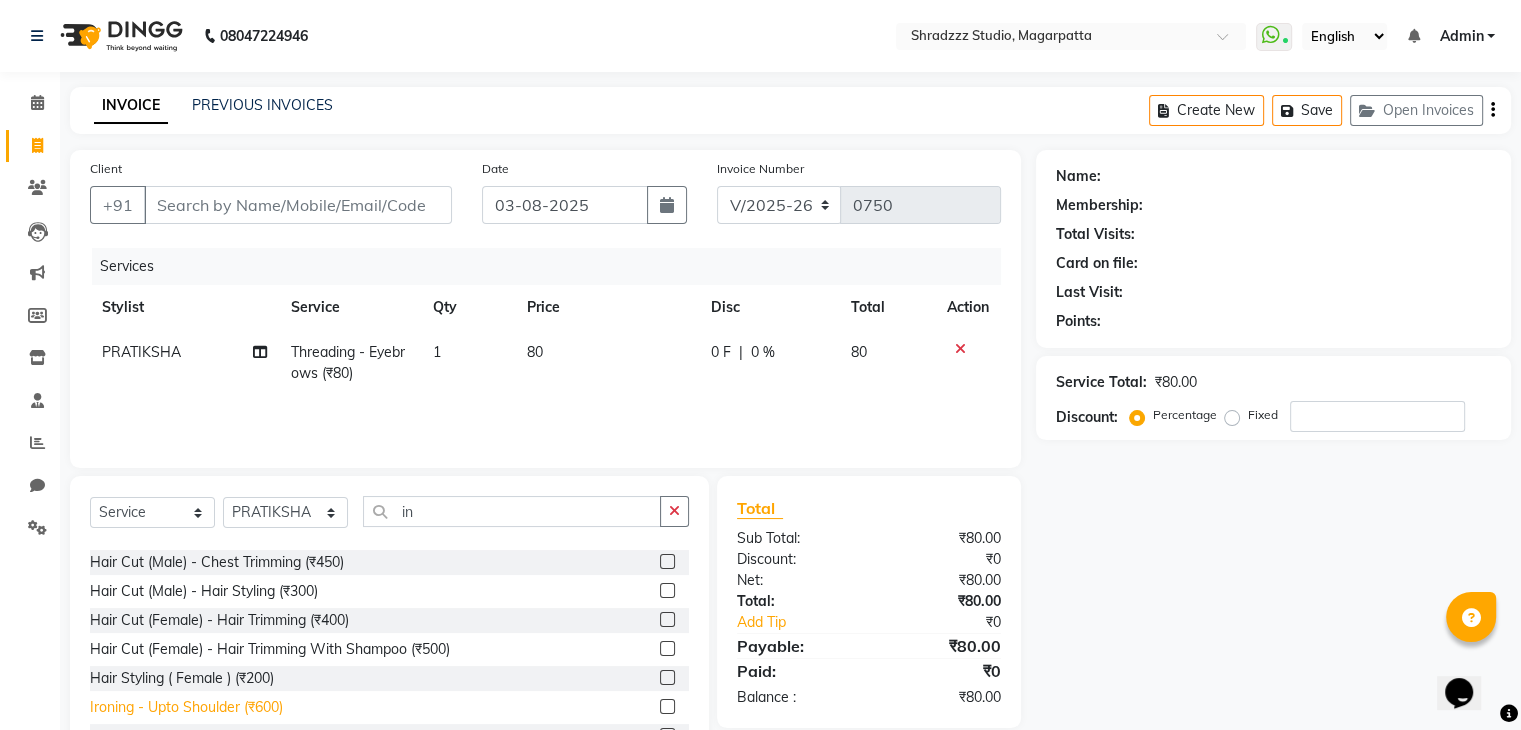 click on "Ironing - Upto Shoulder (₹600)" 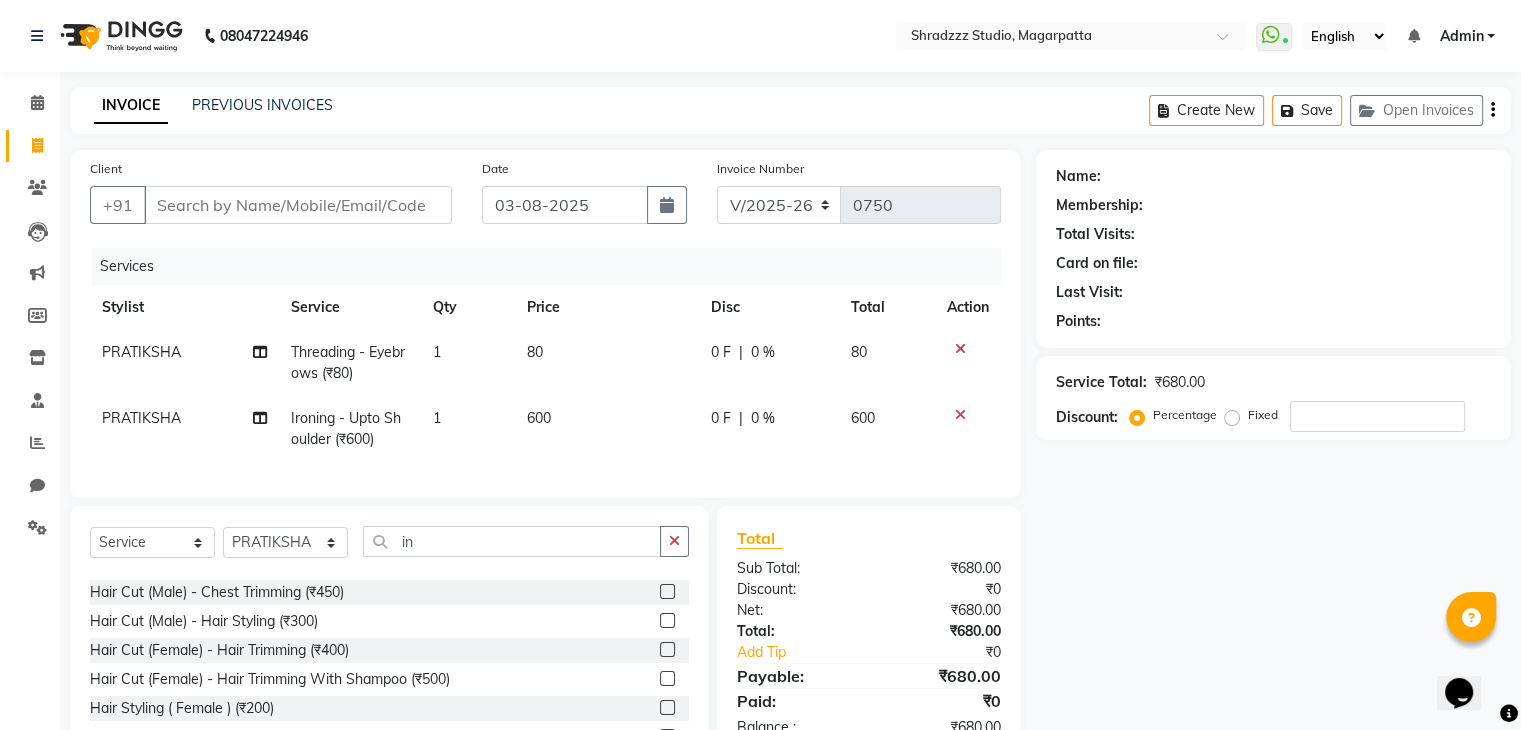 checkbox on "false" 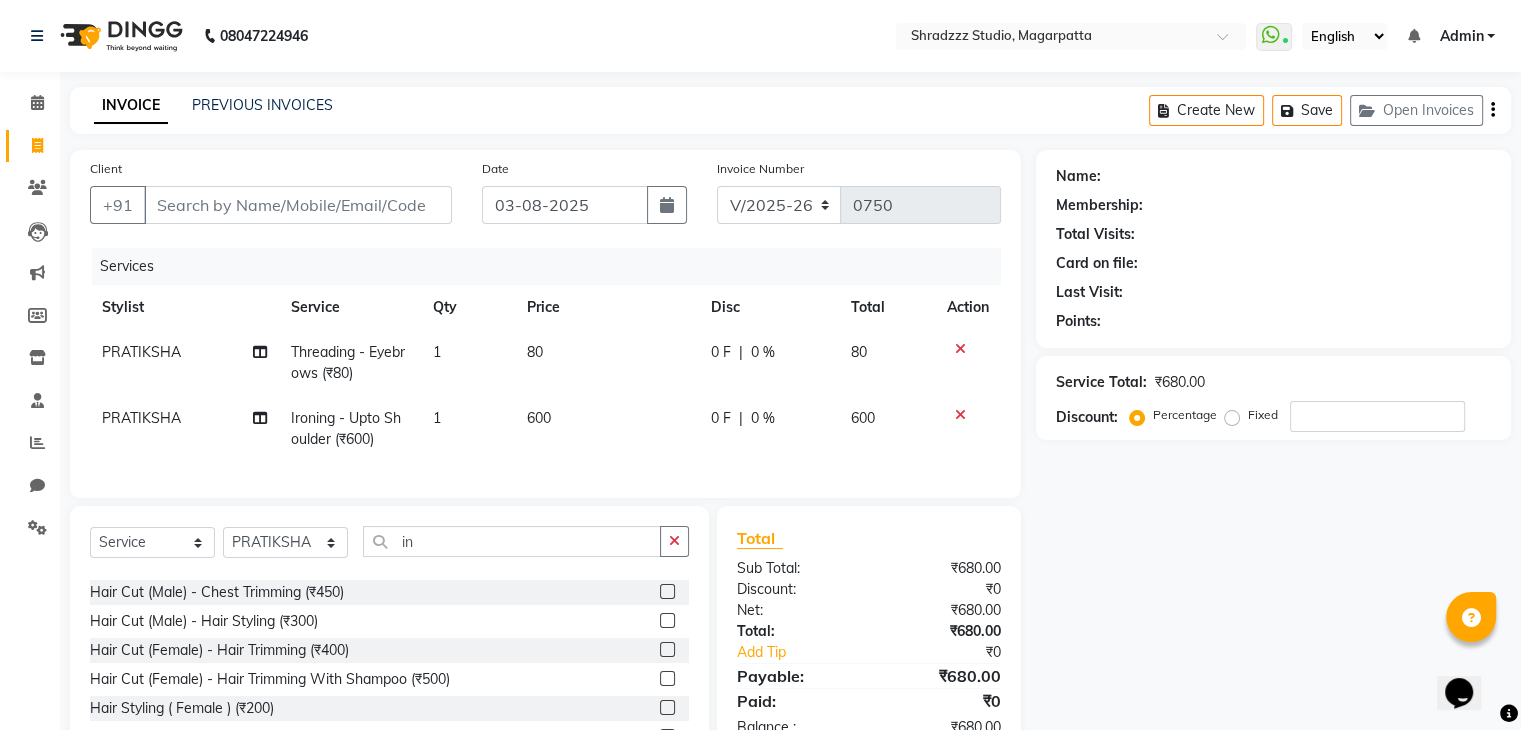 click on "600" 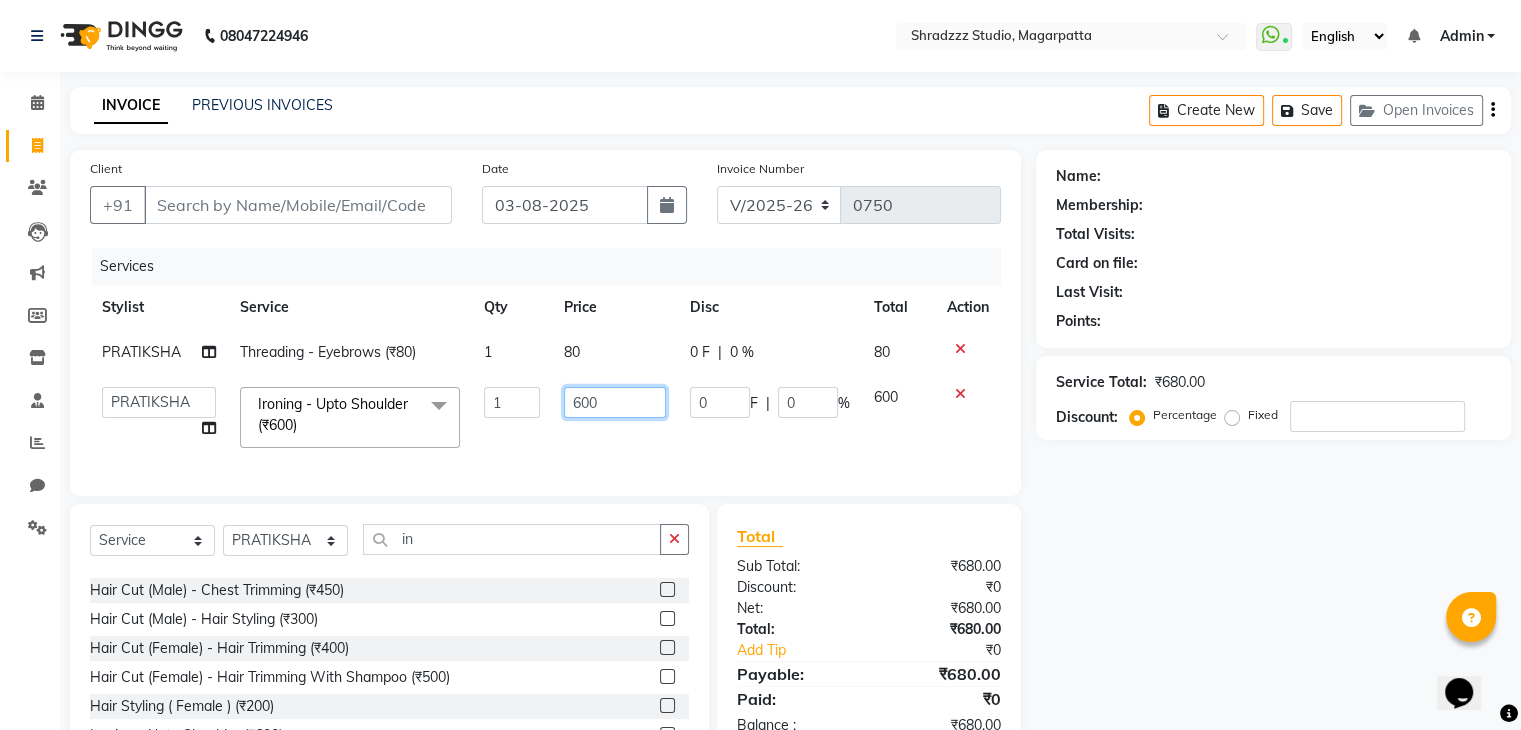 click on "600" 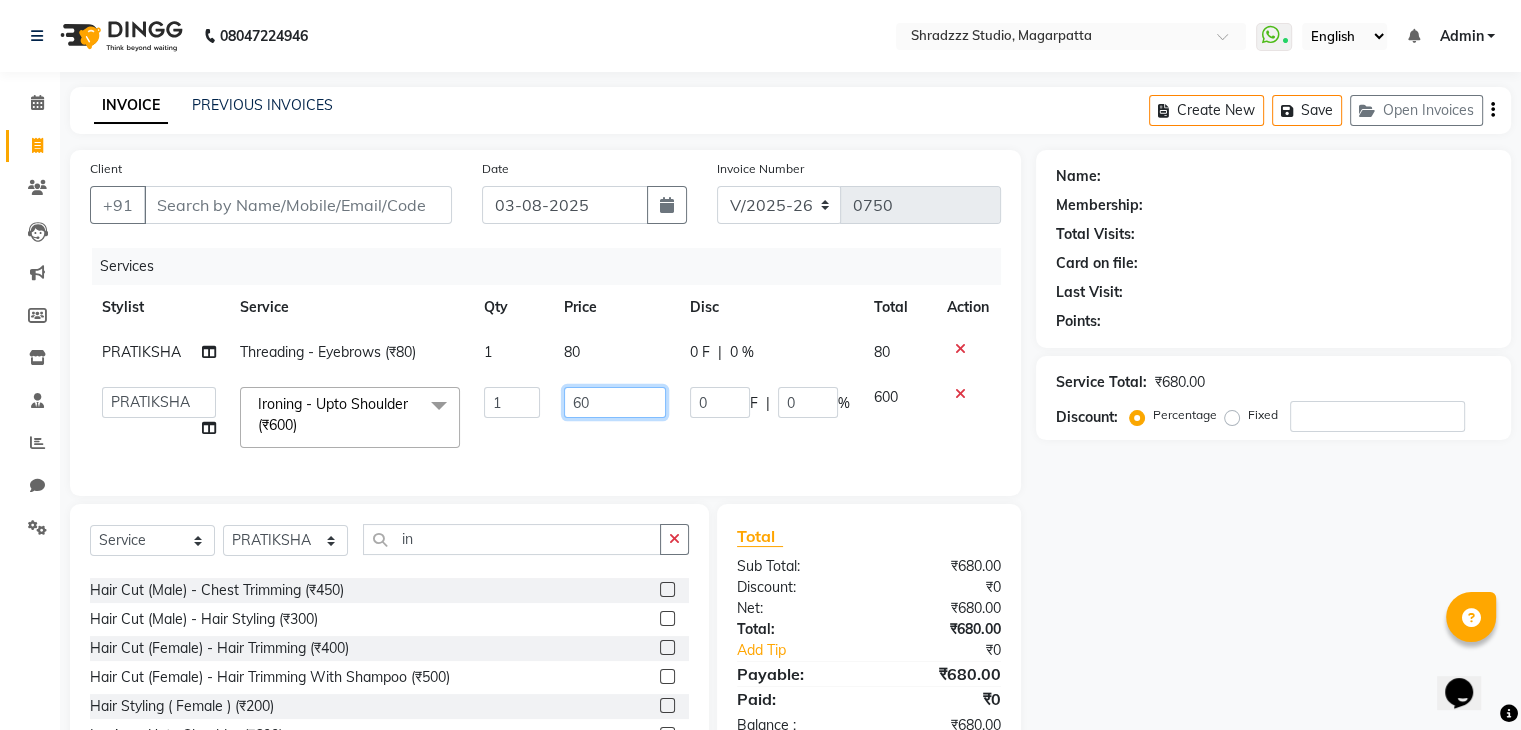 type on "6" 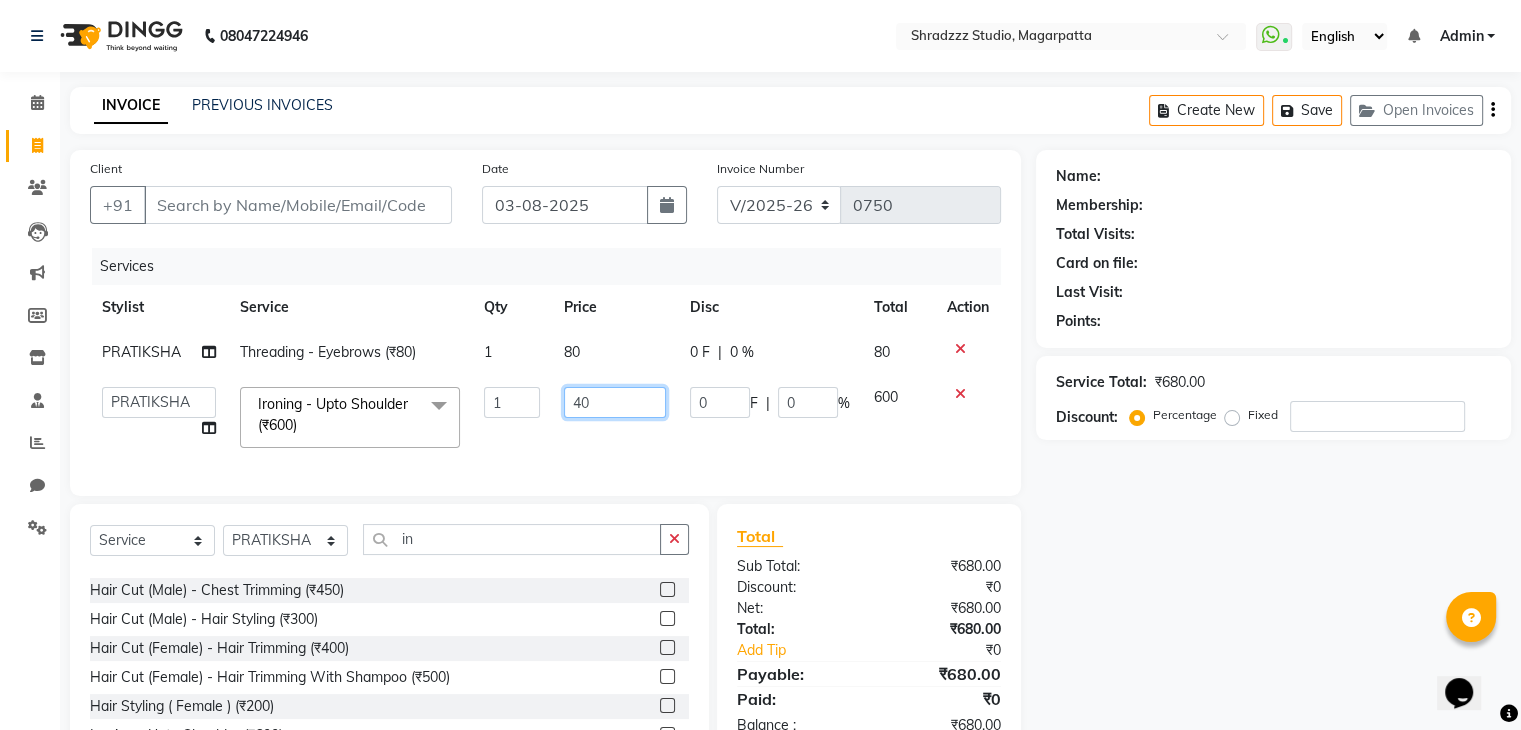 type on "400" 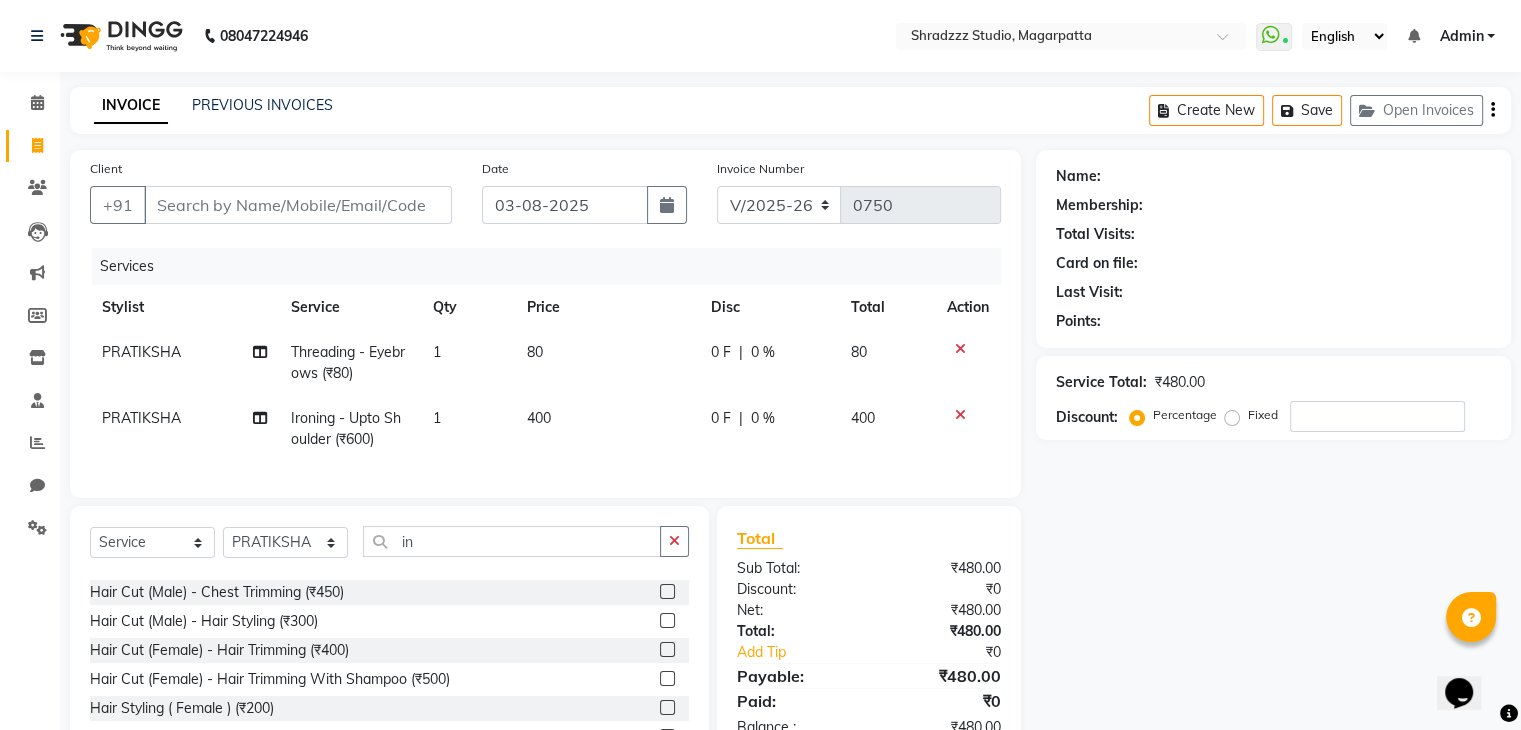 click on "Name: Membership: Total Visits: Card on file: Last Visit:  Points:  Service Total:  ₹480.00  Discount:  Percentage   Fixed" 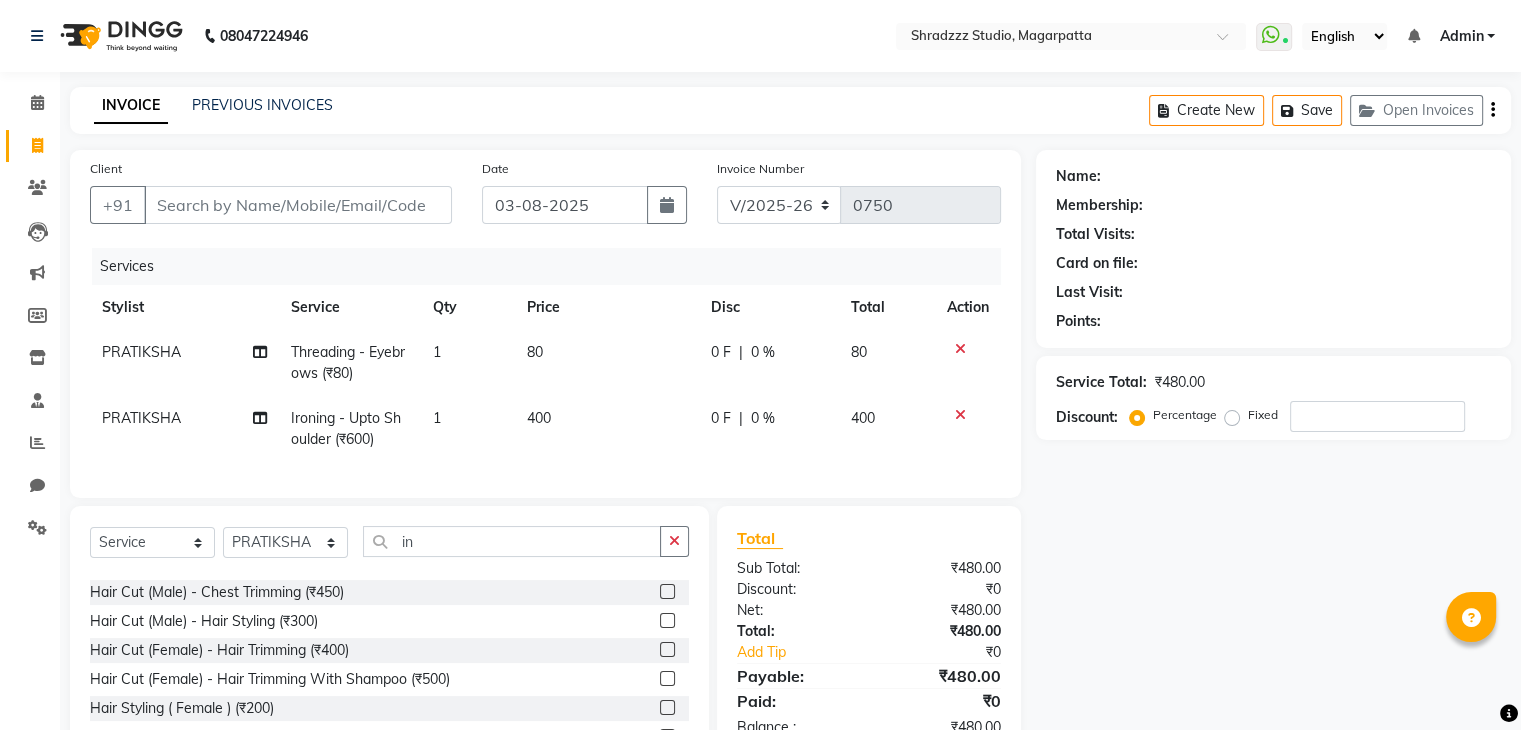 click on "PRATIKSHA" 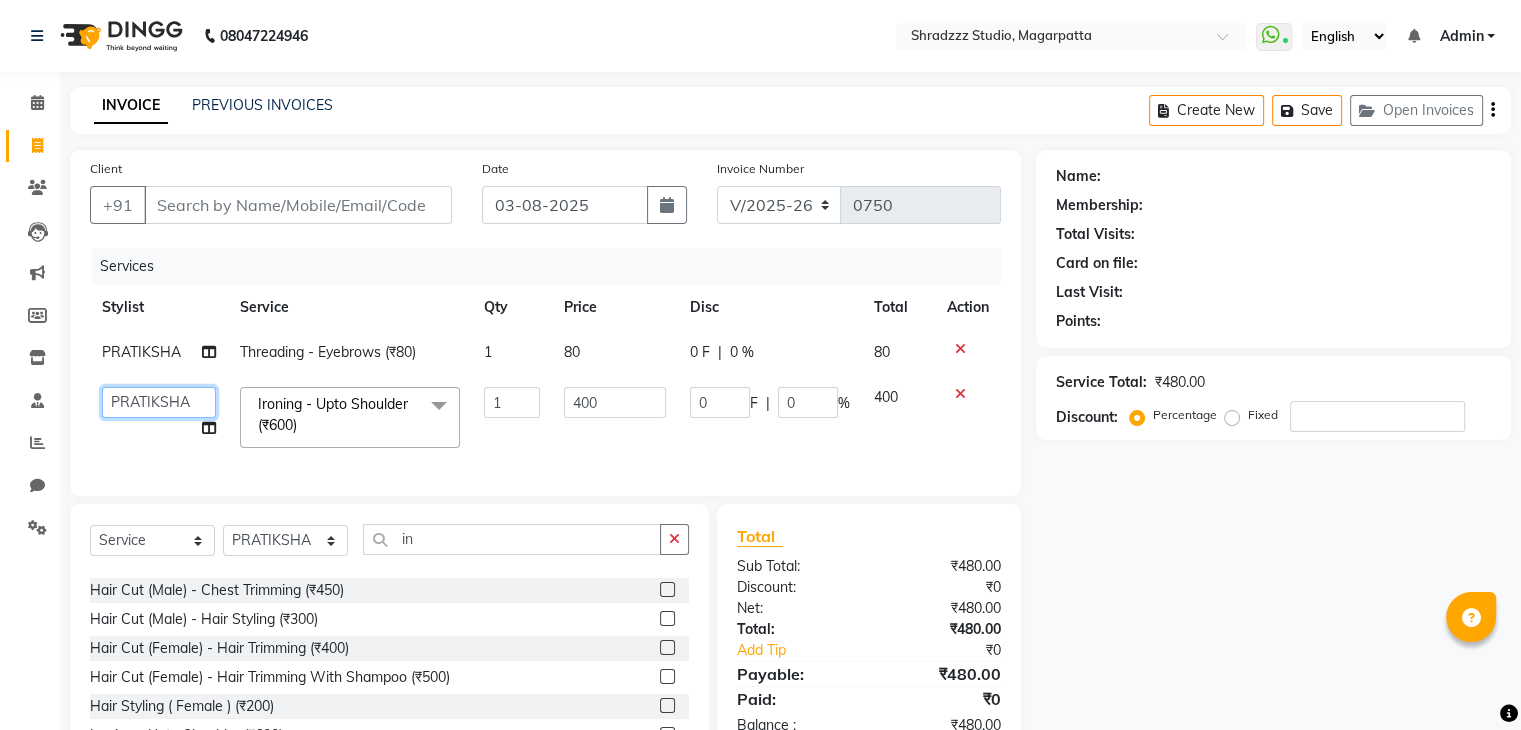 click on "Aruna     KALYANI    KRISHANA   Manager   nikita   PRATIKSHA     Sameer shaikh   Sarojini swami" 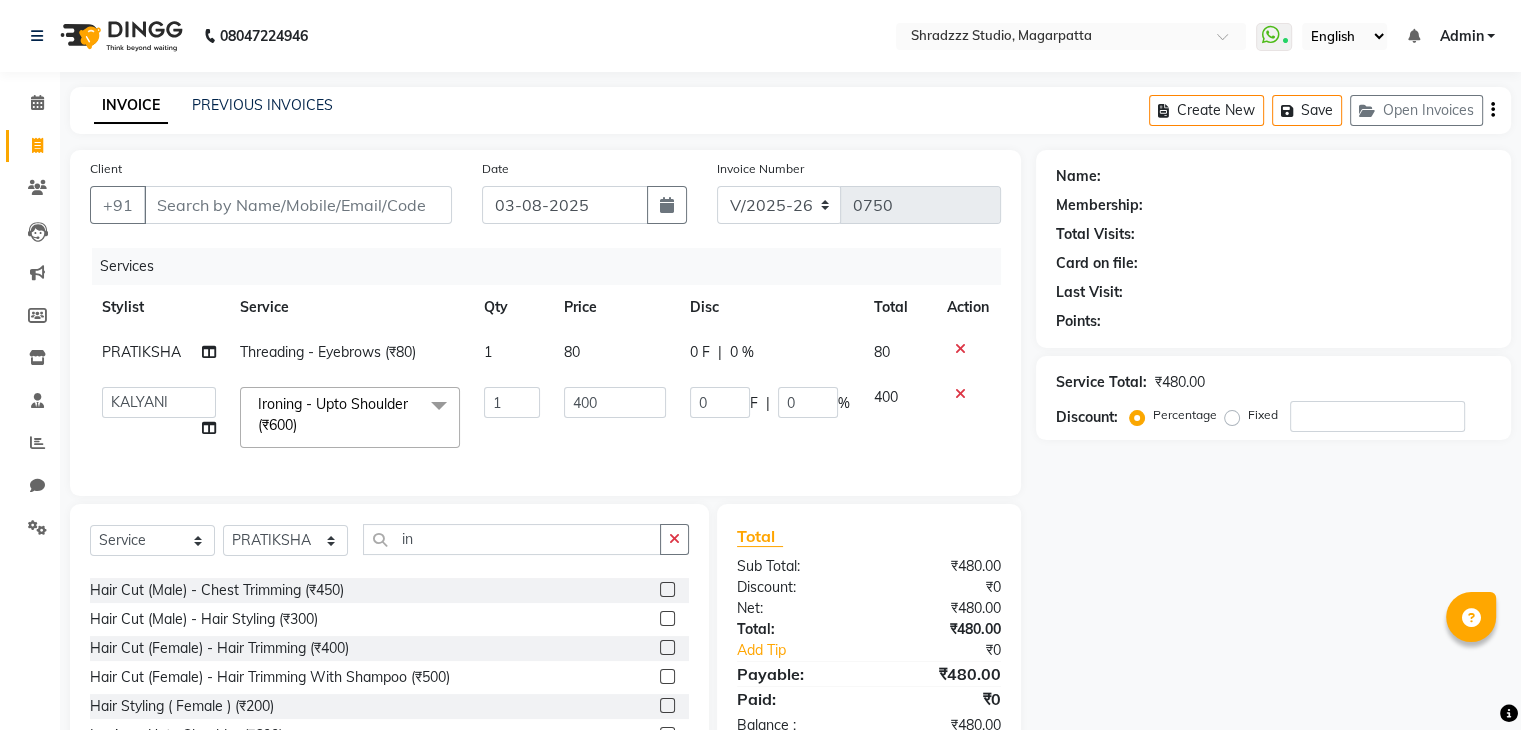 select on "64833" 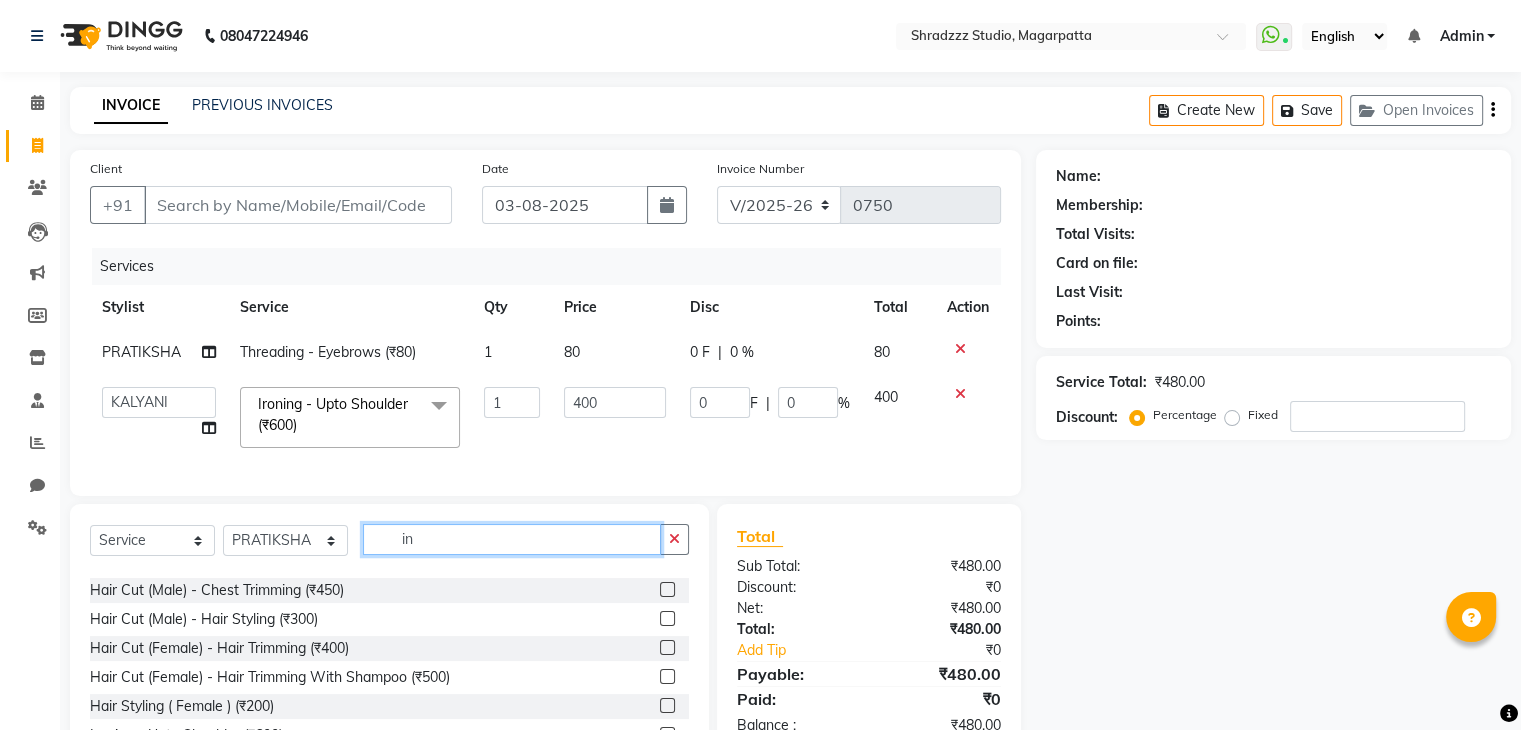 click on "in" 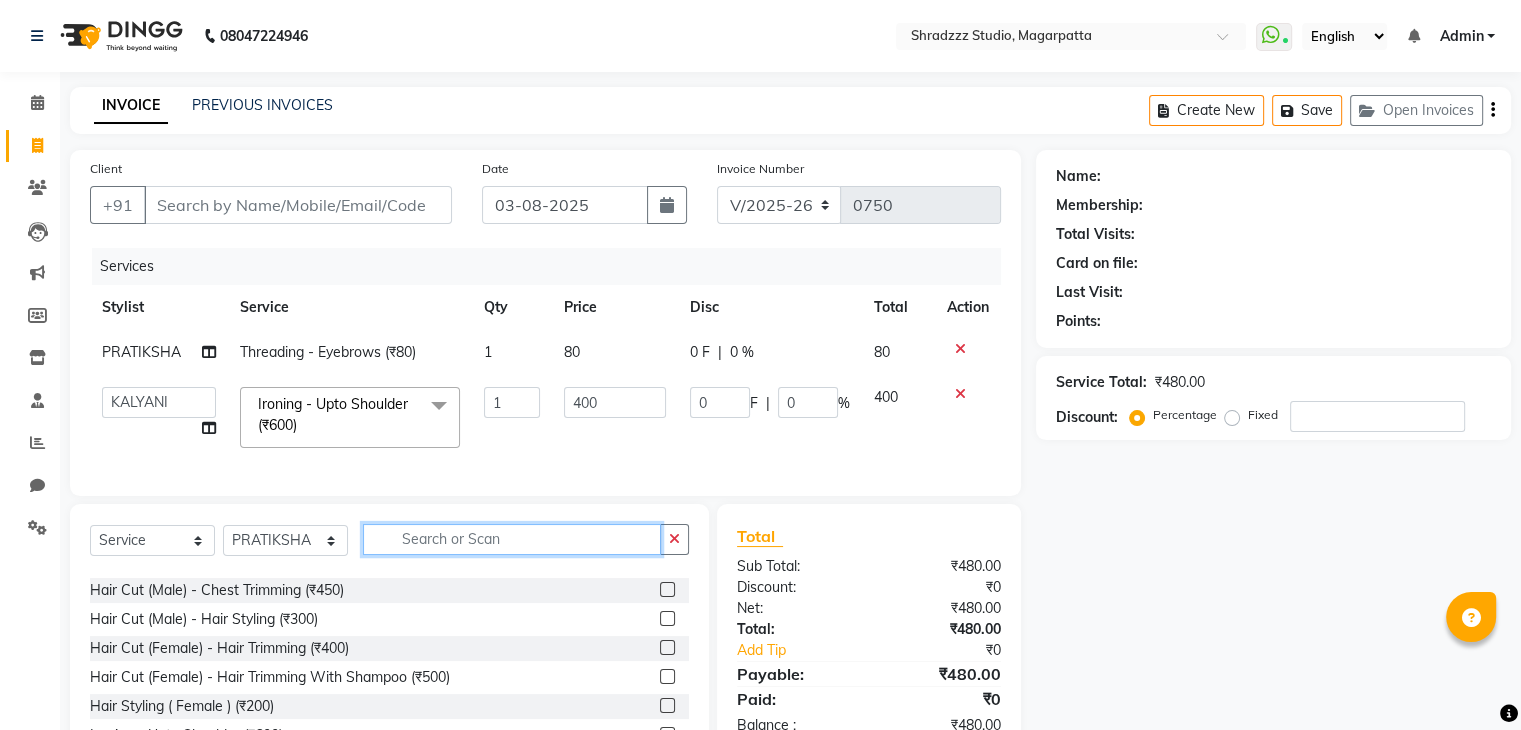 scroll, scrollTop: 1211, scrollLeft: 0, axis: vertical 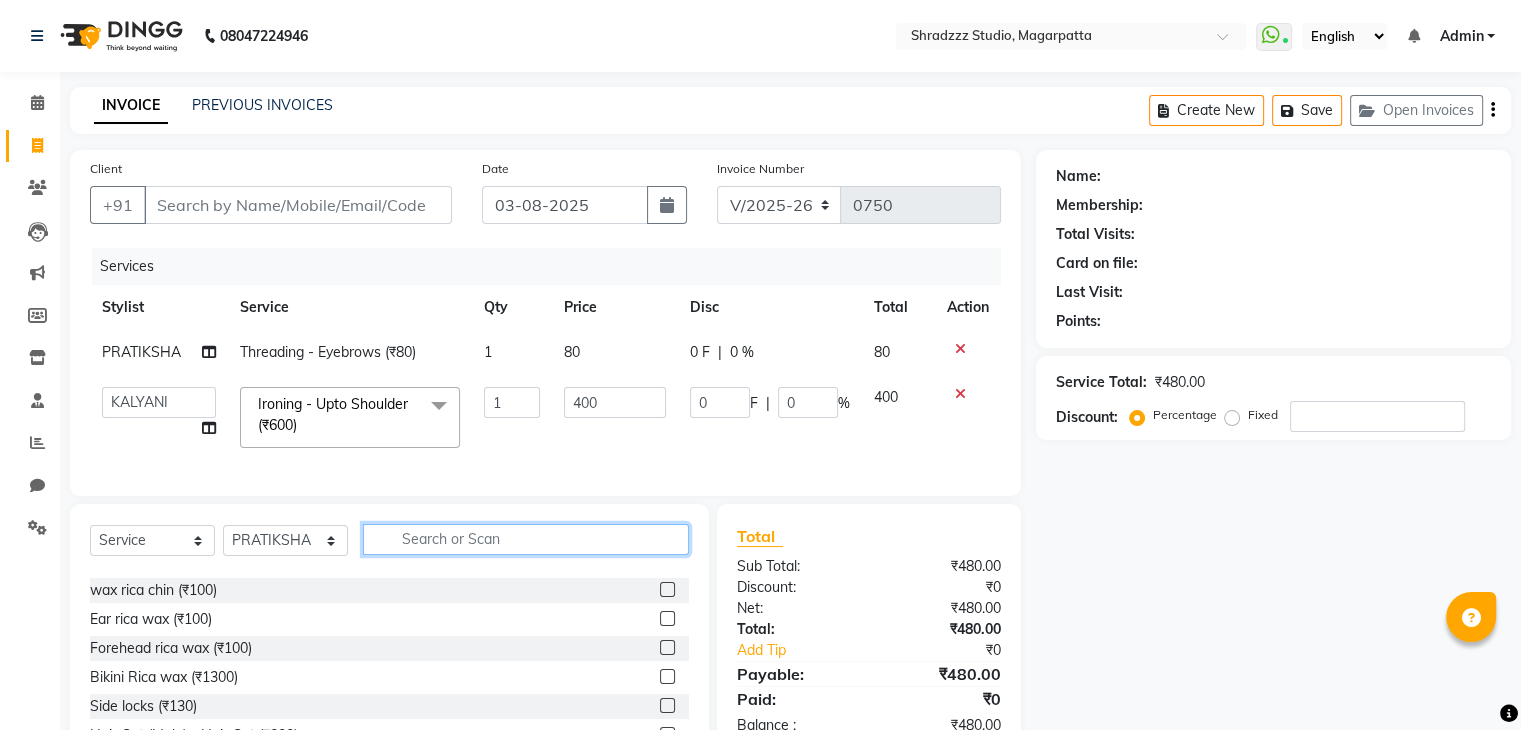 type 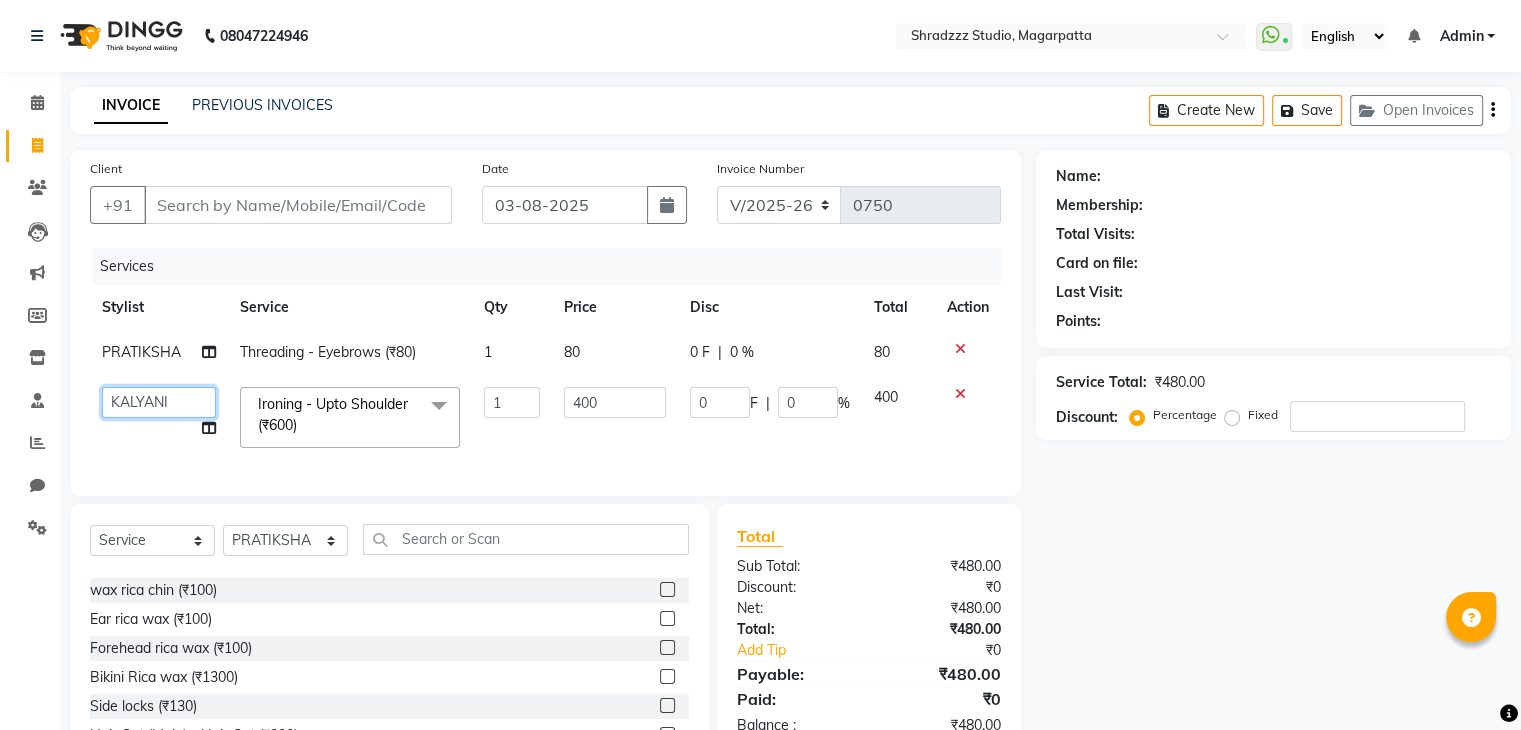 click on "Aruna     KALYANI    KRISHANA   Manager   nikita   PRATIKSHA     Sameer shaikh   Sarojini swami" 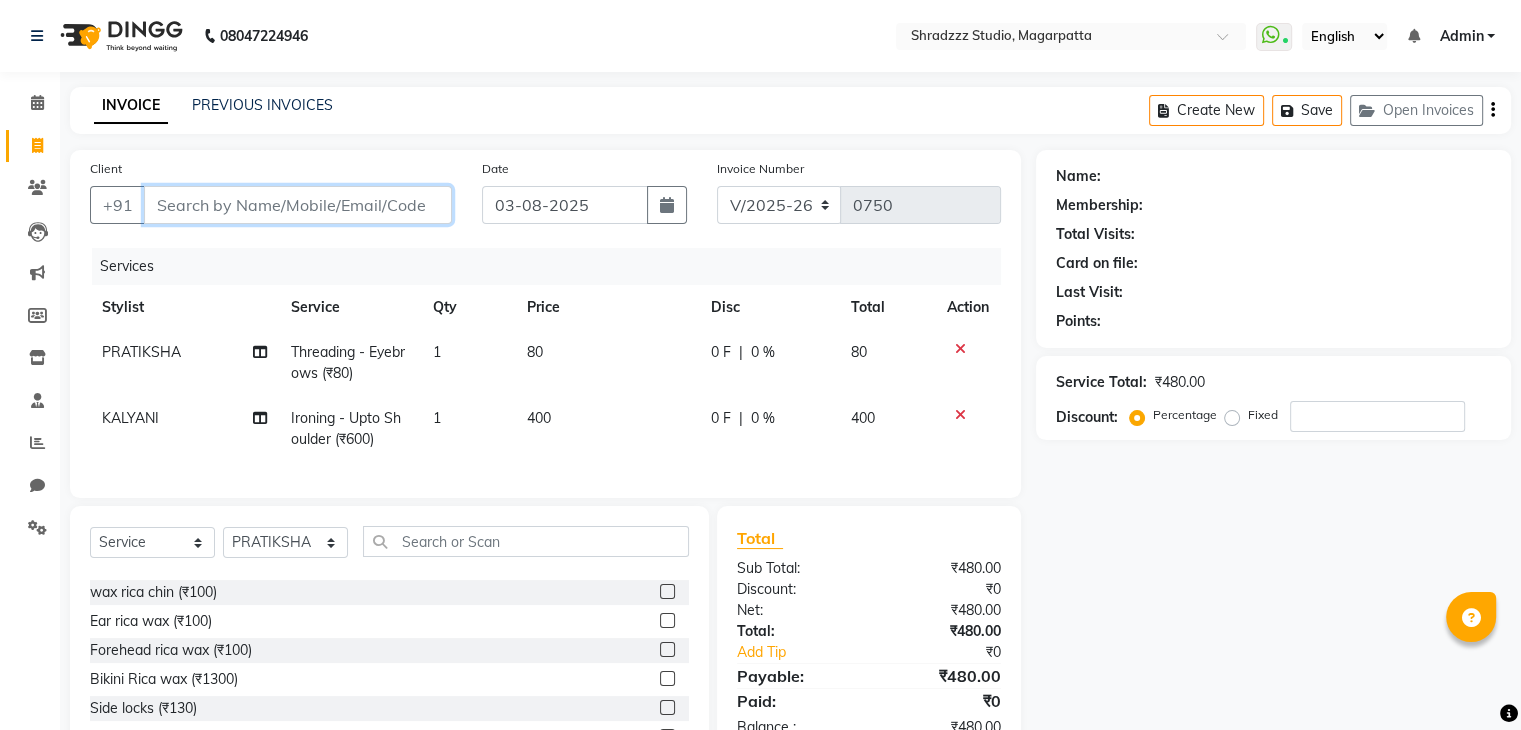 click on "Client" at bounding box center [298, 205] 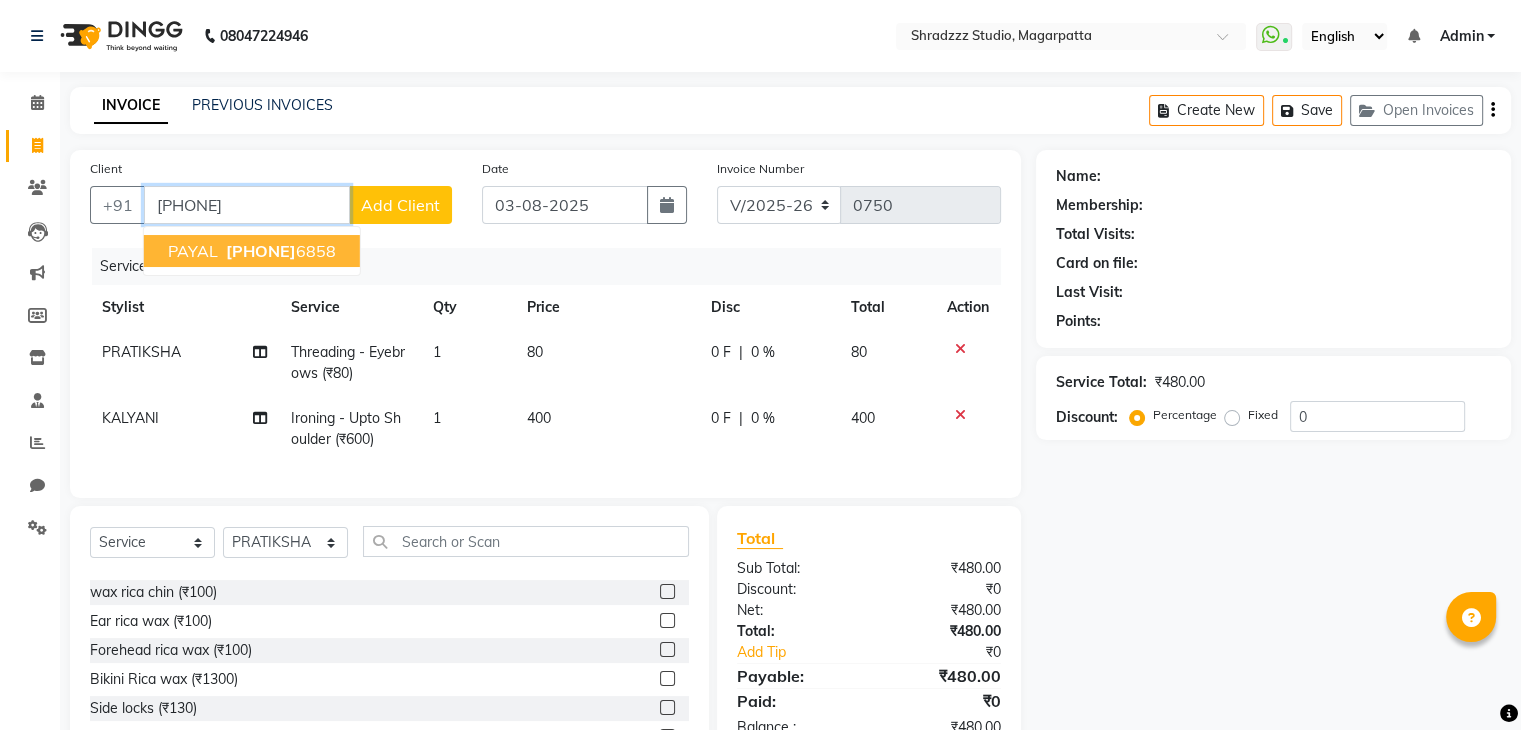 click on "784101 6858" at bounding box center (279, 251) 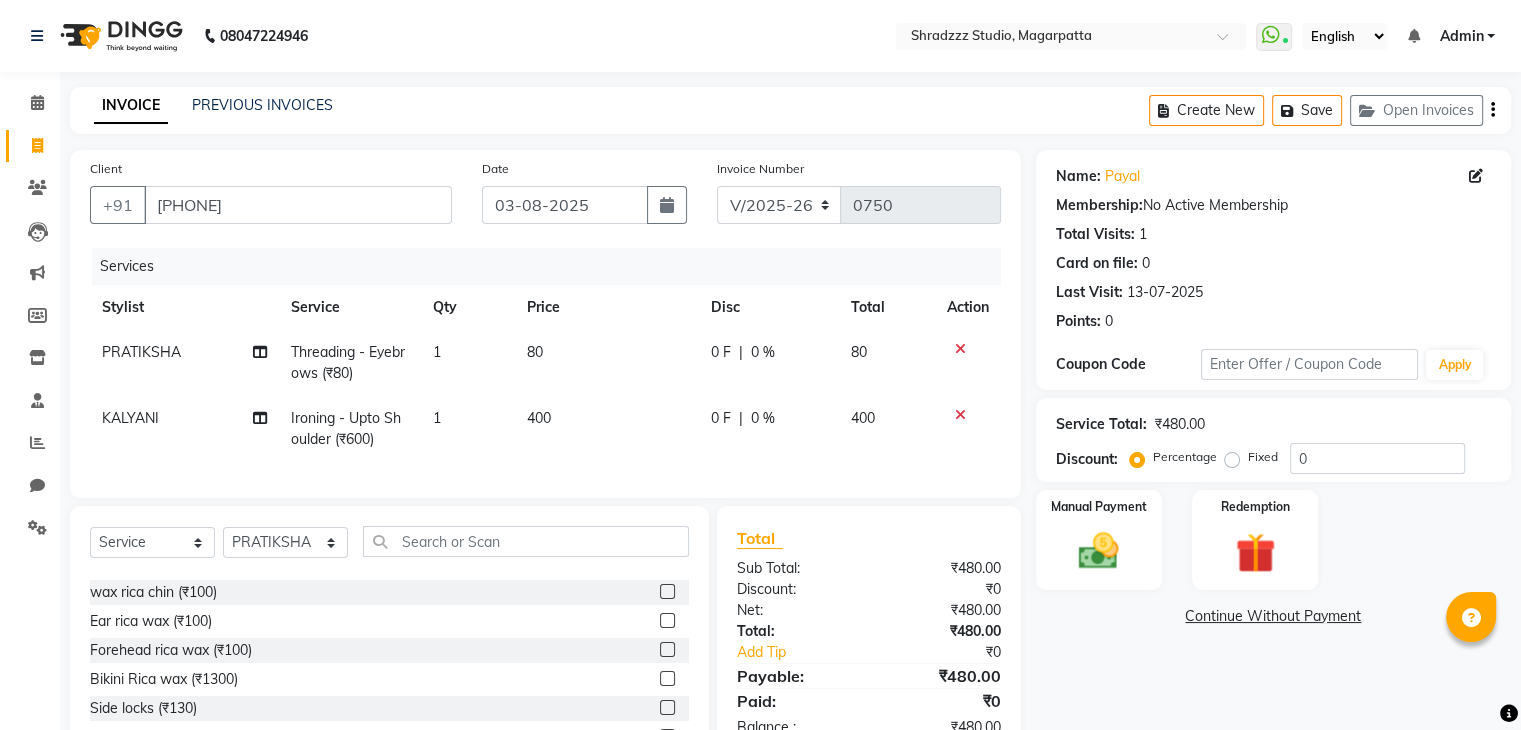click on "₹480.00" 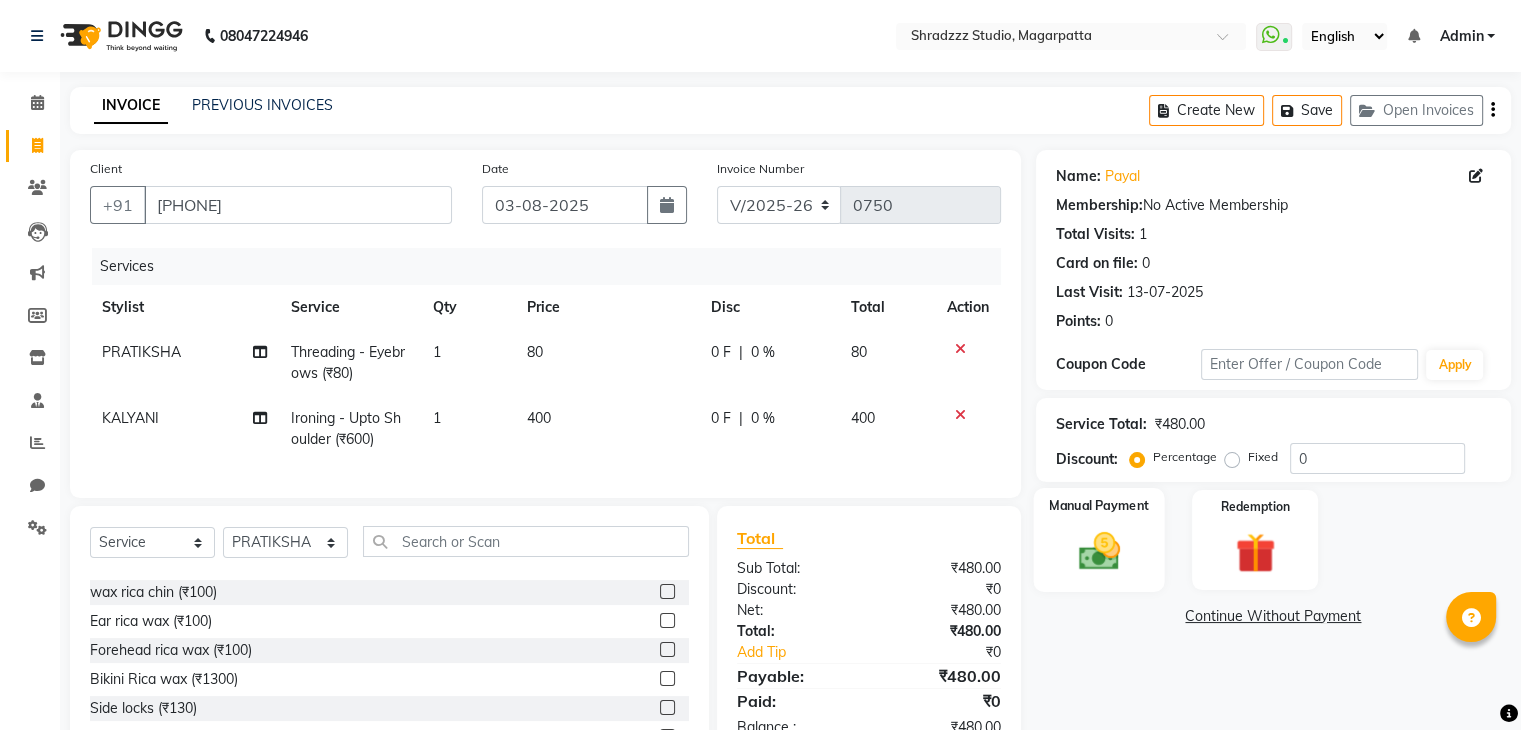 click 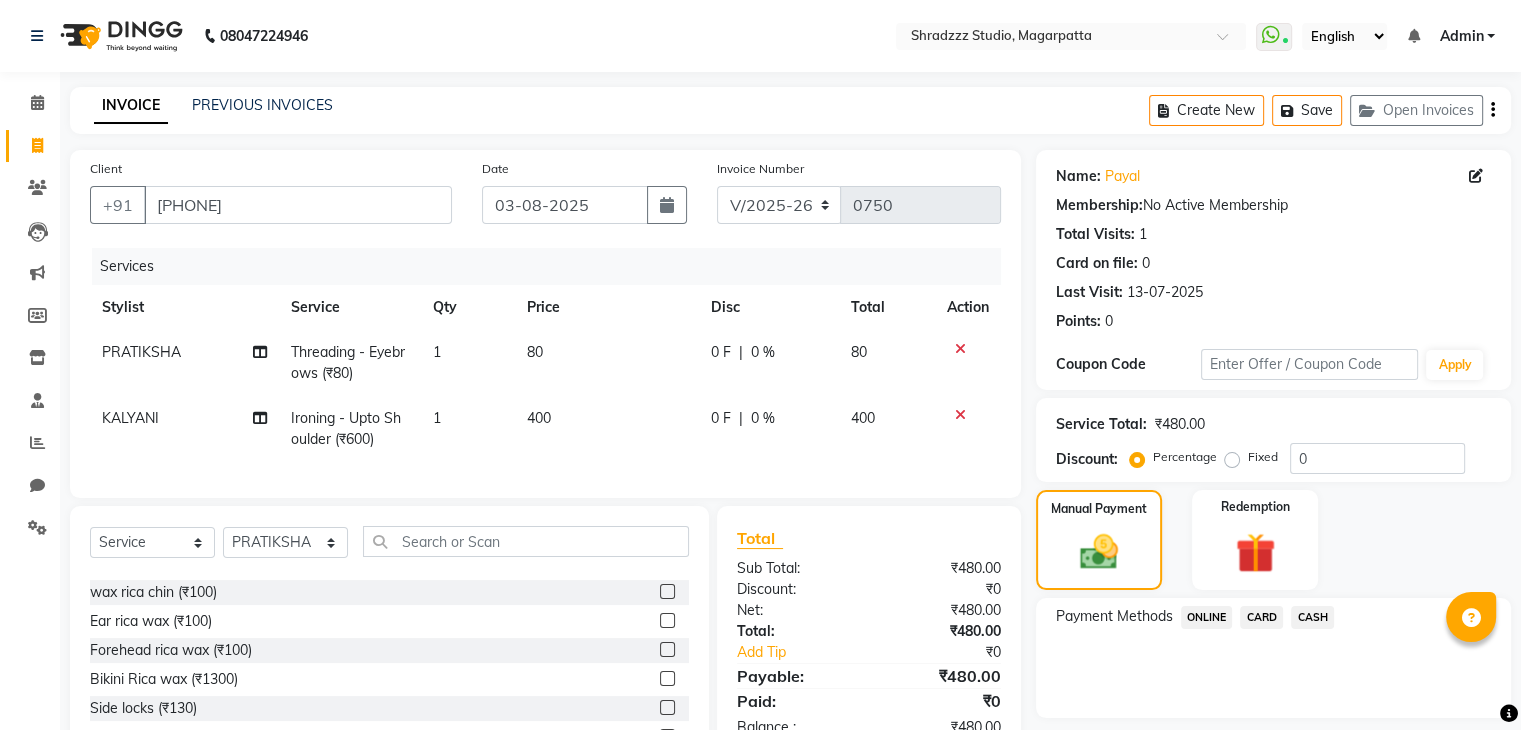 click on "ONLINE" 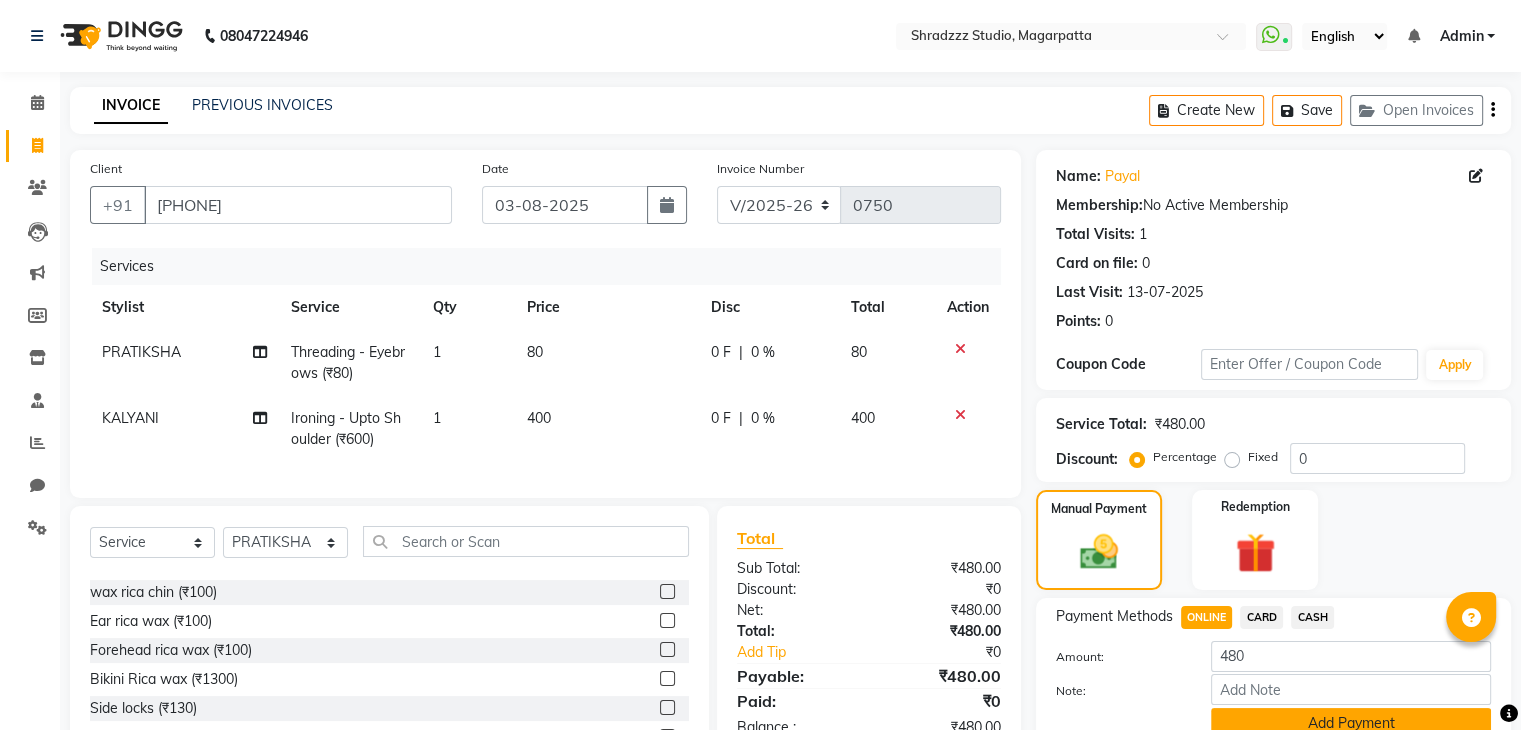click on "Add Payment" 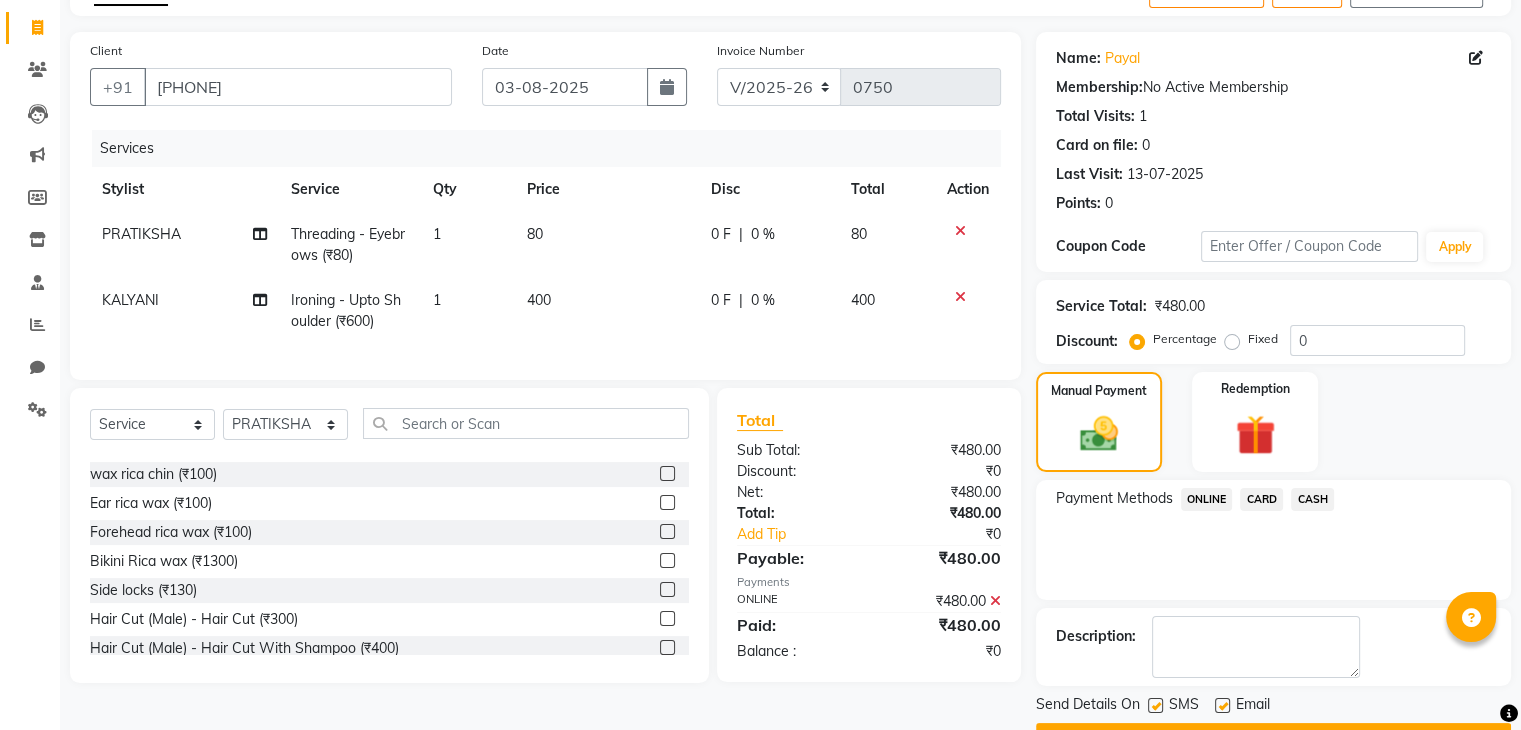 scroll, scrollTop: 171, scrollLeft: 0, axis: vertical 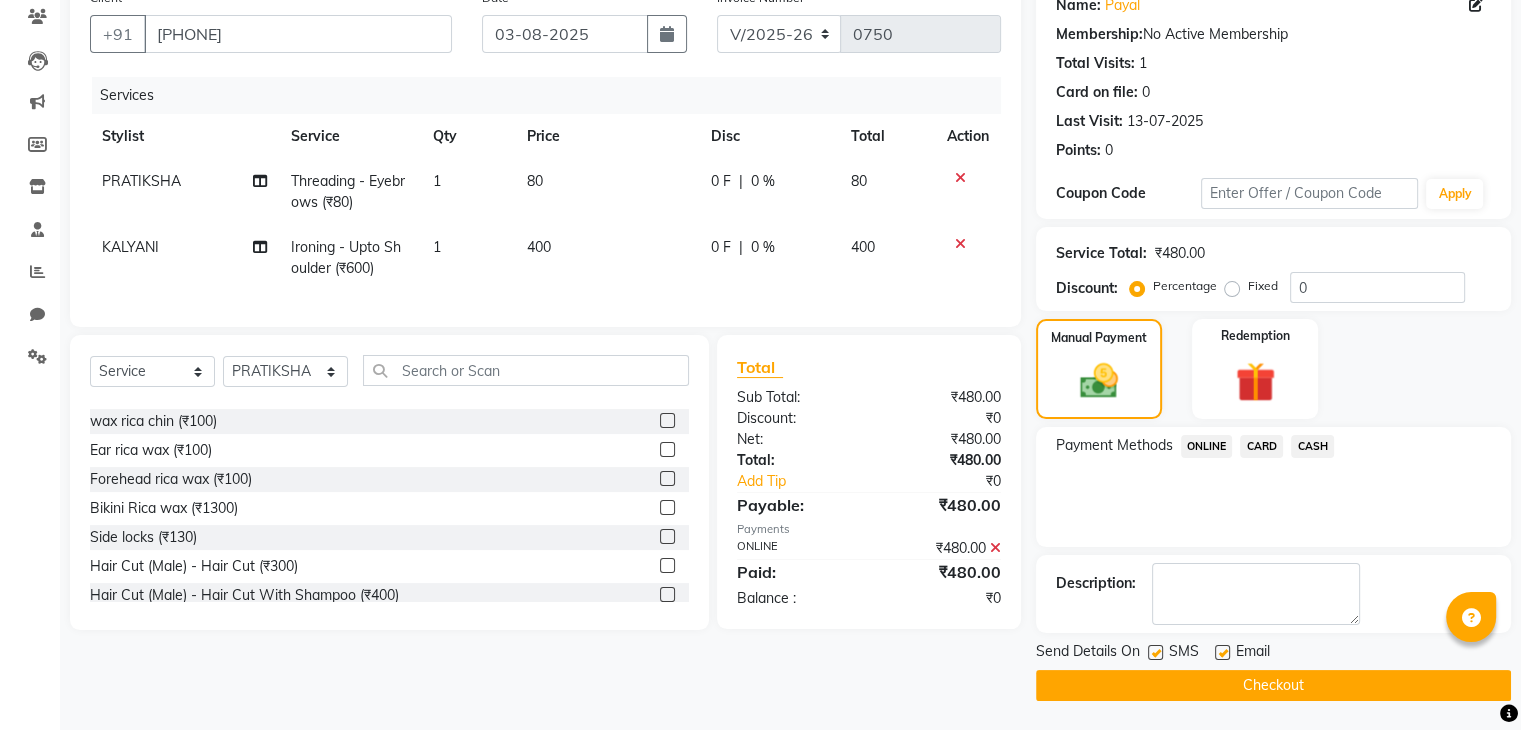 click on "Checkout" 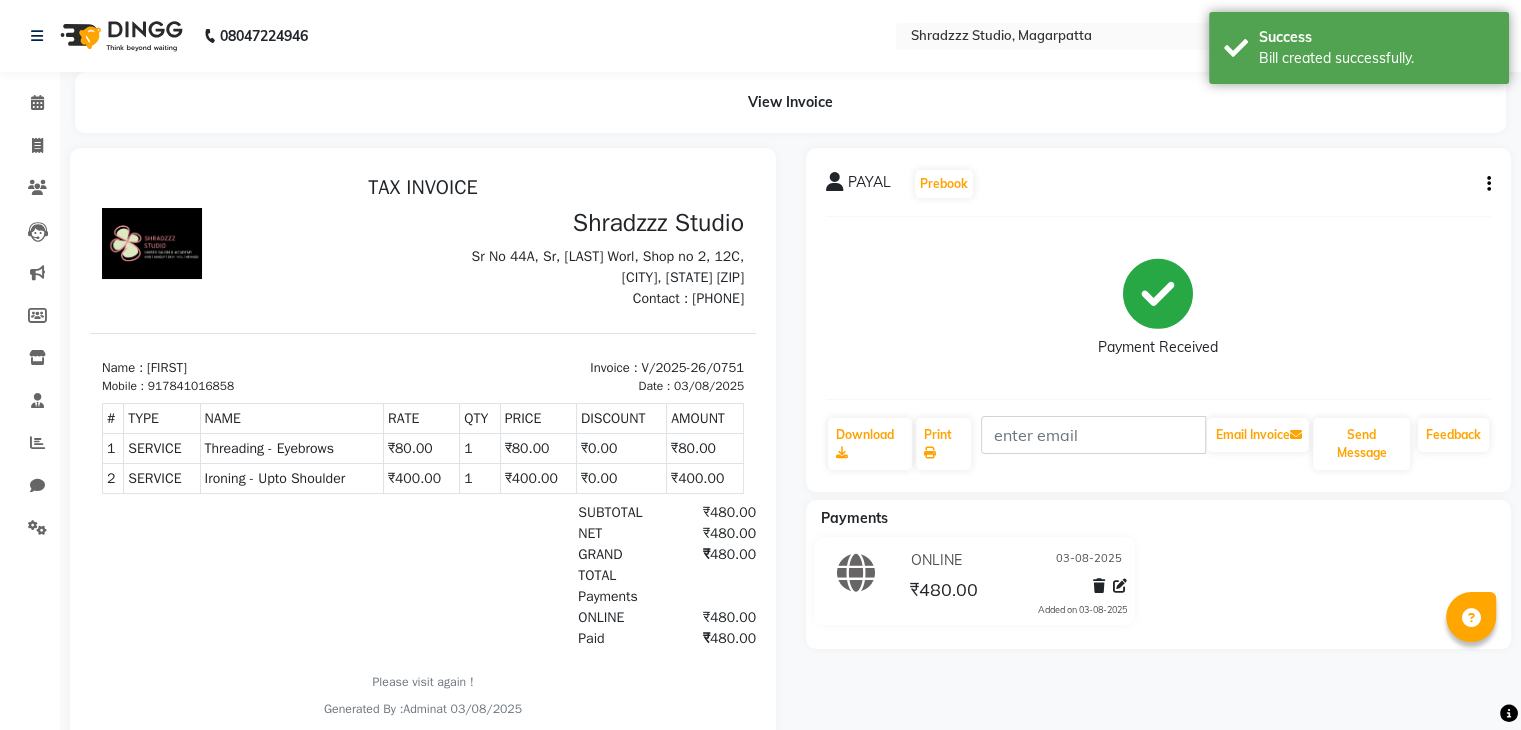 scroll, scrollTop: 0, scrollLeft: 0, axis: both 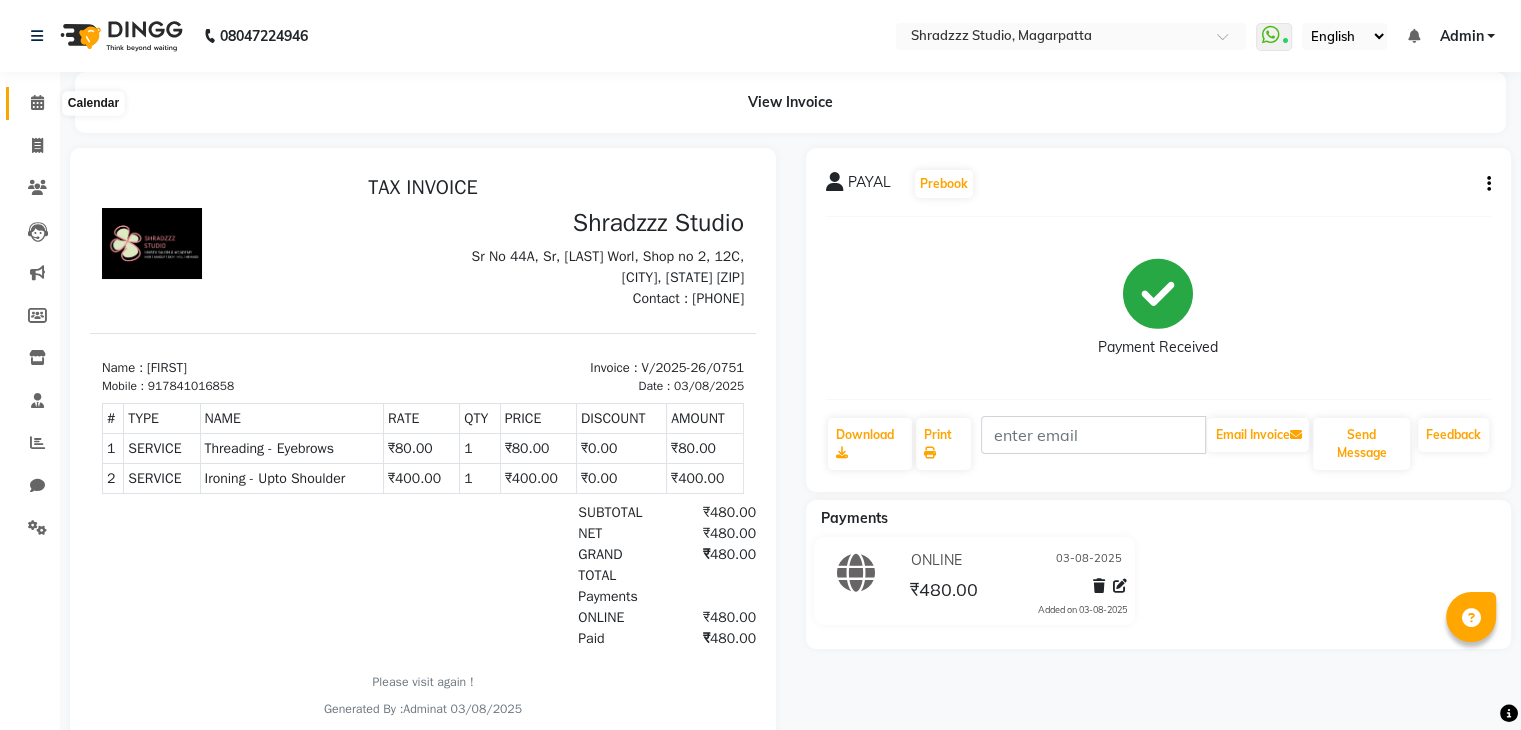 click 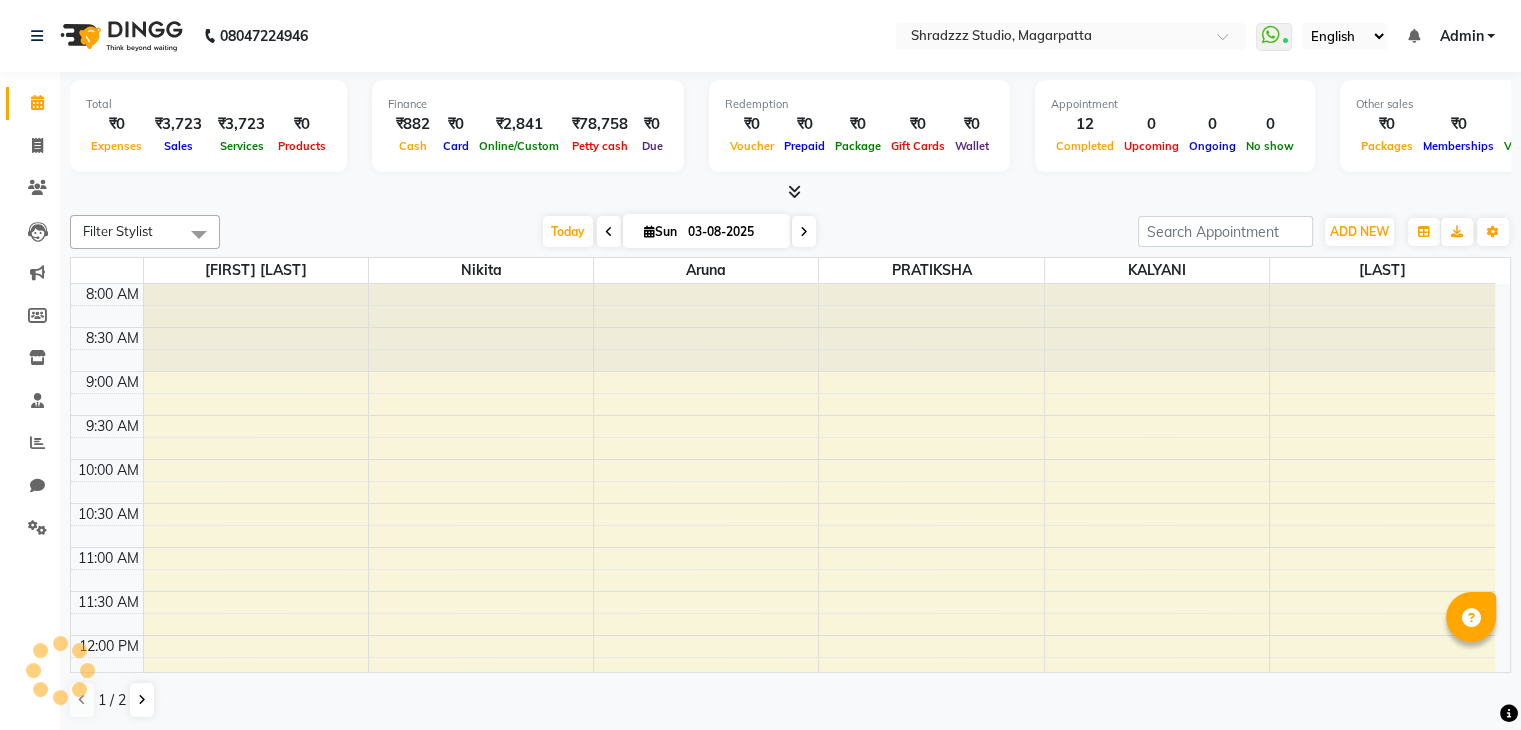 scroll, scrollTop: 0, scrollLeft: 0, axis: both 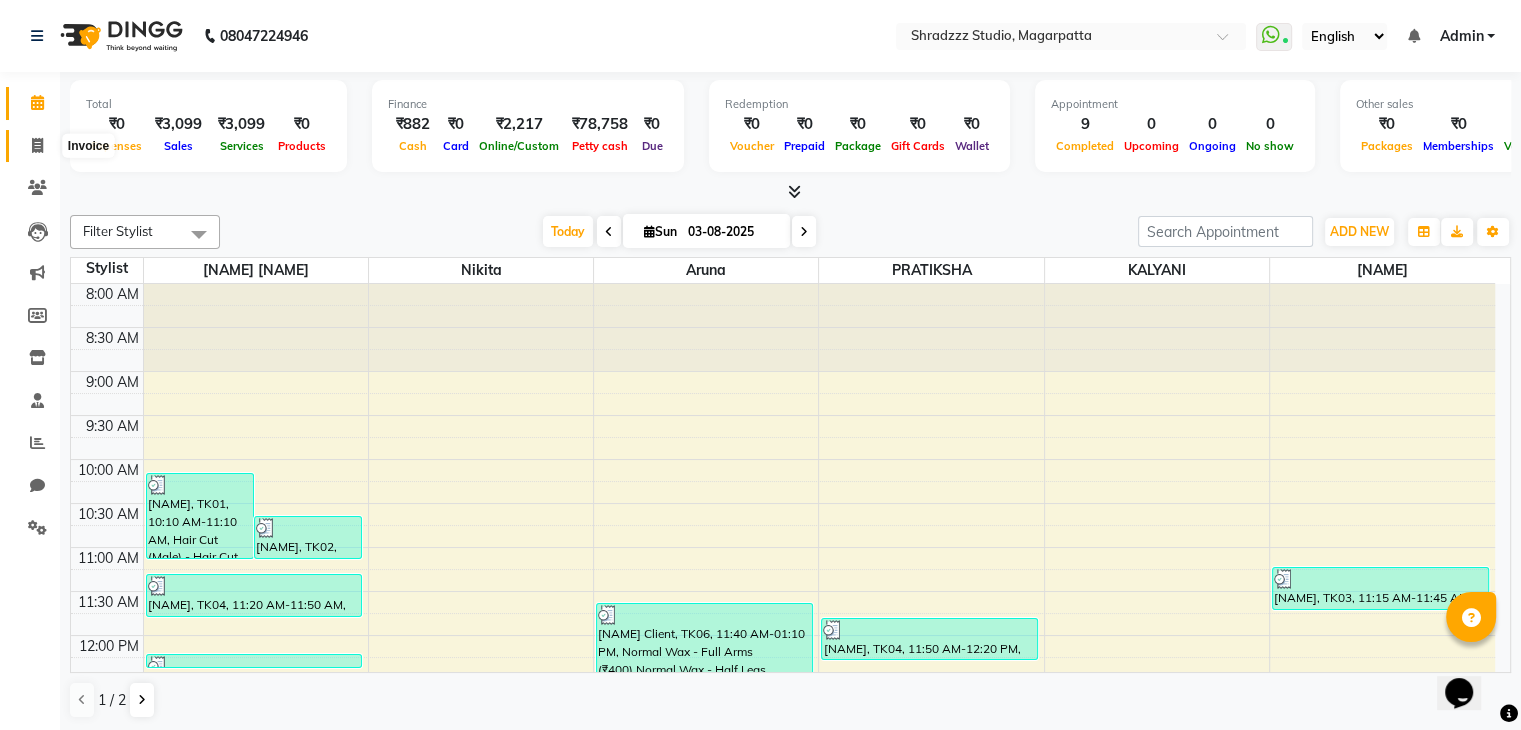 click 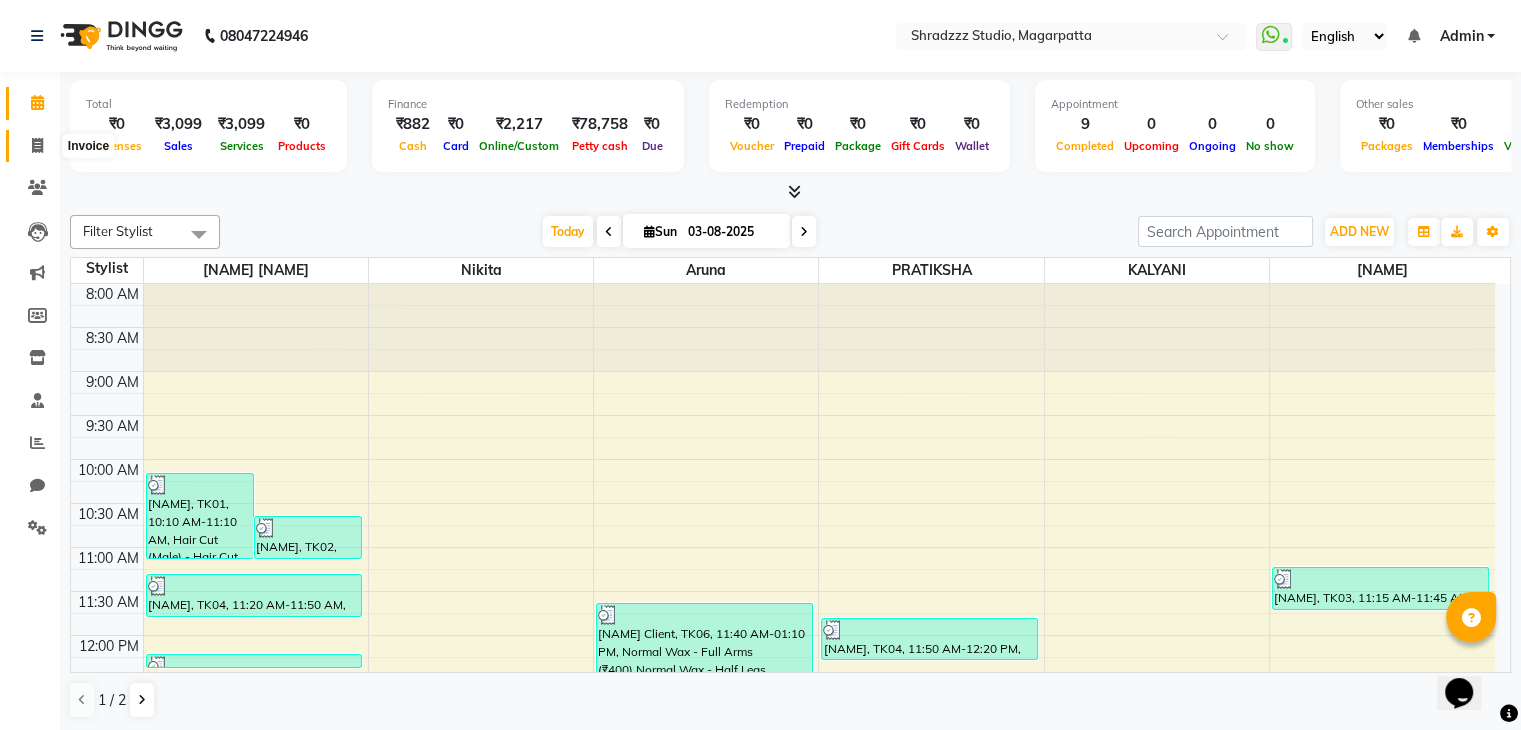 select on "4544" 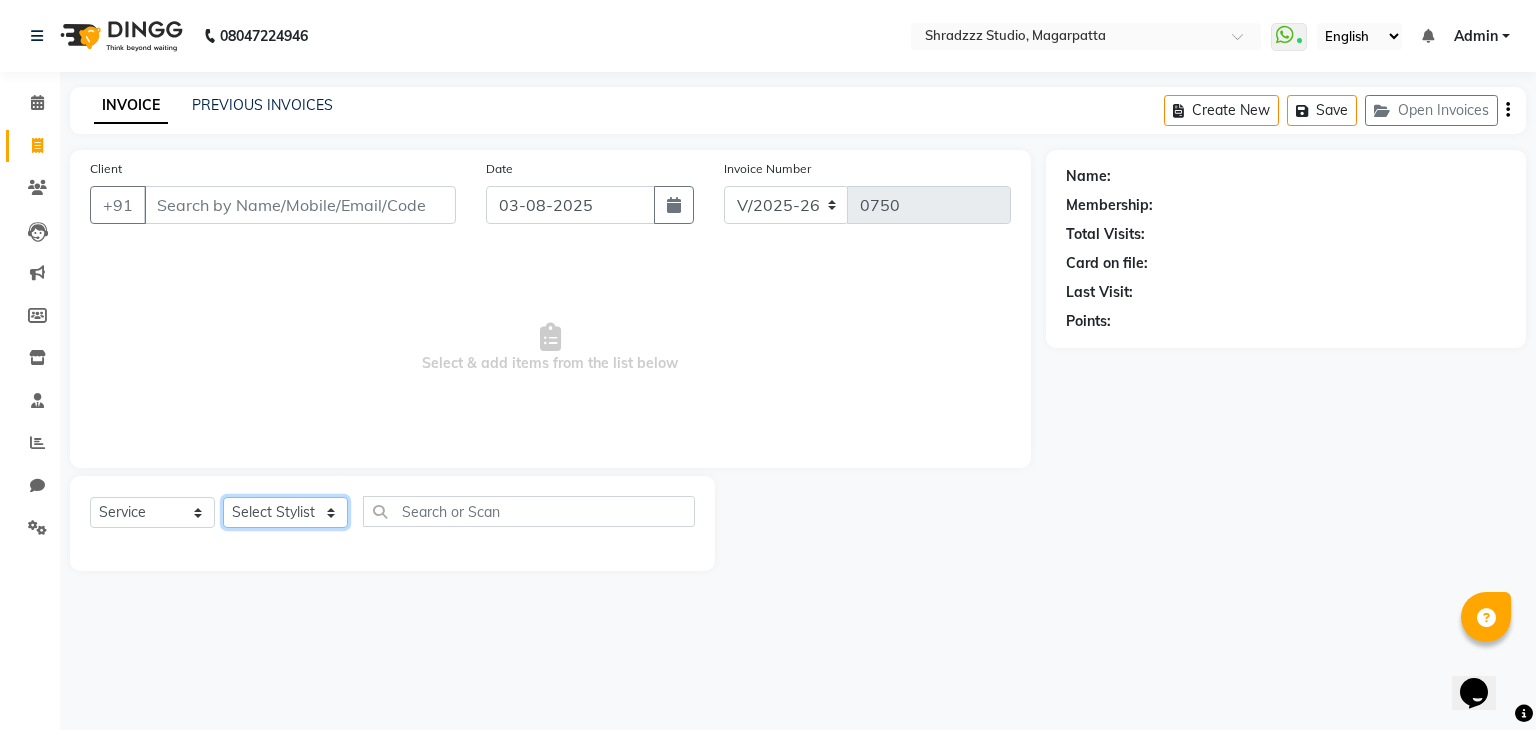 click on "Select Stylist Aruna   [NAME]  [NAME] Manager nikita PRATIKSHA   [NAME] [NAME]" 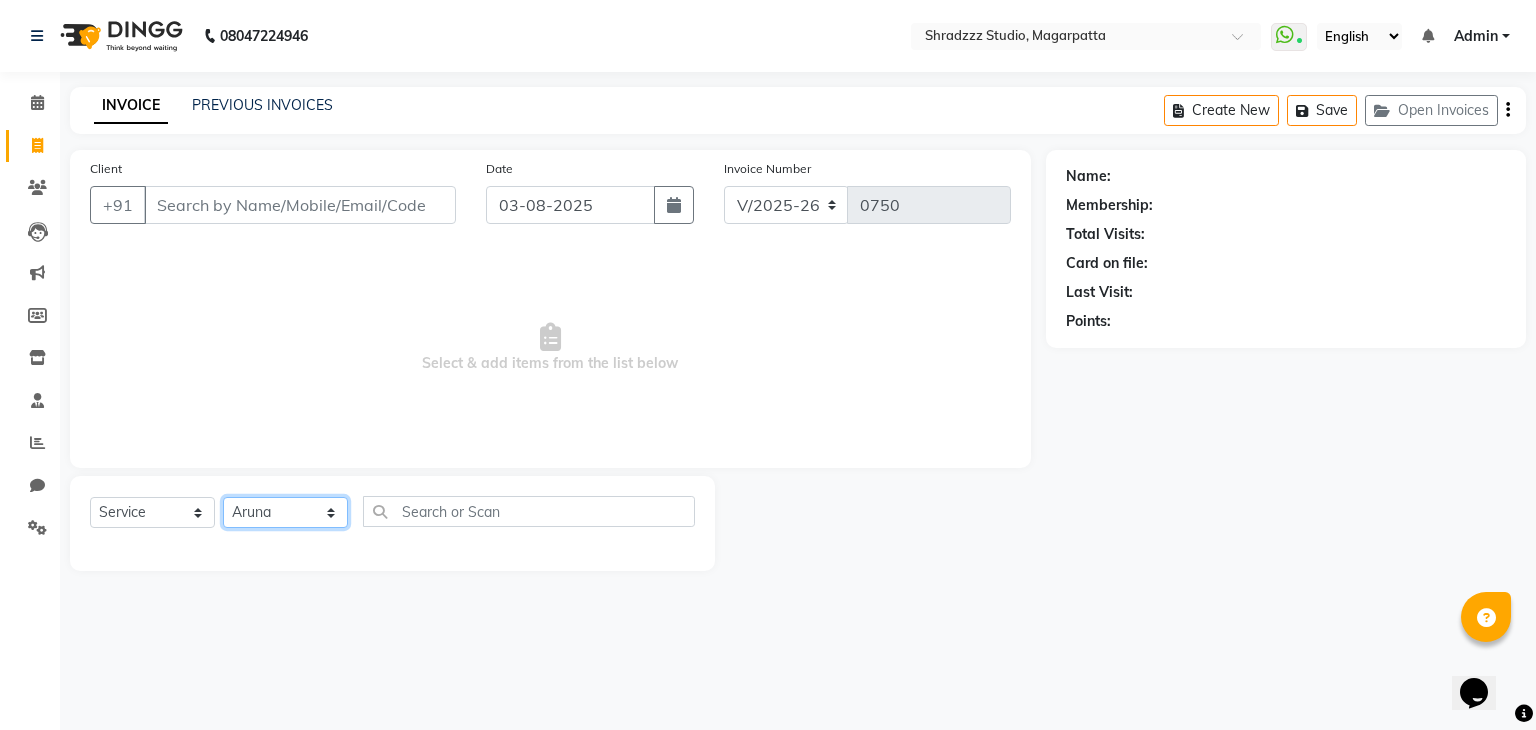 click on "Select Stylist Aruna   [NAME]  [NAME] Manager nikita PRATIKSHA   [NAME] [NAME]" 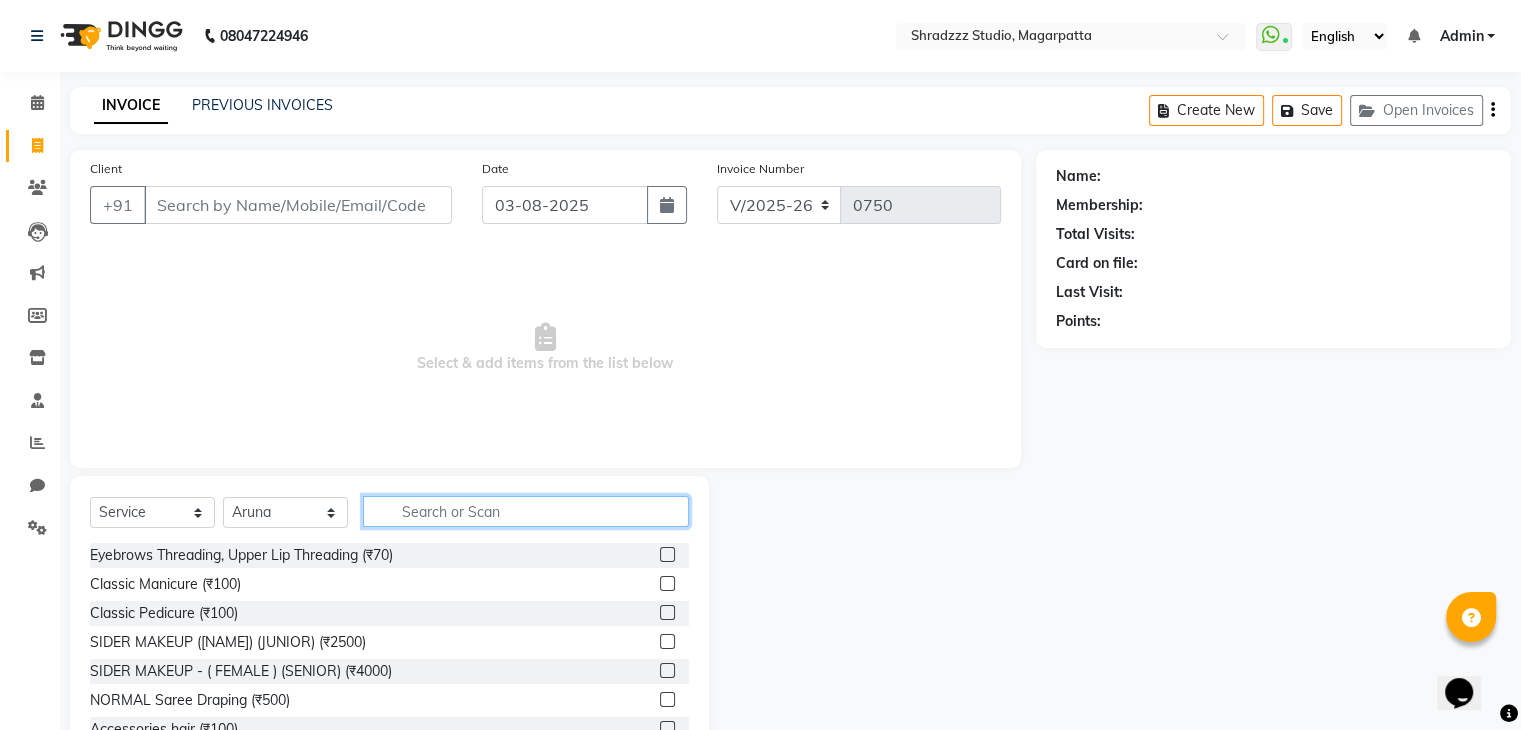 click 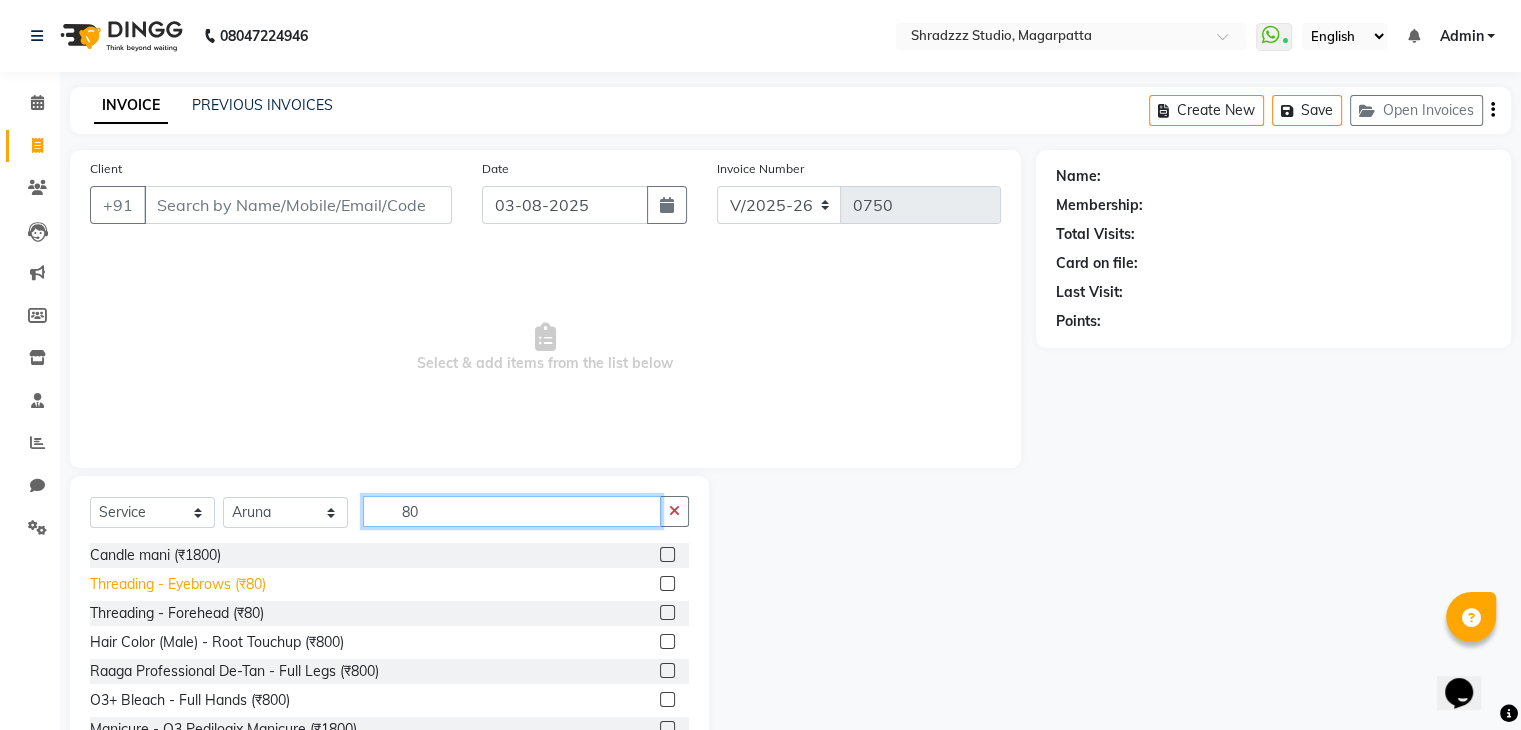 type on "80" 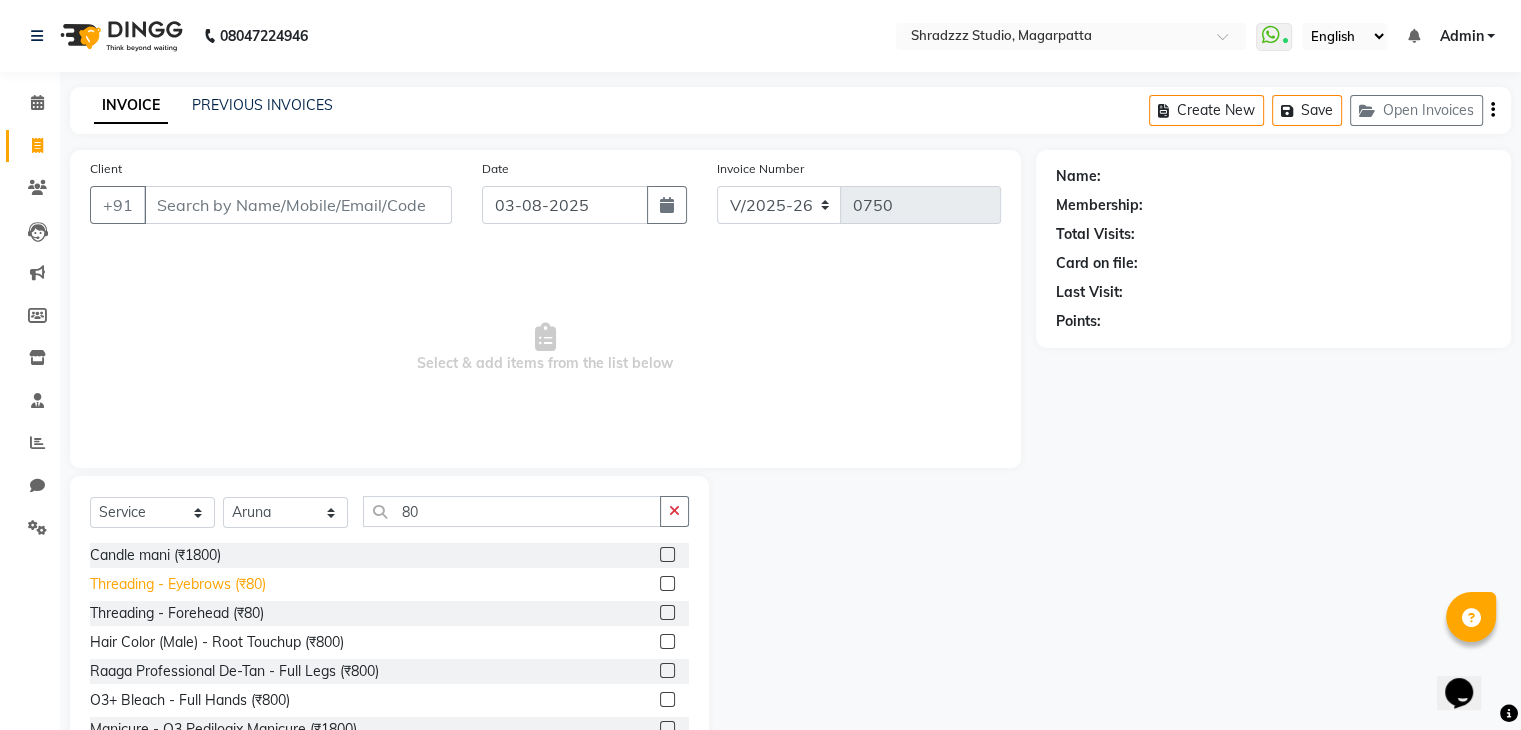 click on "Threading - Eyebrows (₹80)" 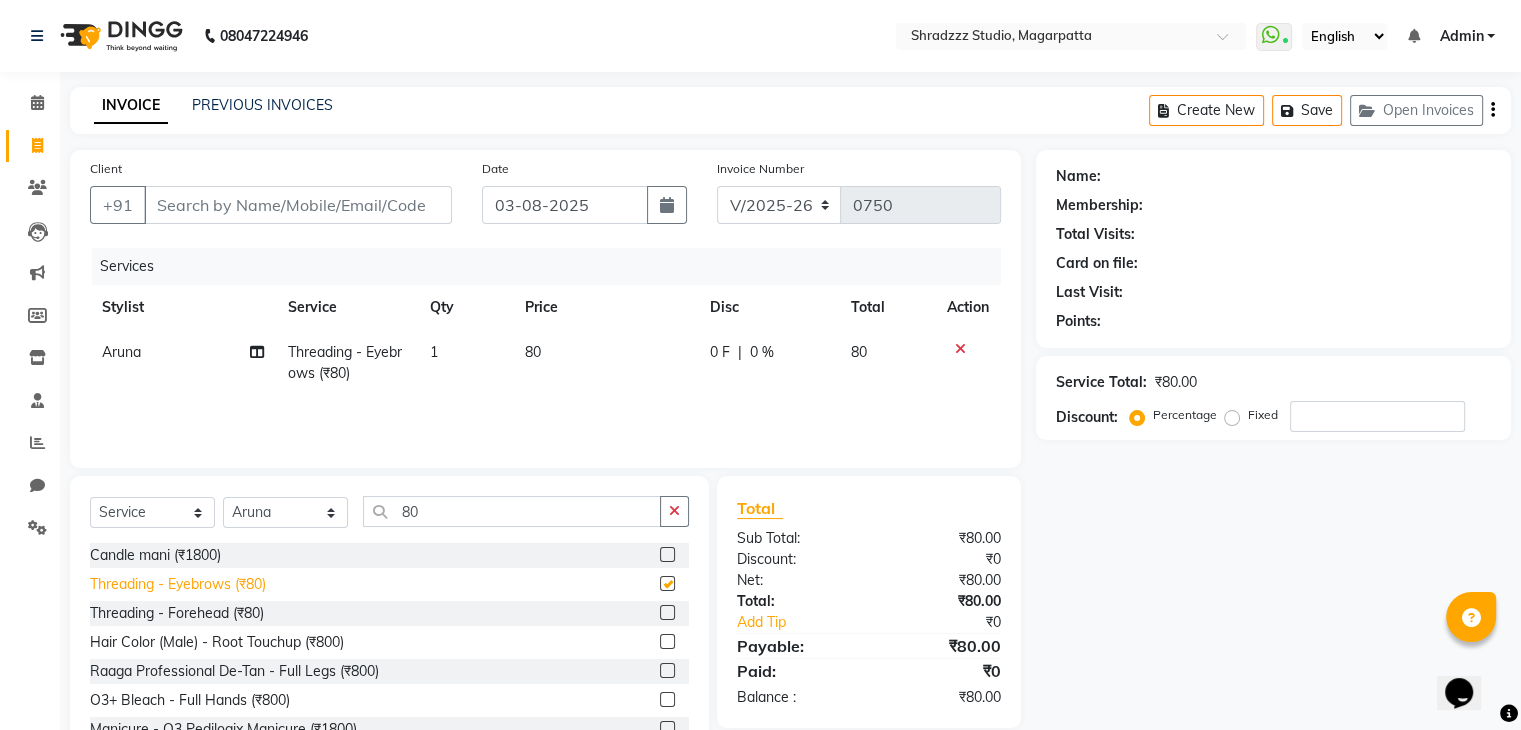 checkbox on "false" 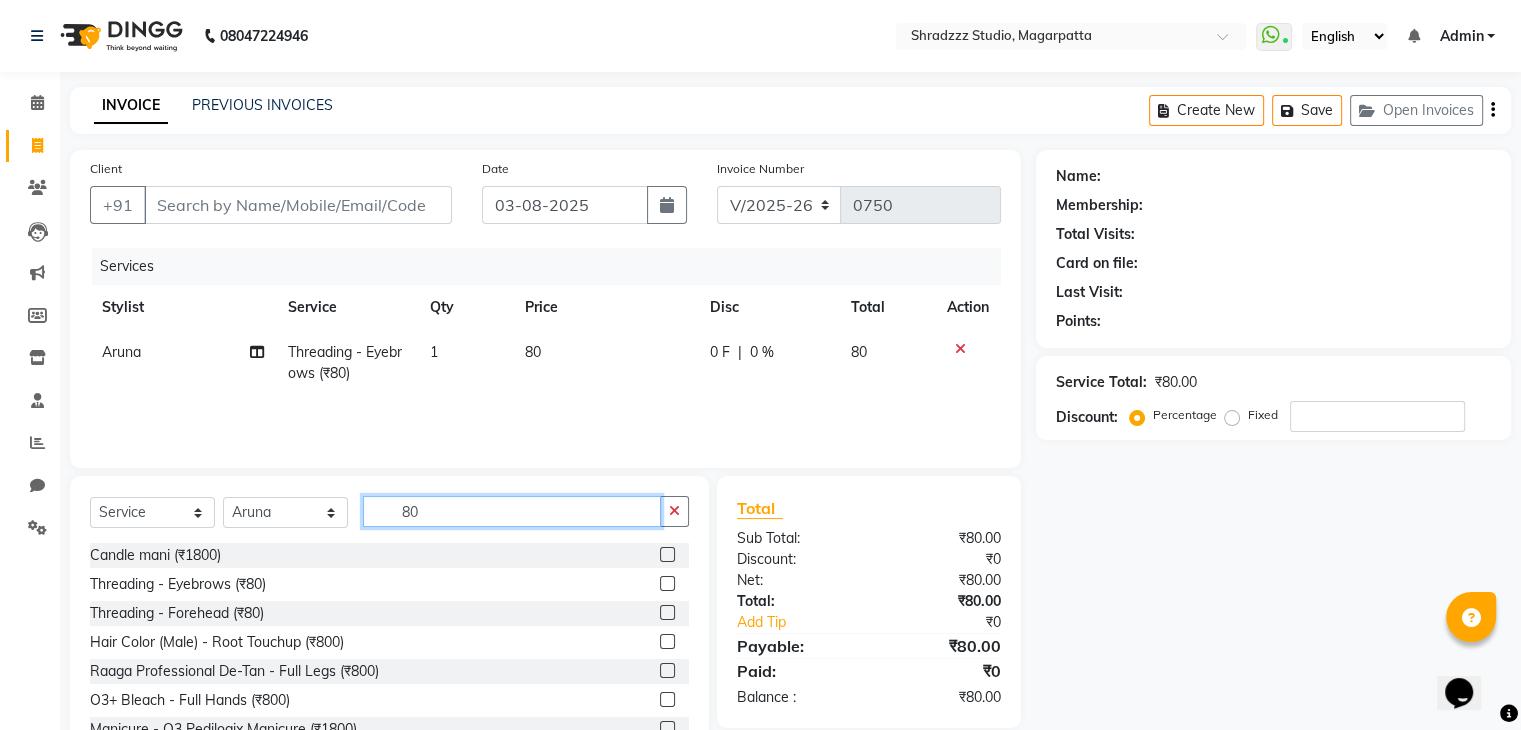 click on "80" 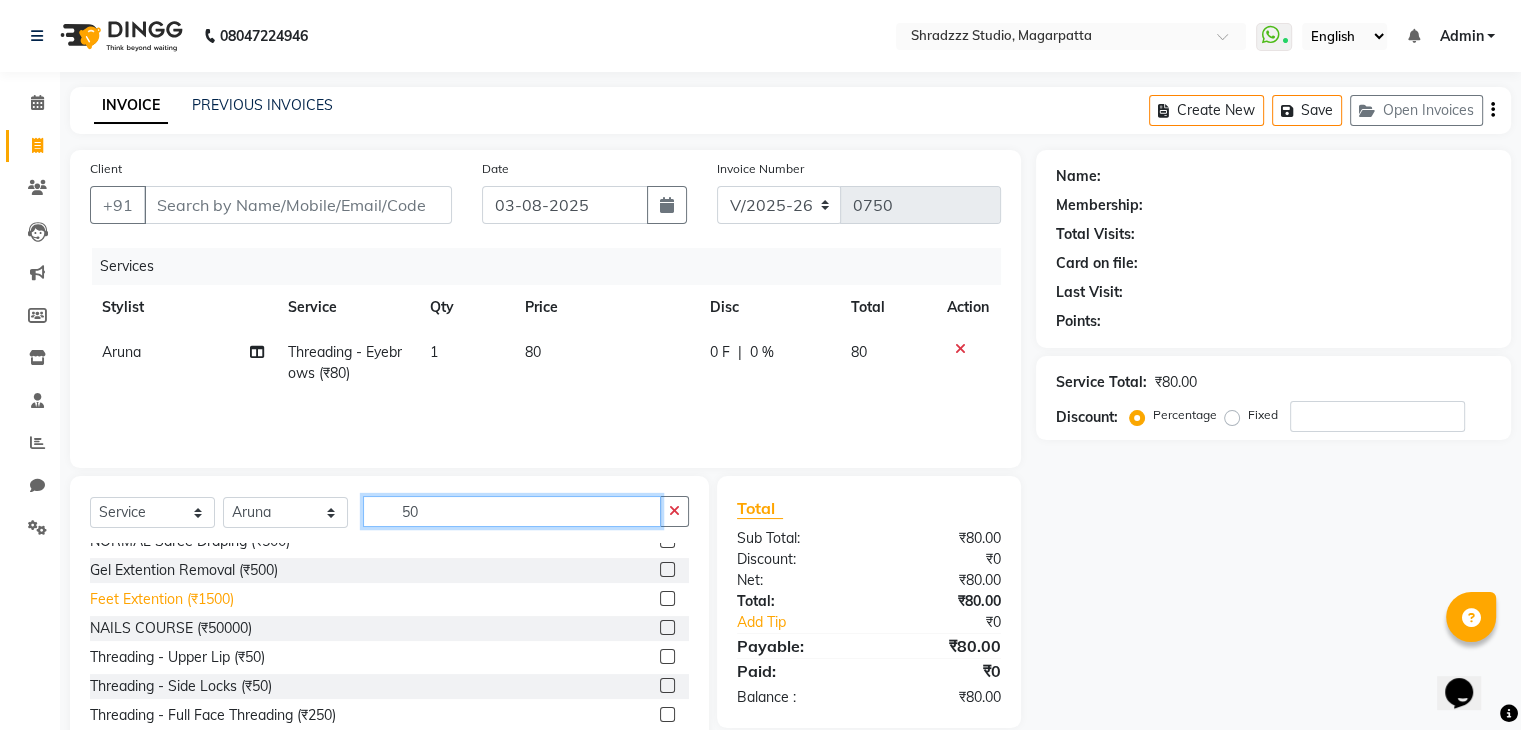 scroll, scrollTop: 44, scrollLeft: 0, axis: vertical 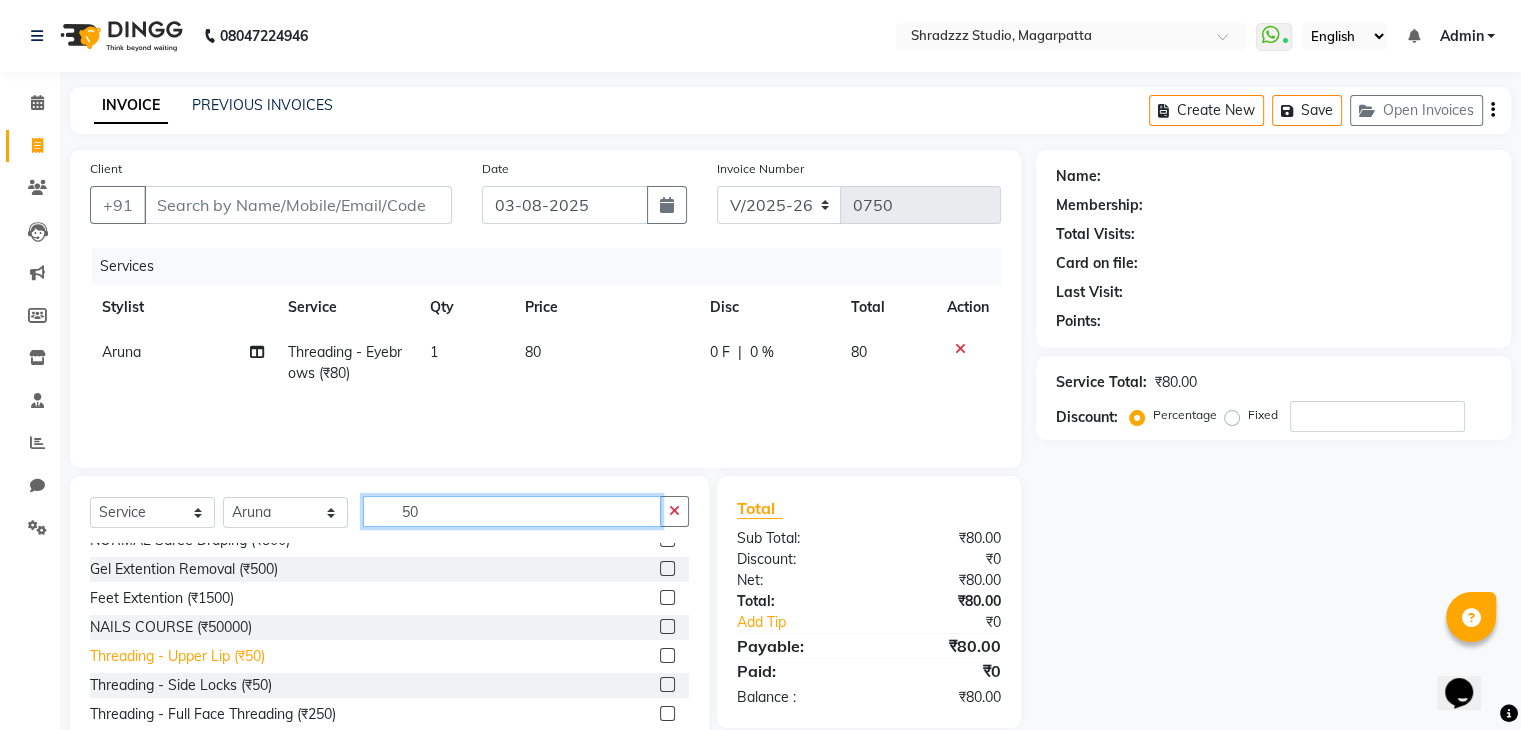 type on "50" 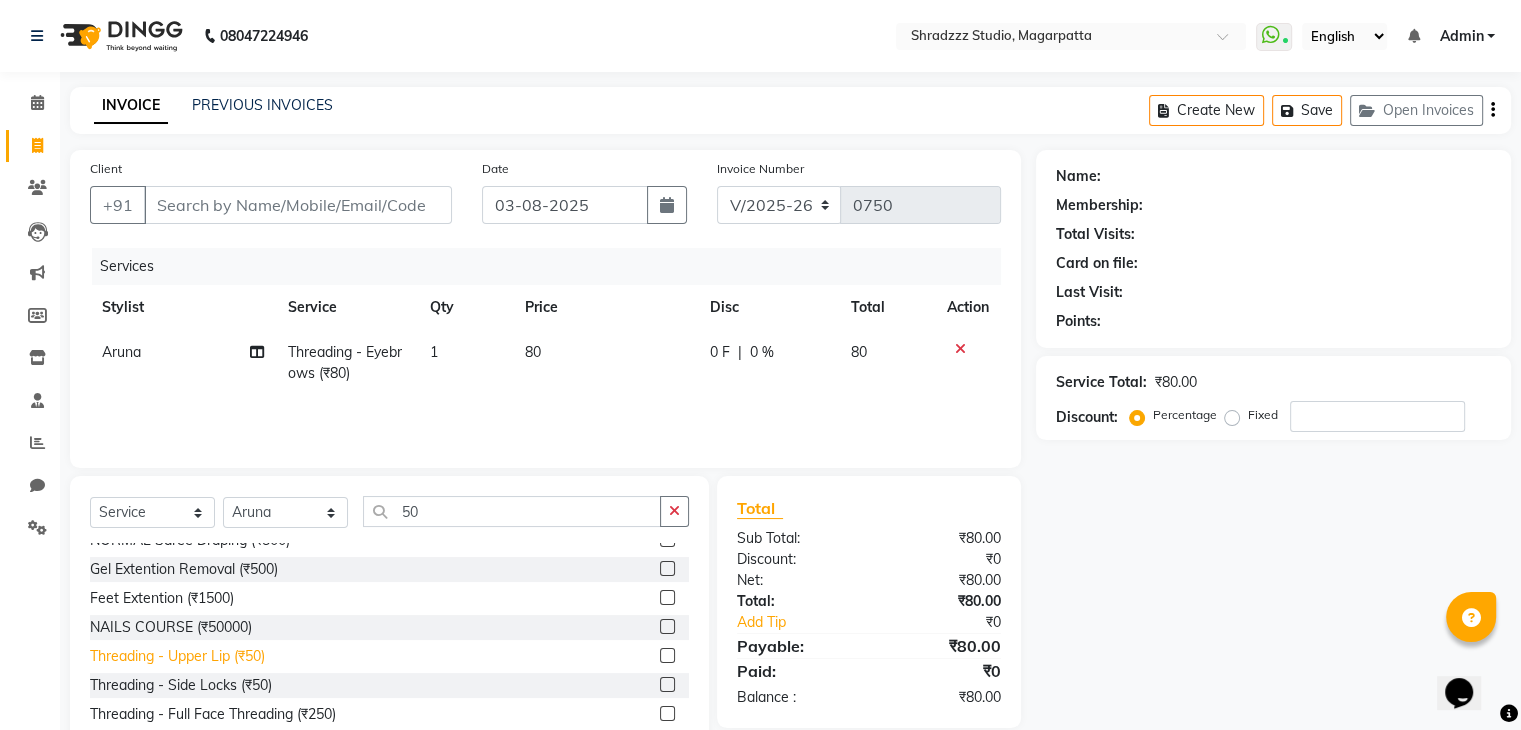 click on "Threading - Upper Lip (₹50)" 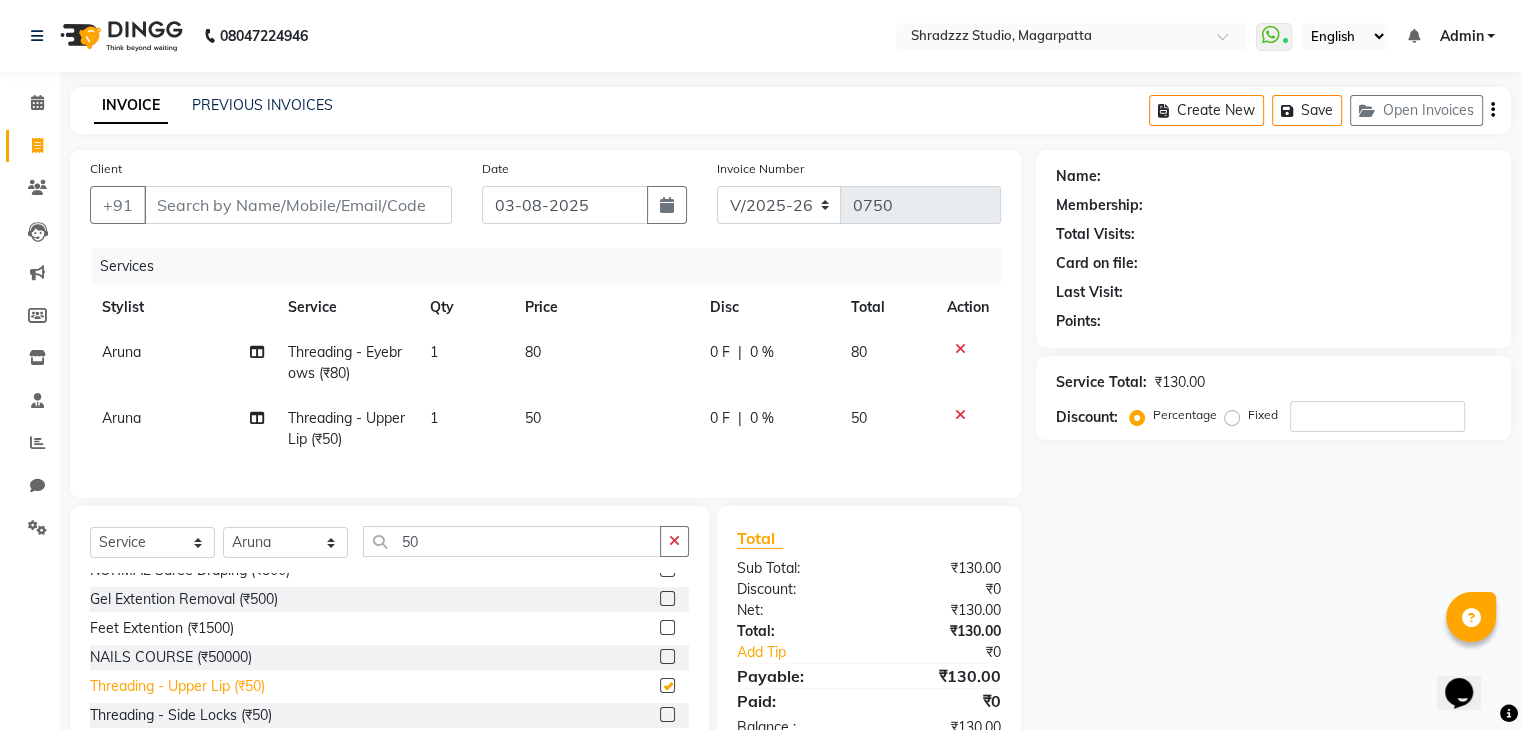 checkbox on "false" 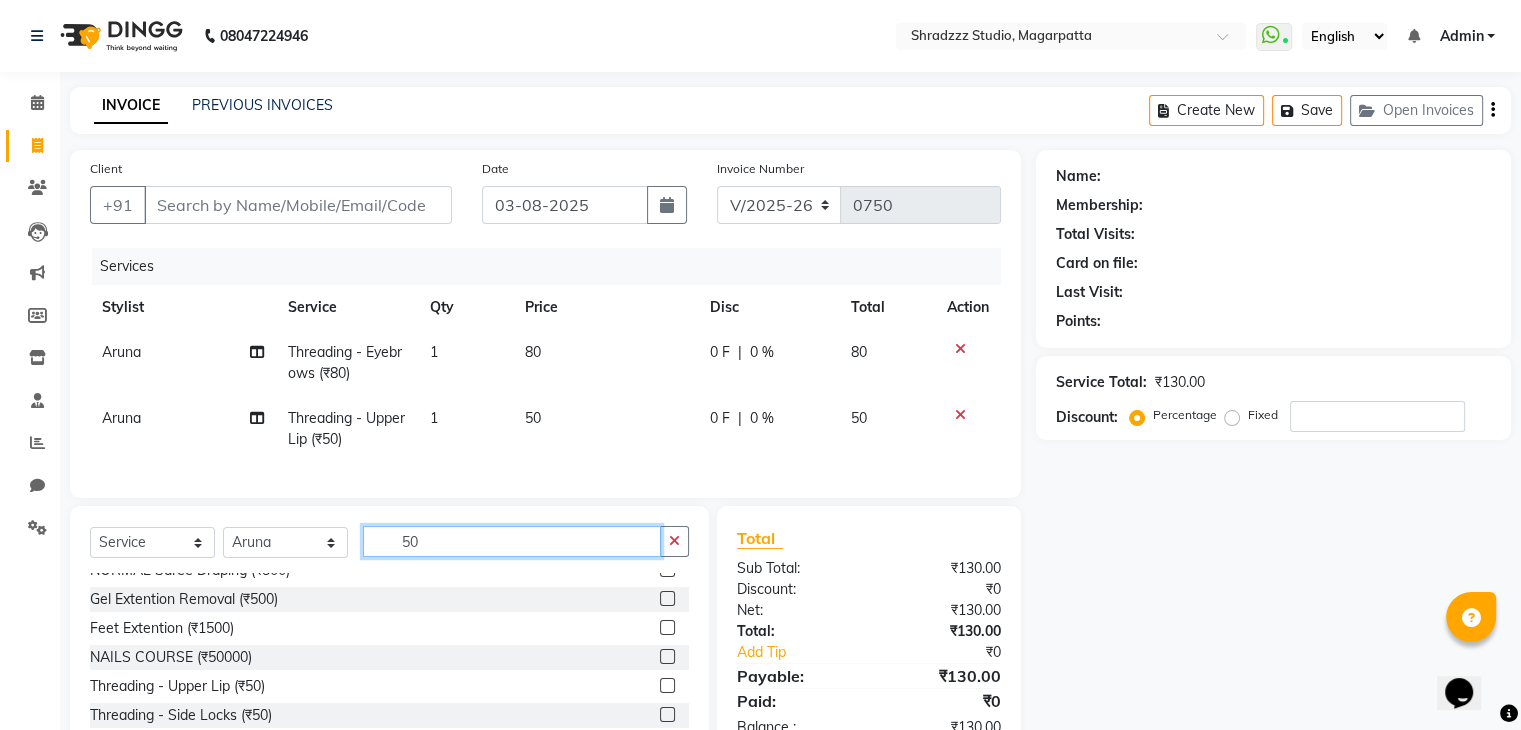 click on "50" 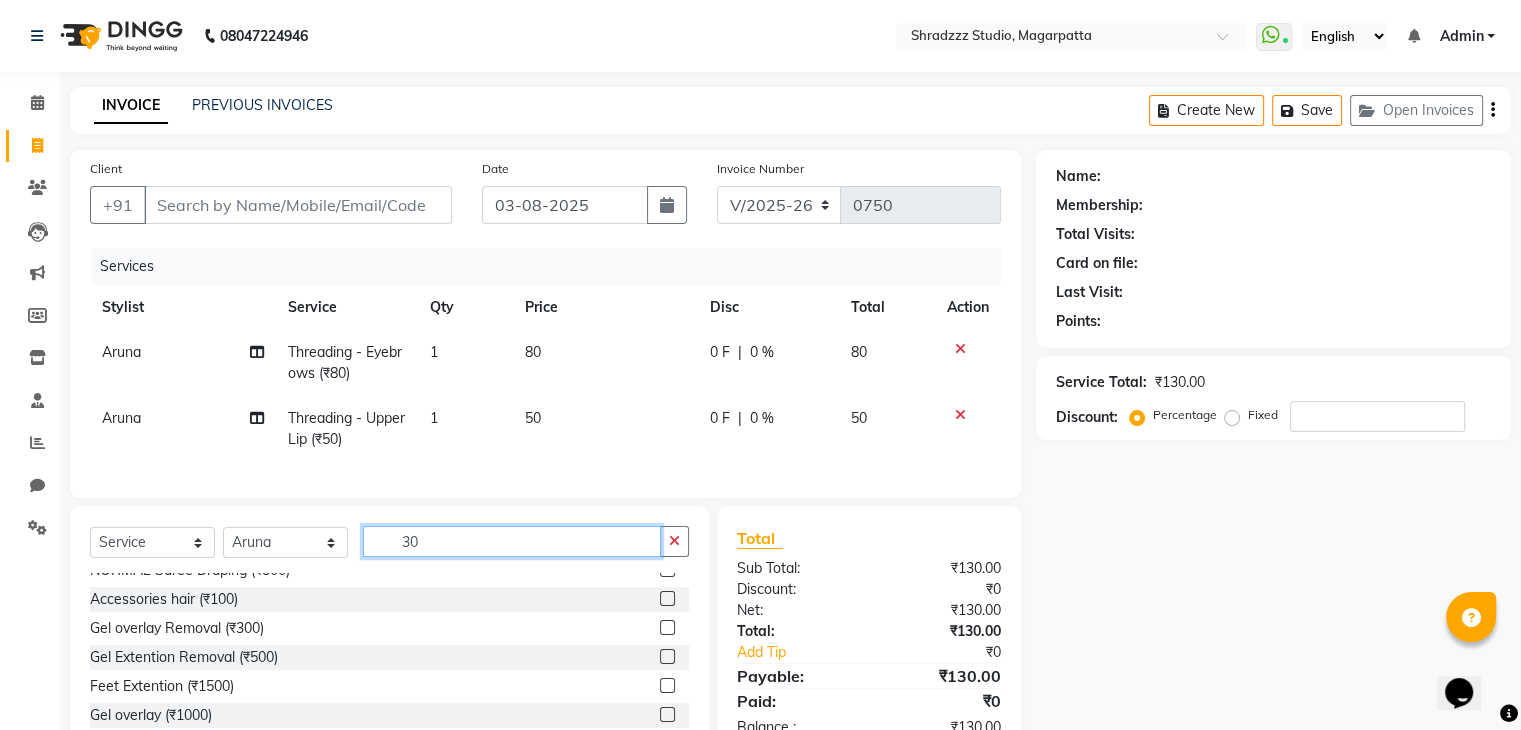 scroll, scrollTop: 0, scrollLeft: 0, axis: both 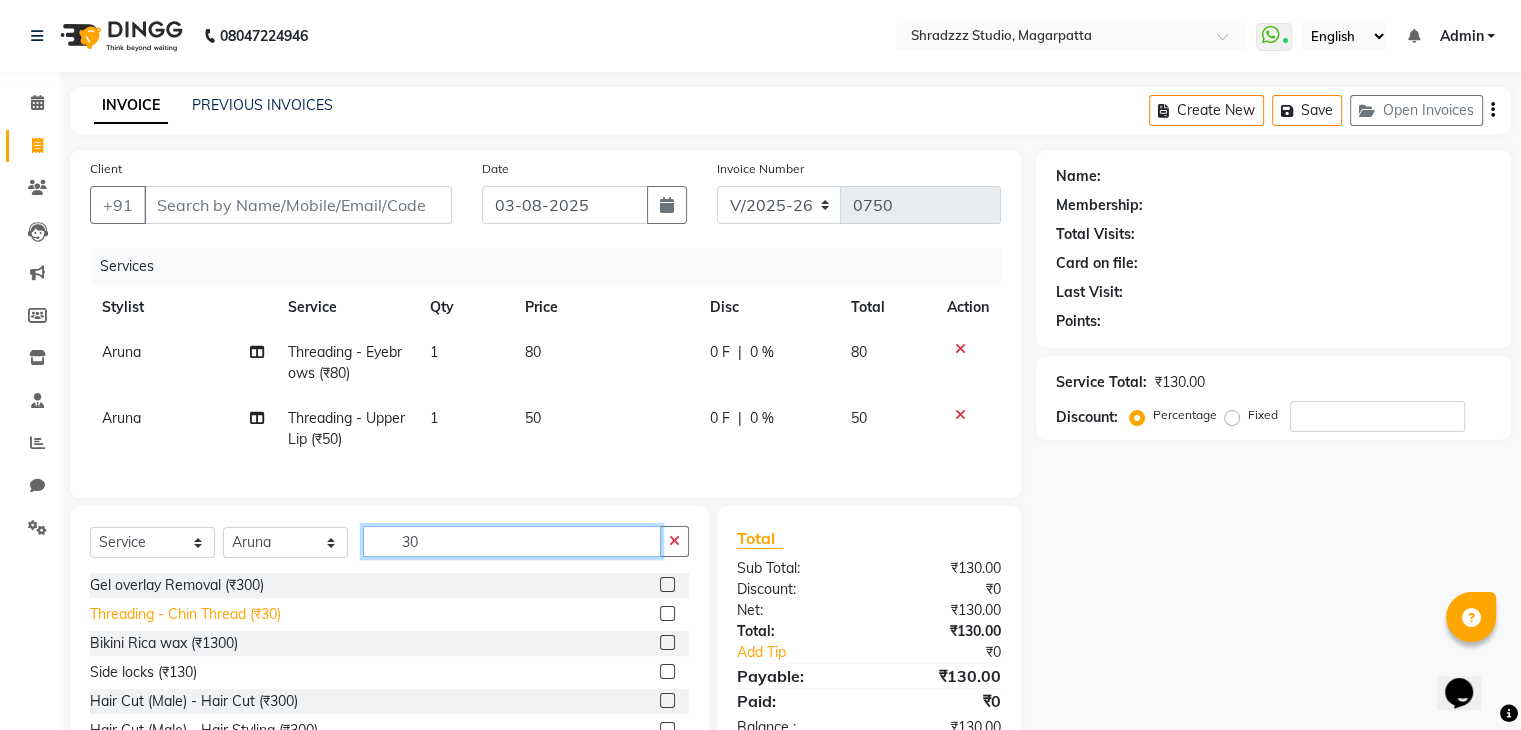 type on "30" 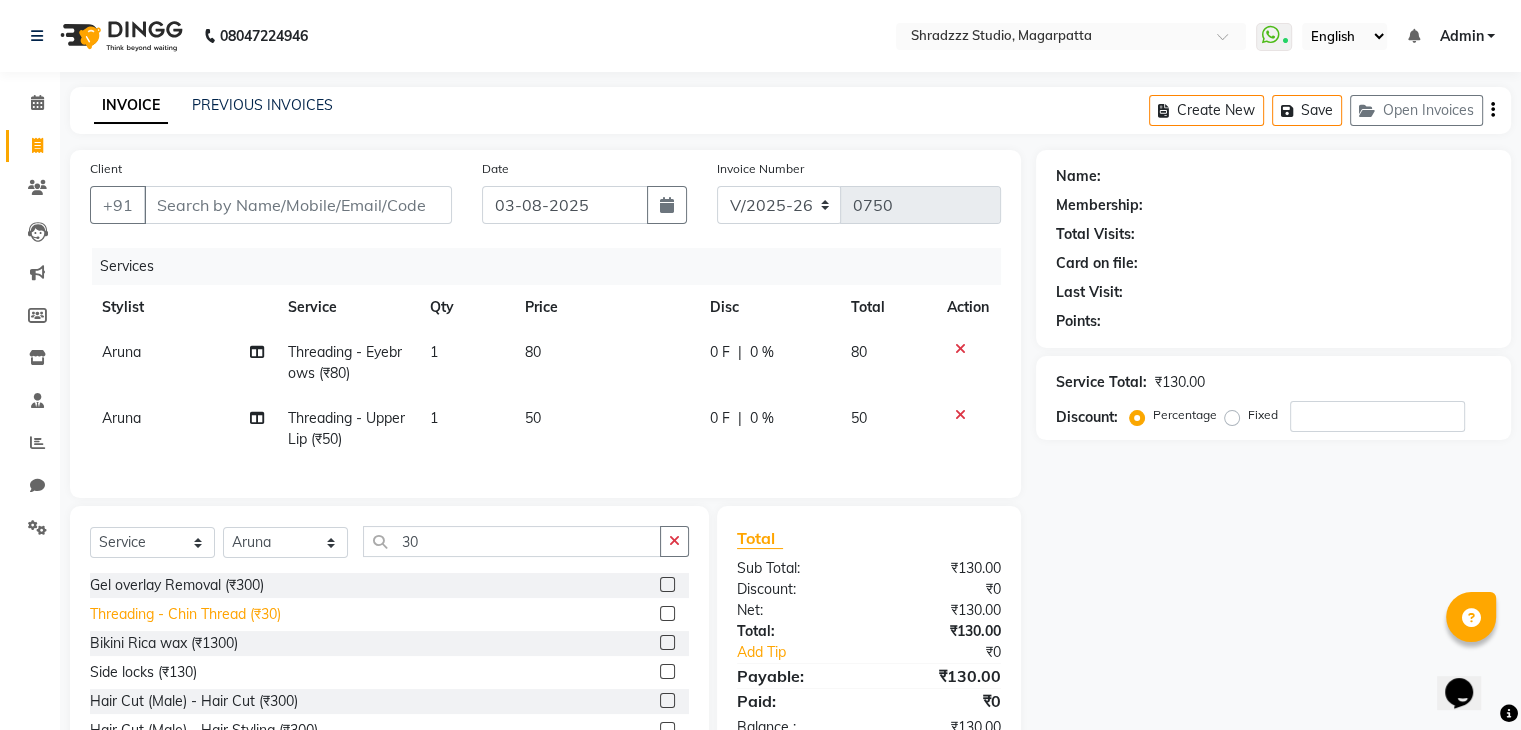 click on "Threading - Chin Thread (₹30)" 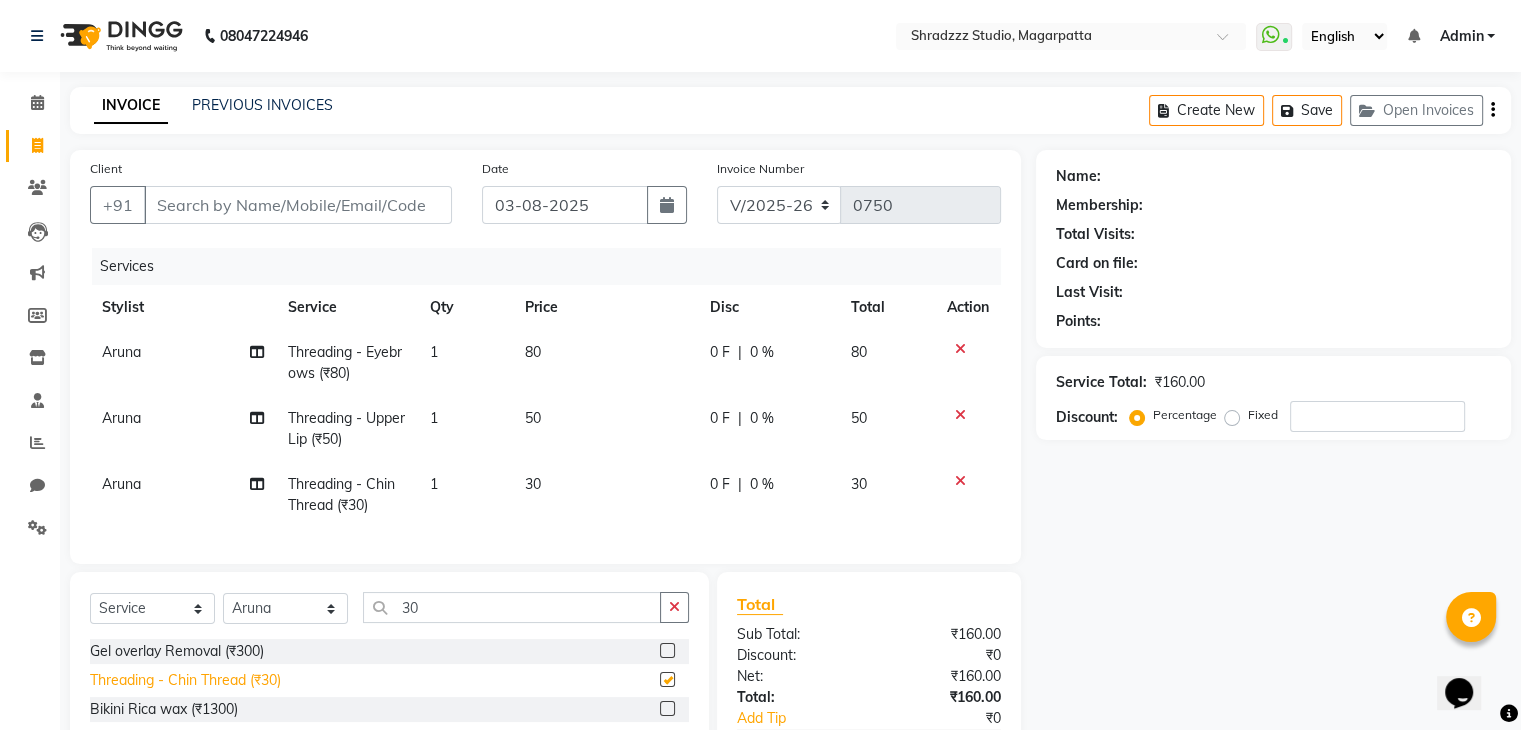 checkbox on "false" 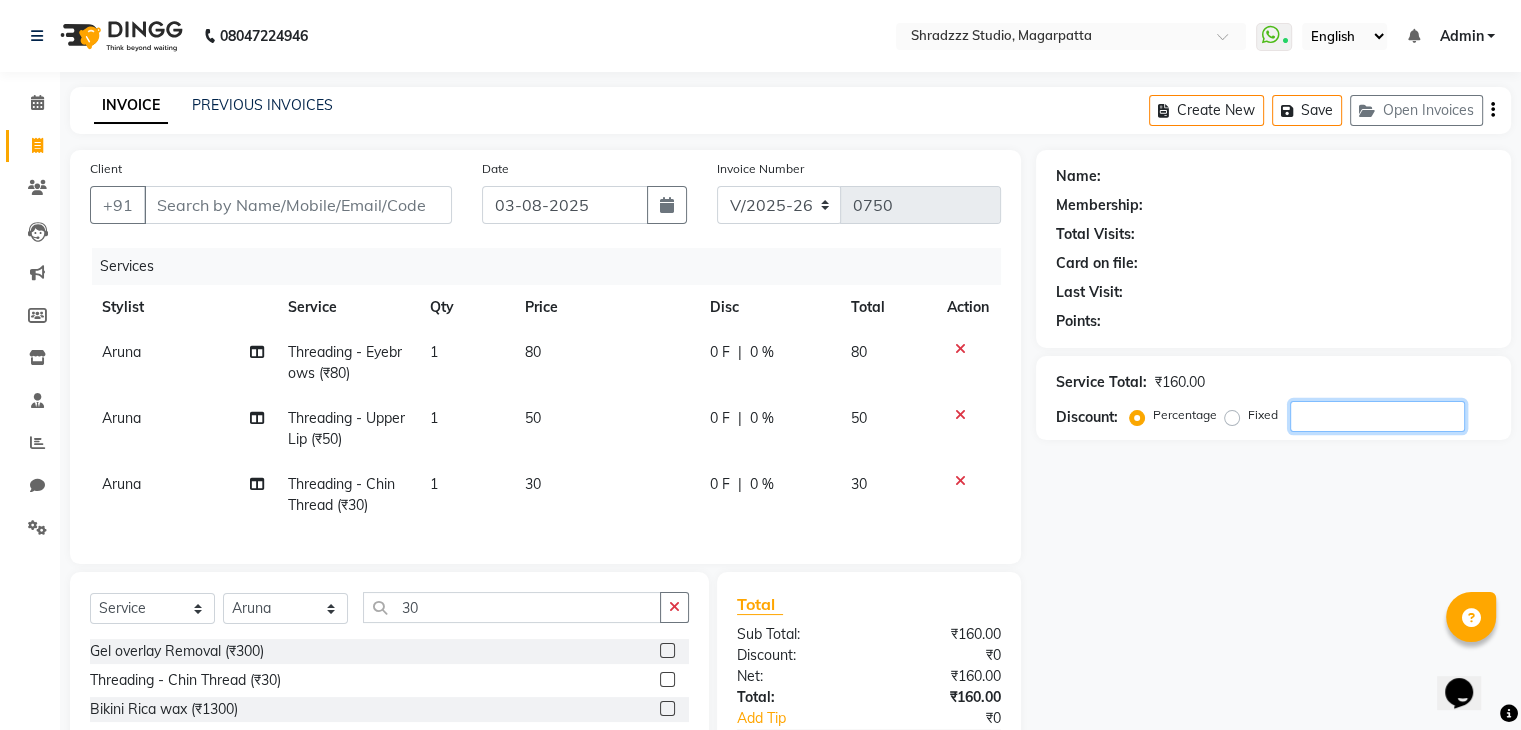 click 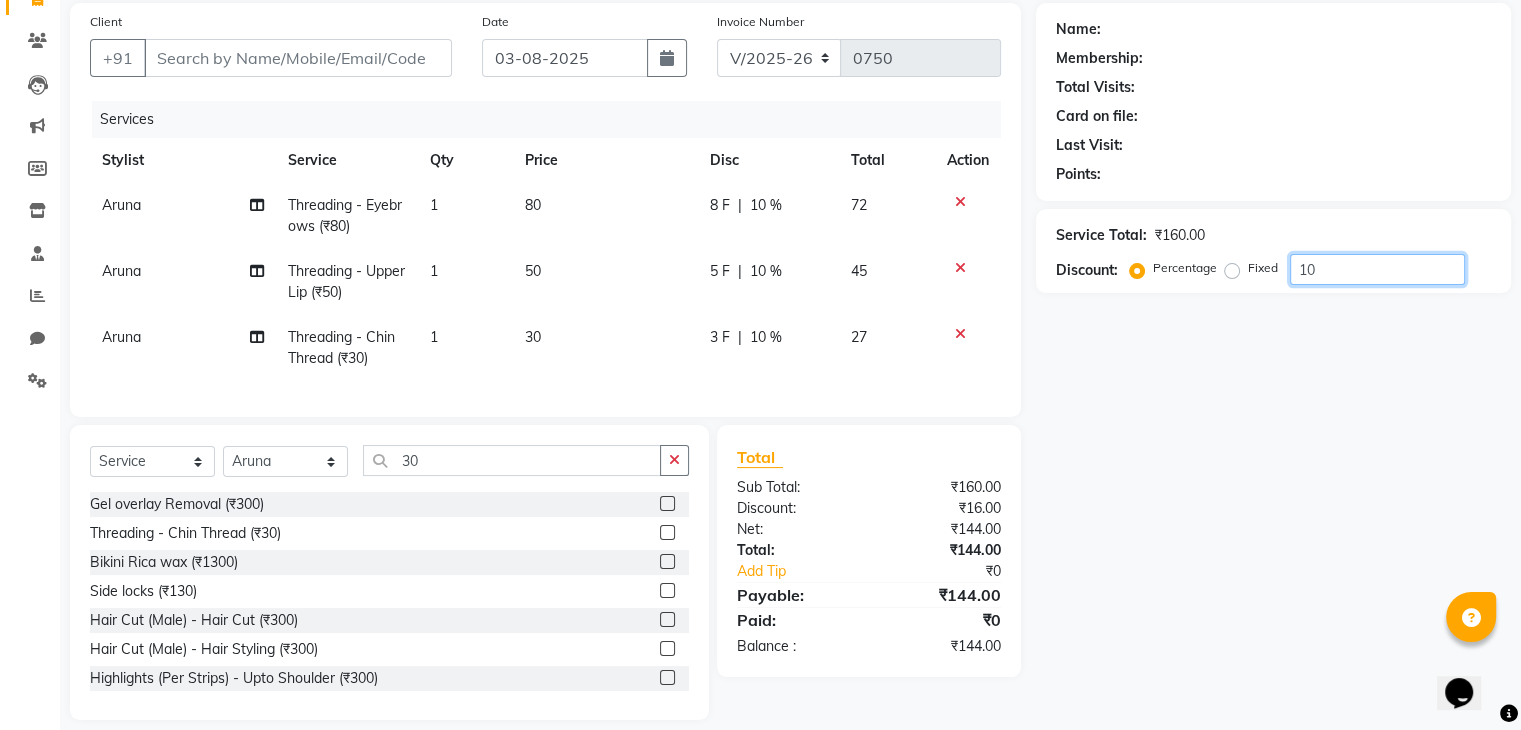 scroll, scrollTop: 152, scrollLeft: 0, axis: vertical 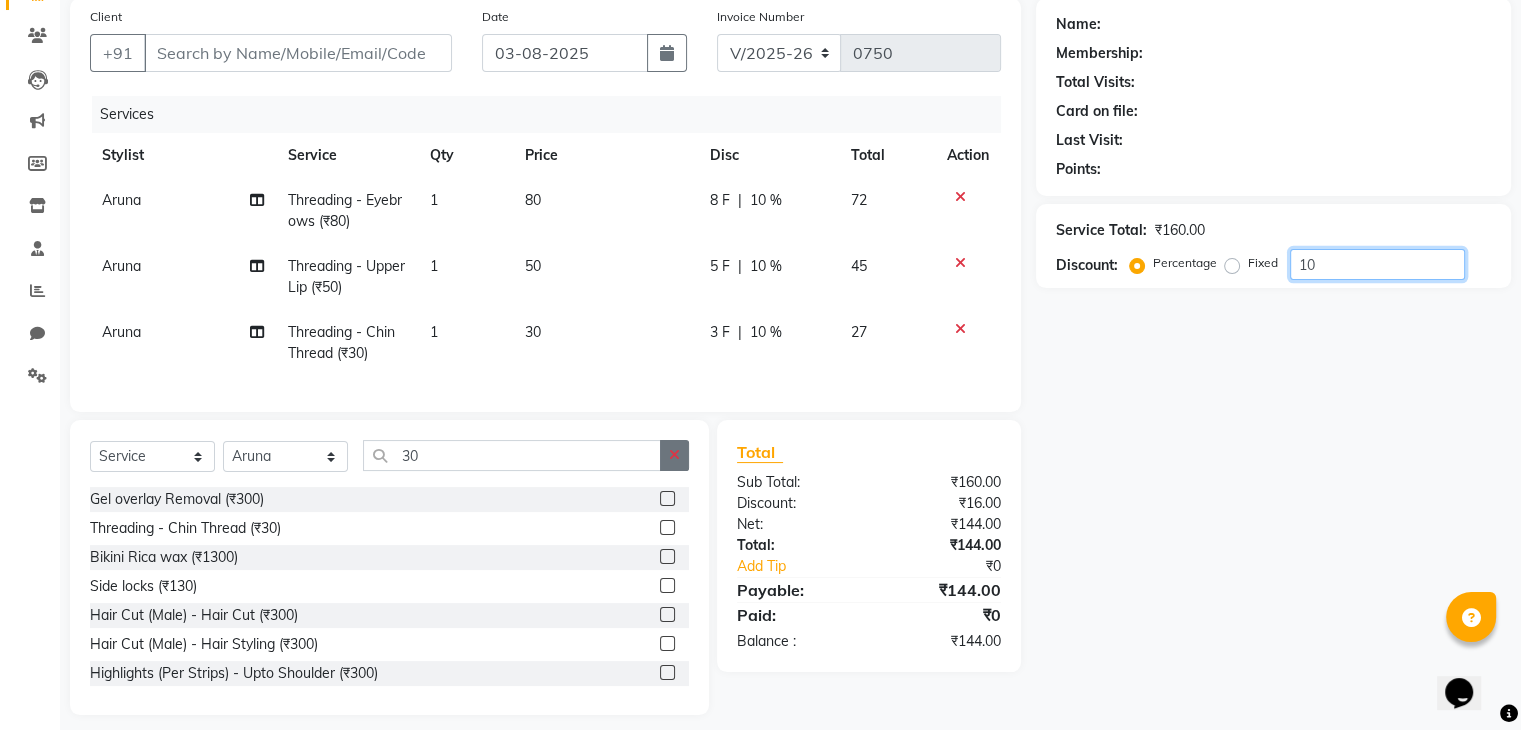 type on "10" 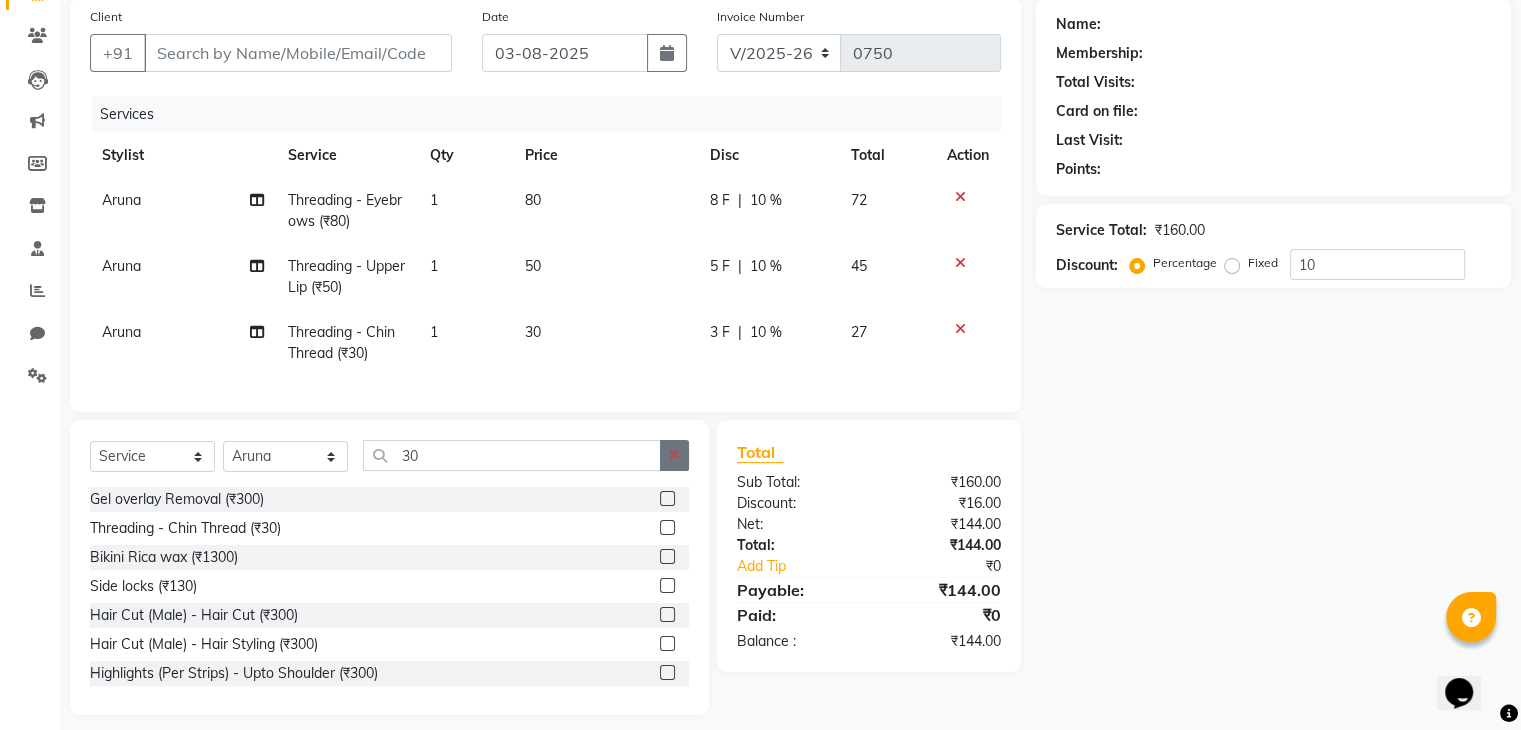 click 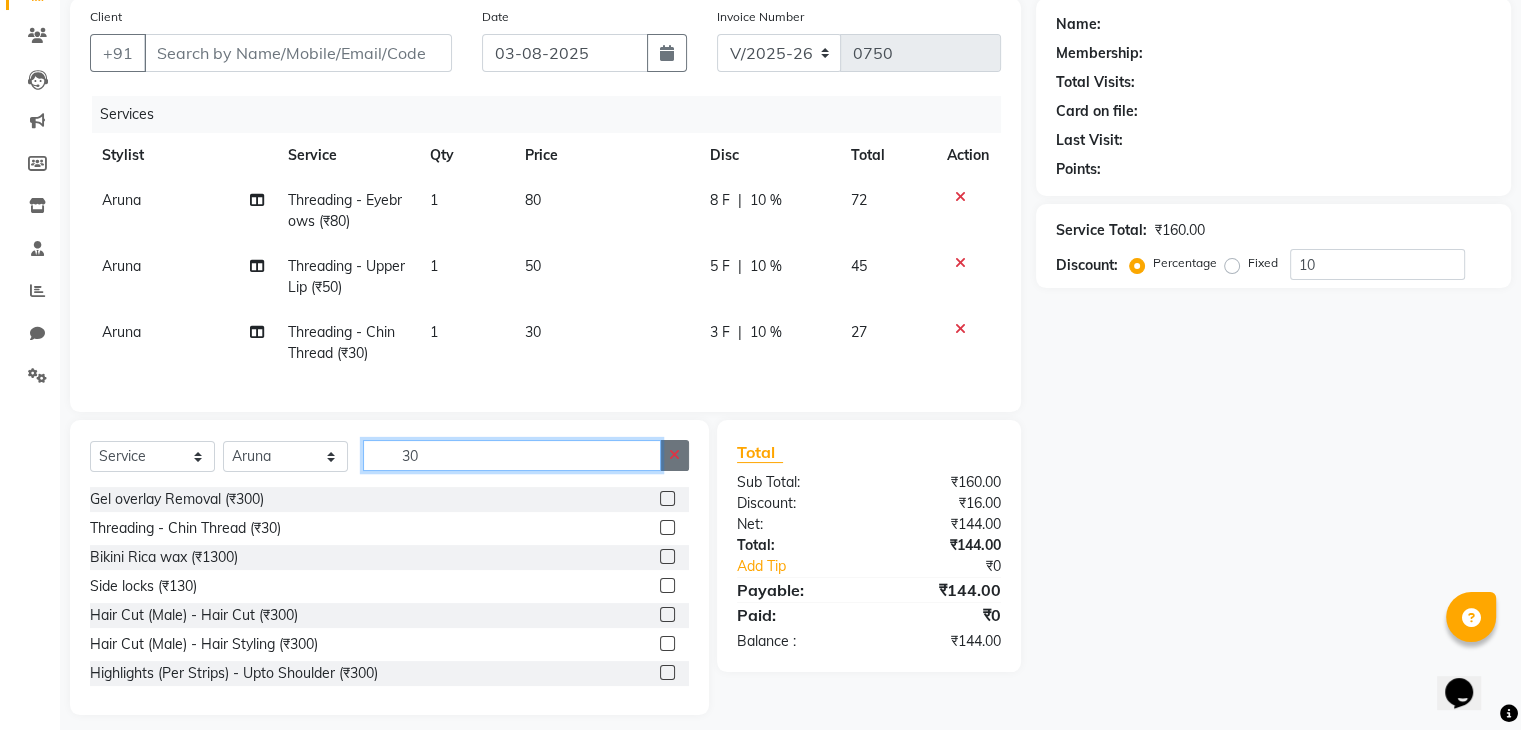 type 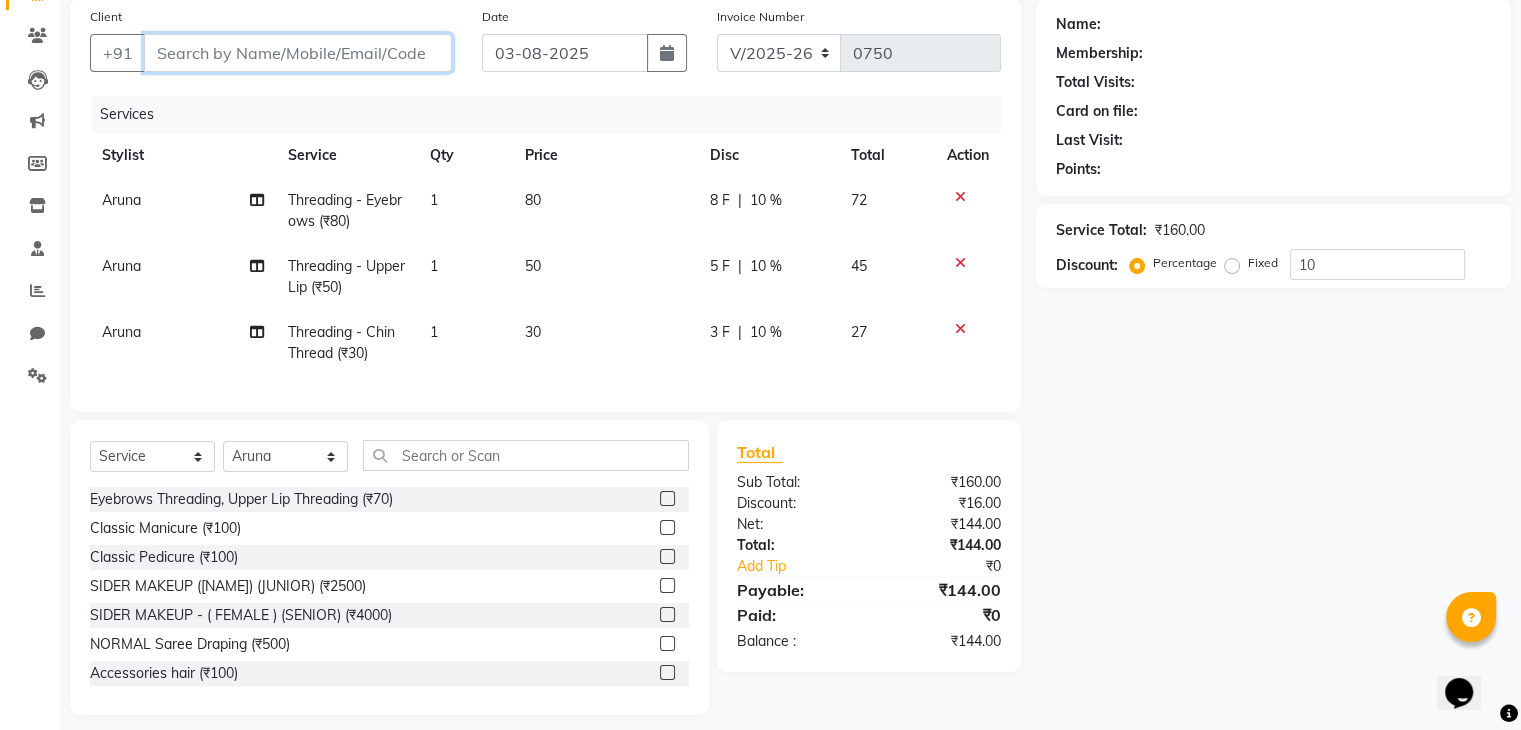 click on "Client" at bounding box center [298, 53] 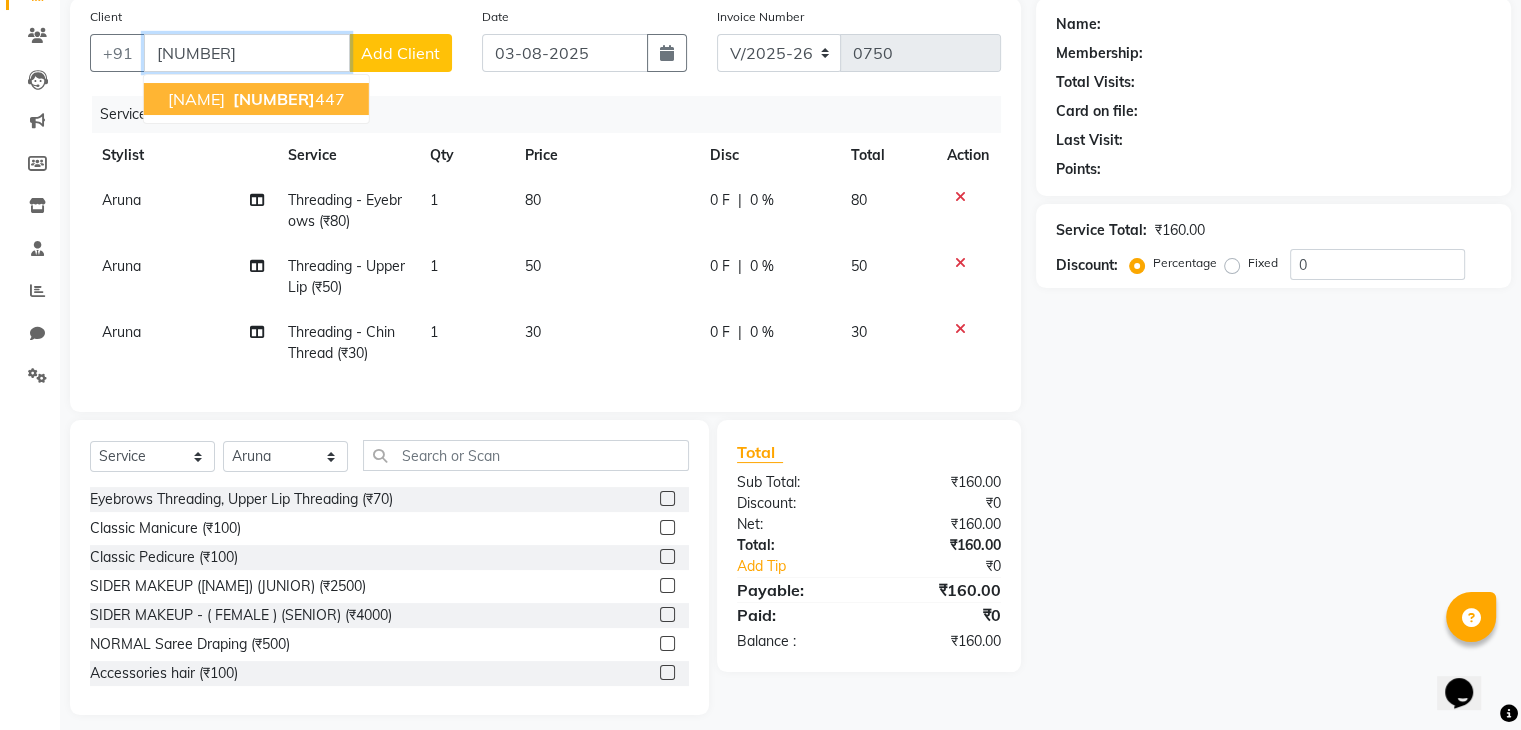 click on "[NUMBER]" at bounding box center [274, 99] 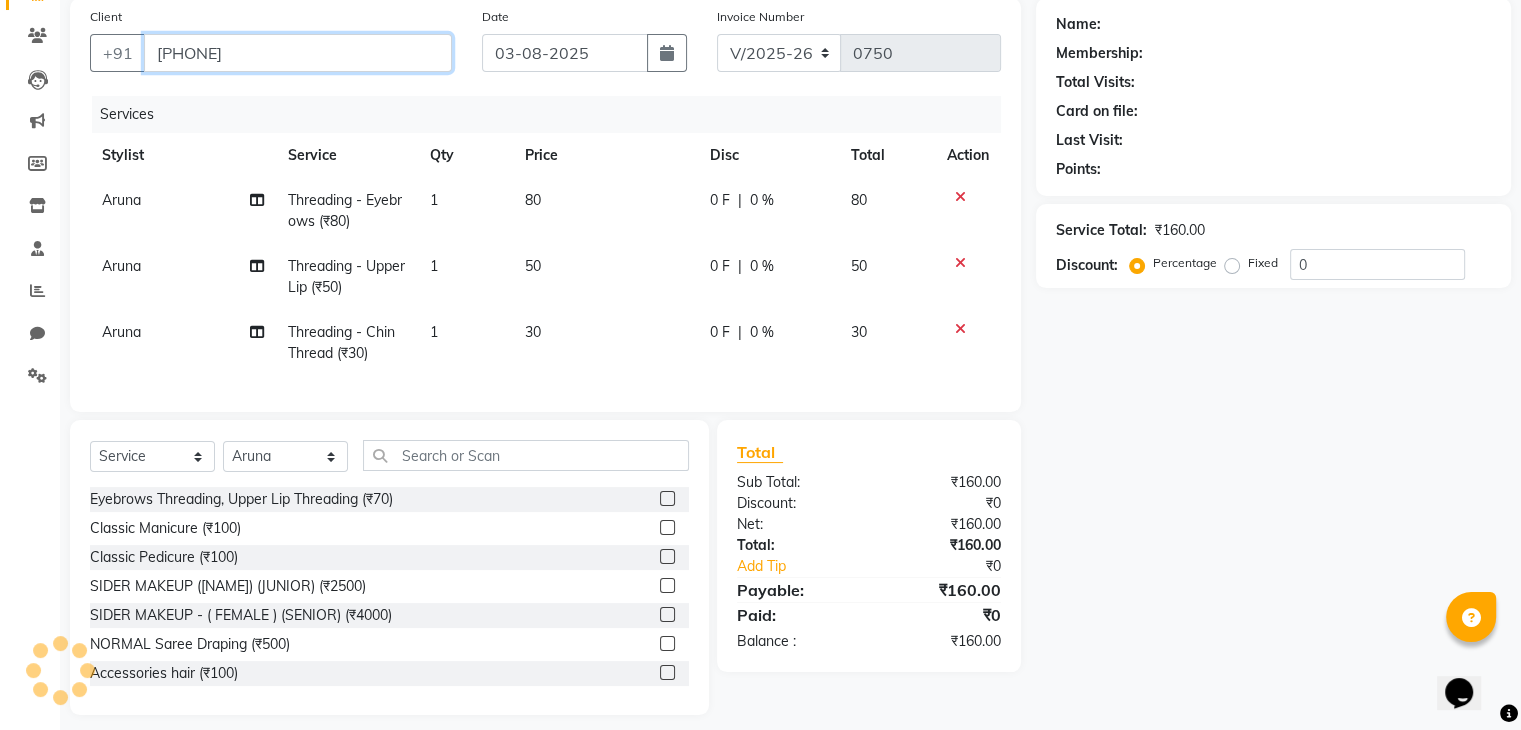 type on "[PHONE]" 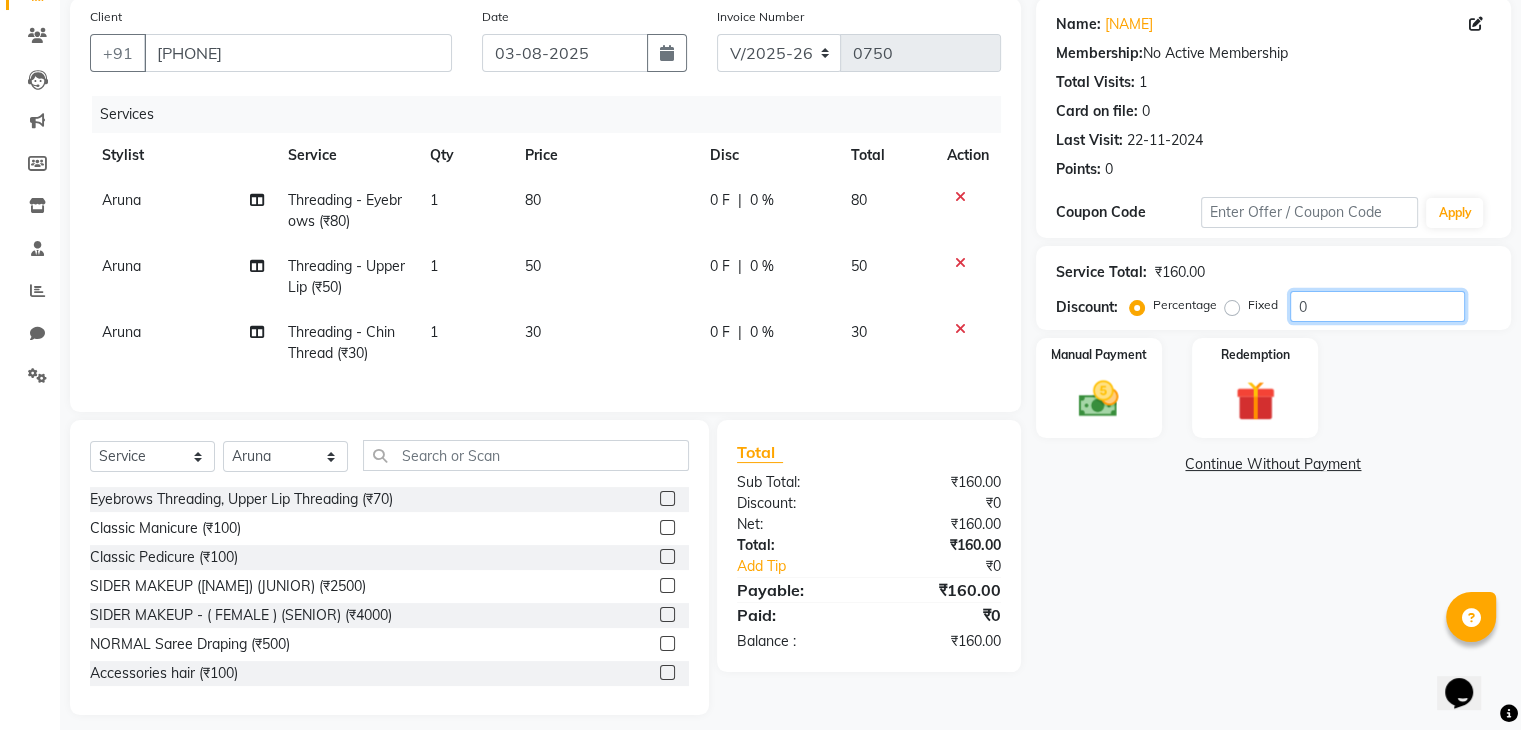 click on "0" 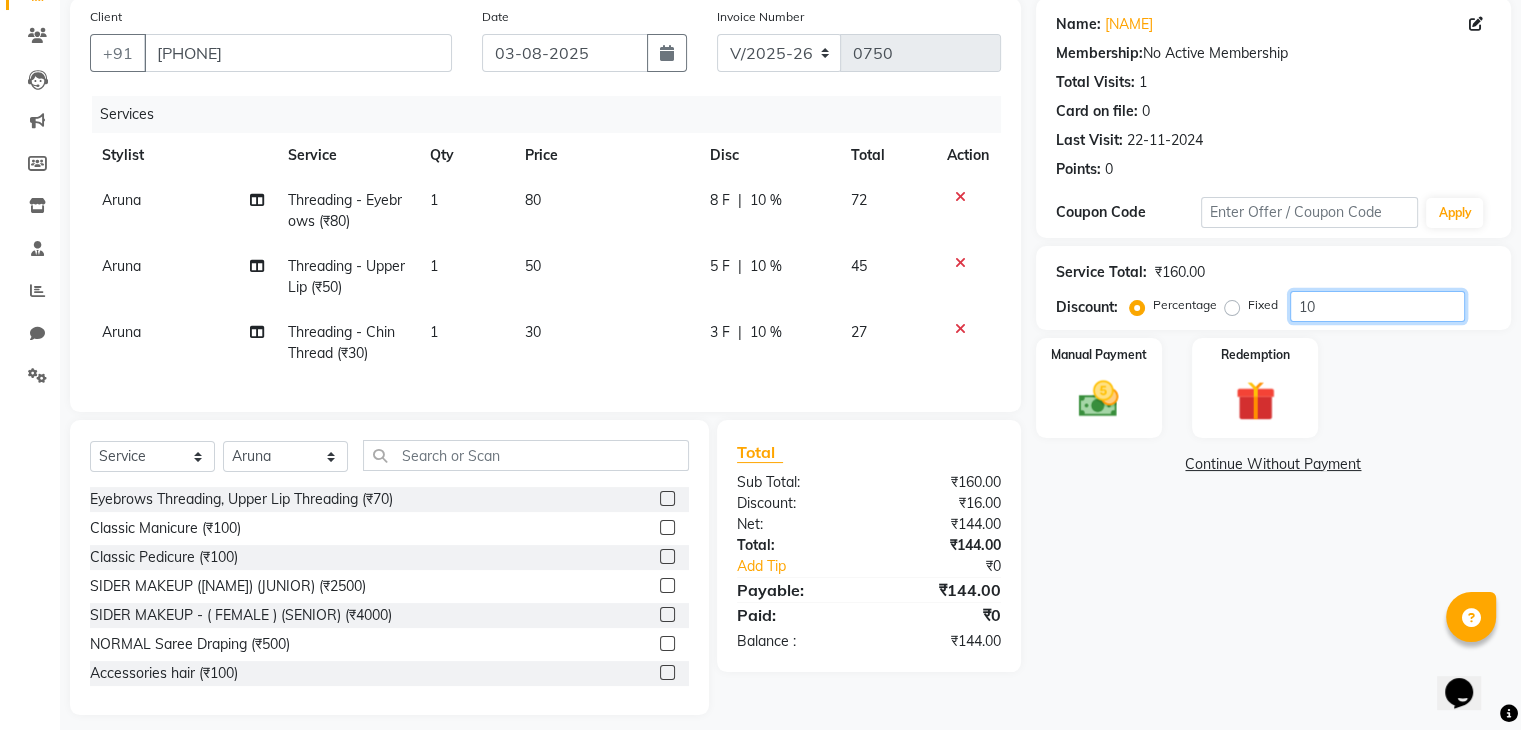 type on "10" 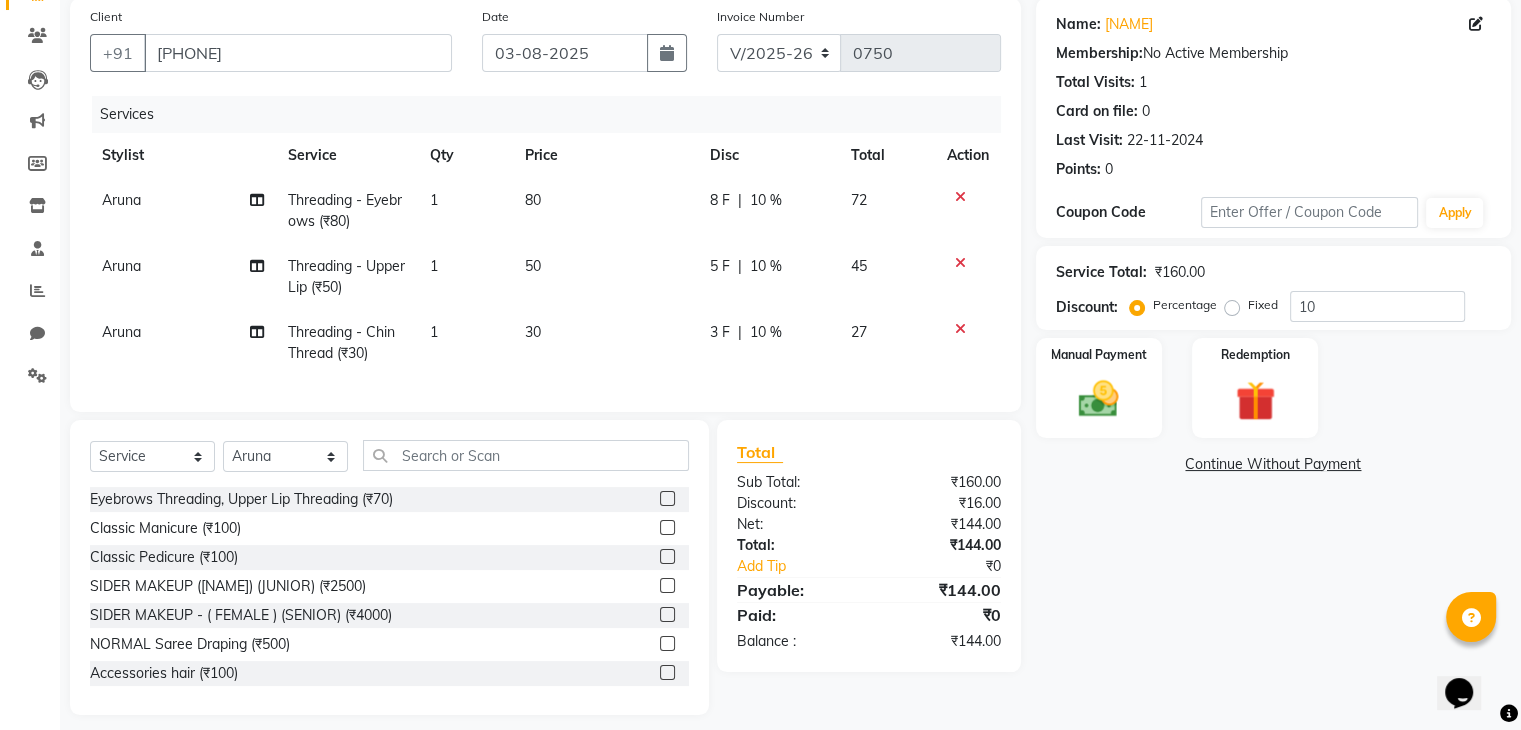 click on "Name: [NAME] Membership:  No Active Membership  Total Visits:  1 Card on file:  0 Last Visit:   22-11-2024 Points:   0  Coupon Code Apply Service Total:  ₹160.00  Discount:  Percentage   Fixed  10 Manual Payment Redemption  Continue Without Payment" 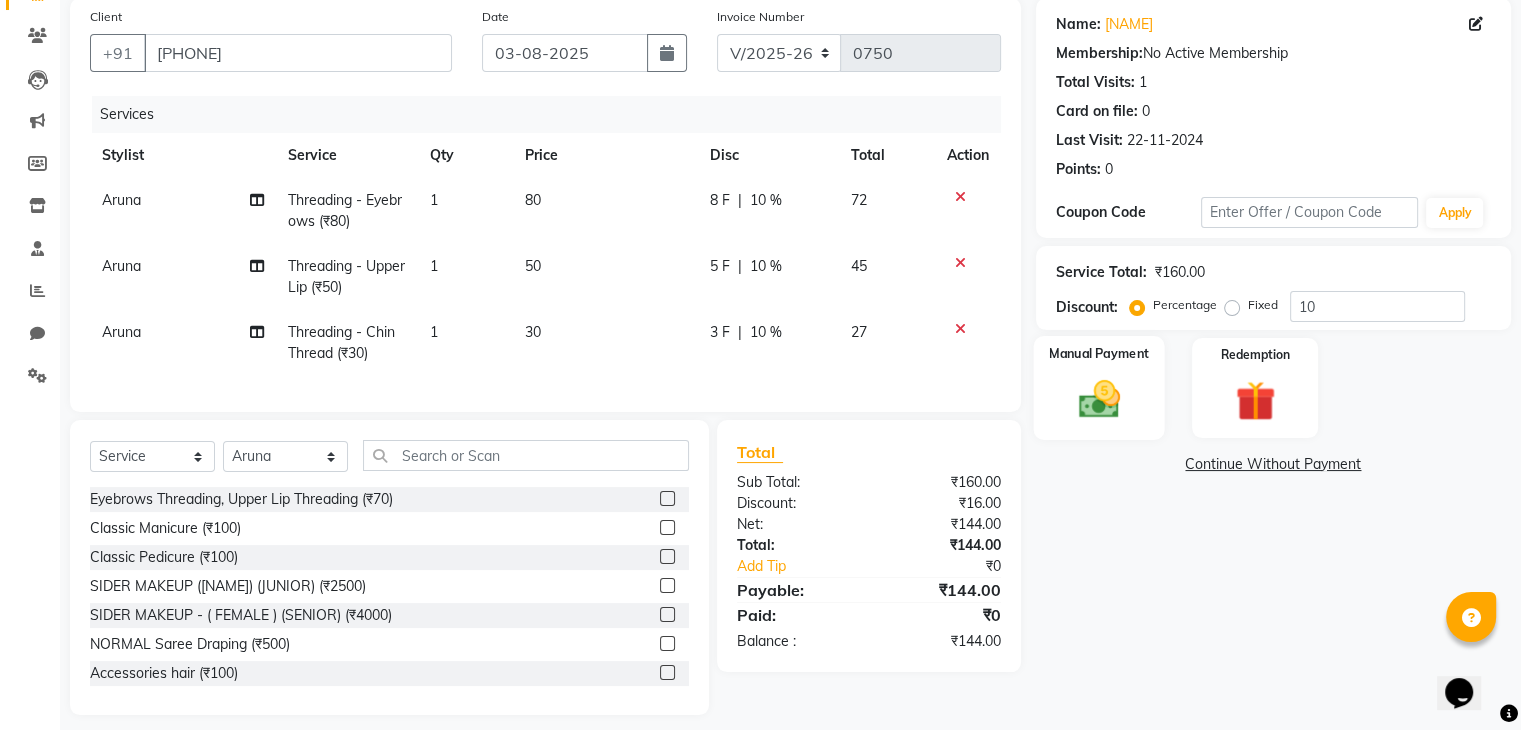 click on "Manual Payment" 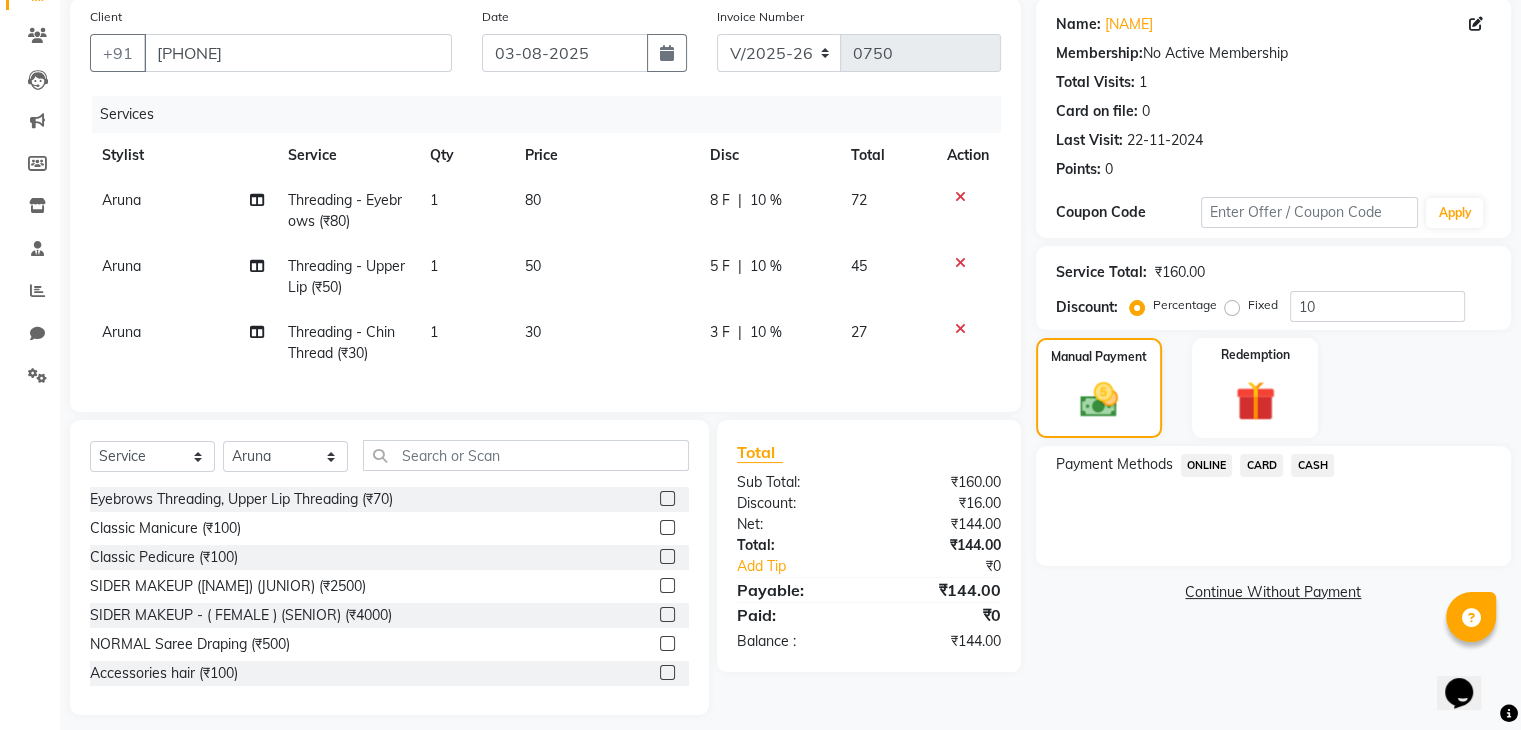 click on "ONLINE" 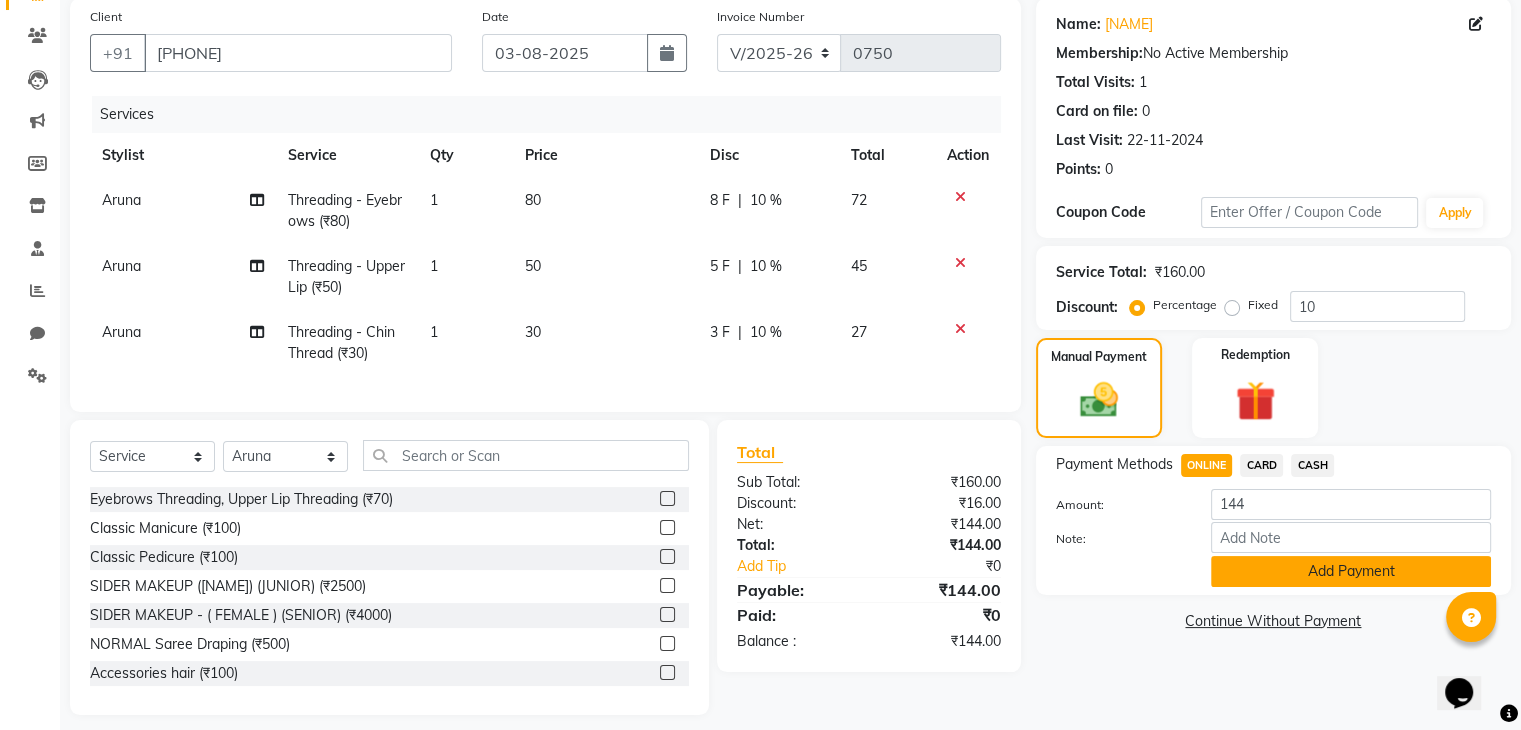 click on "Add Payment" 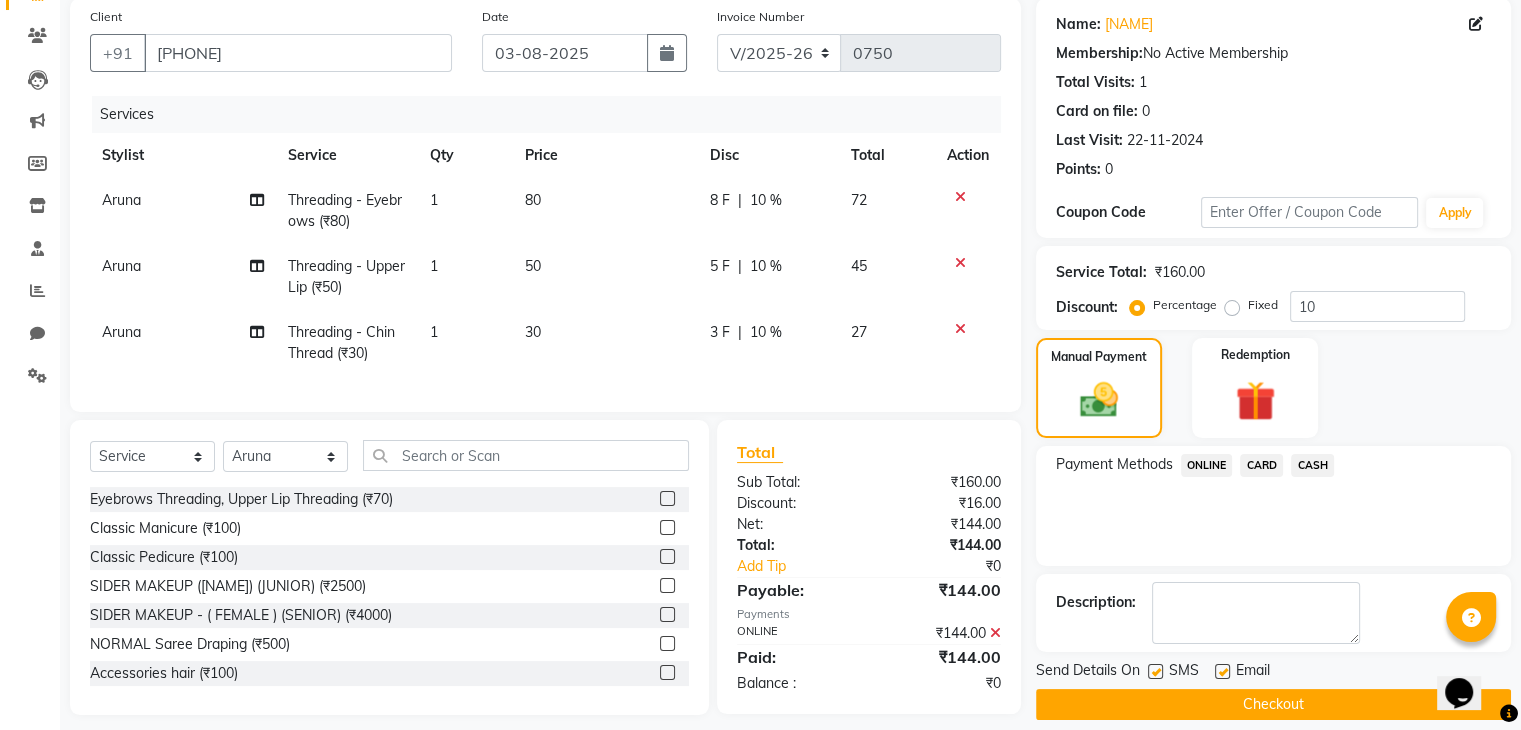scroll, scrollTop: 183, scrollLeft: 0, axis: vertical 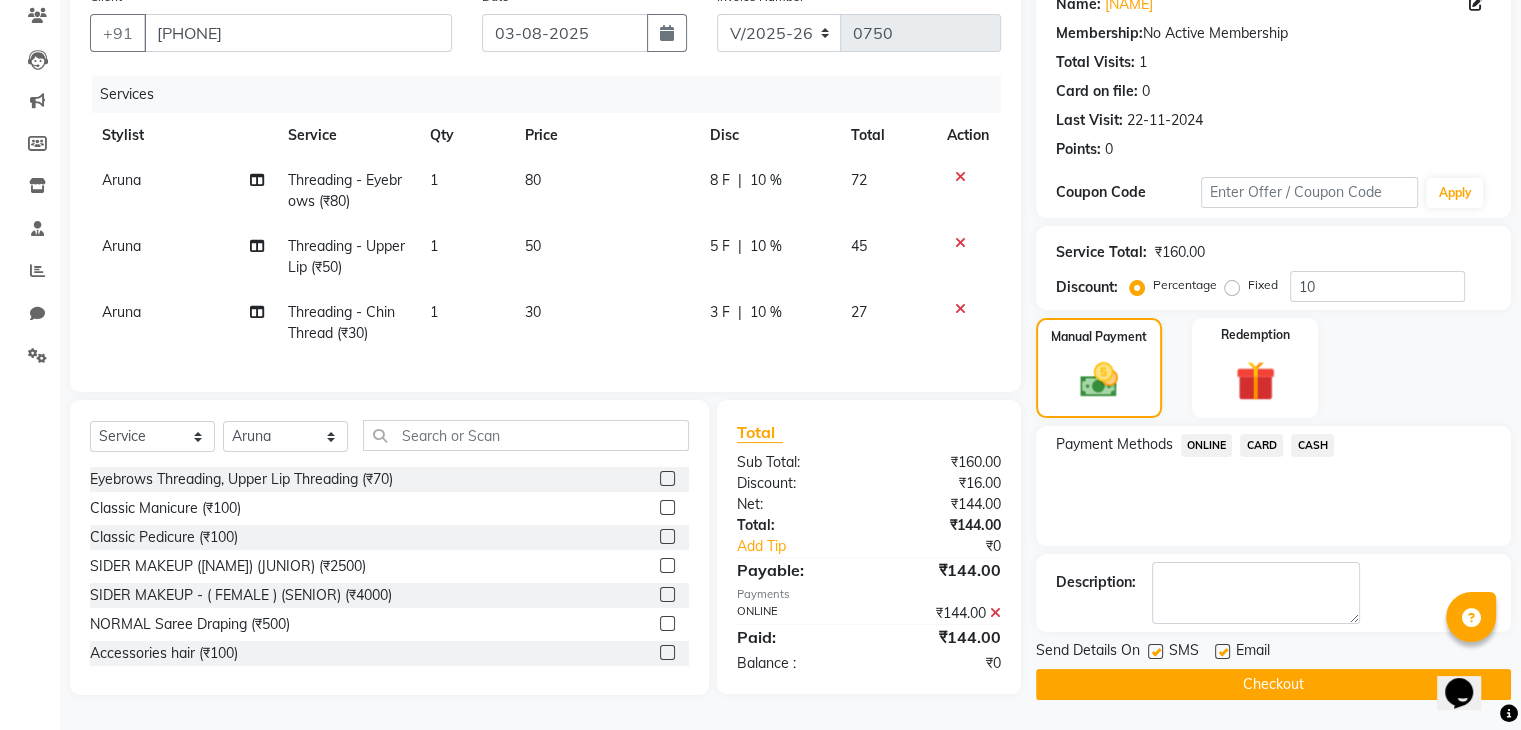 click on "Checkout" 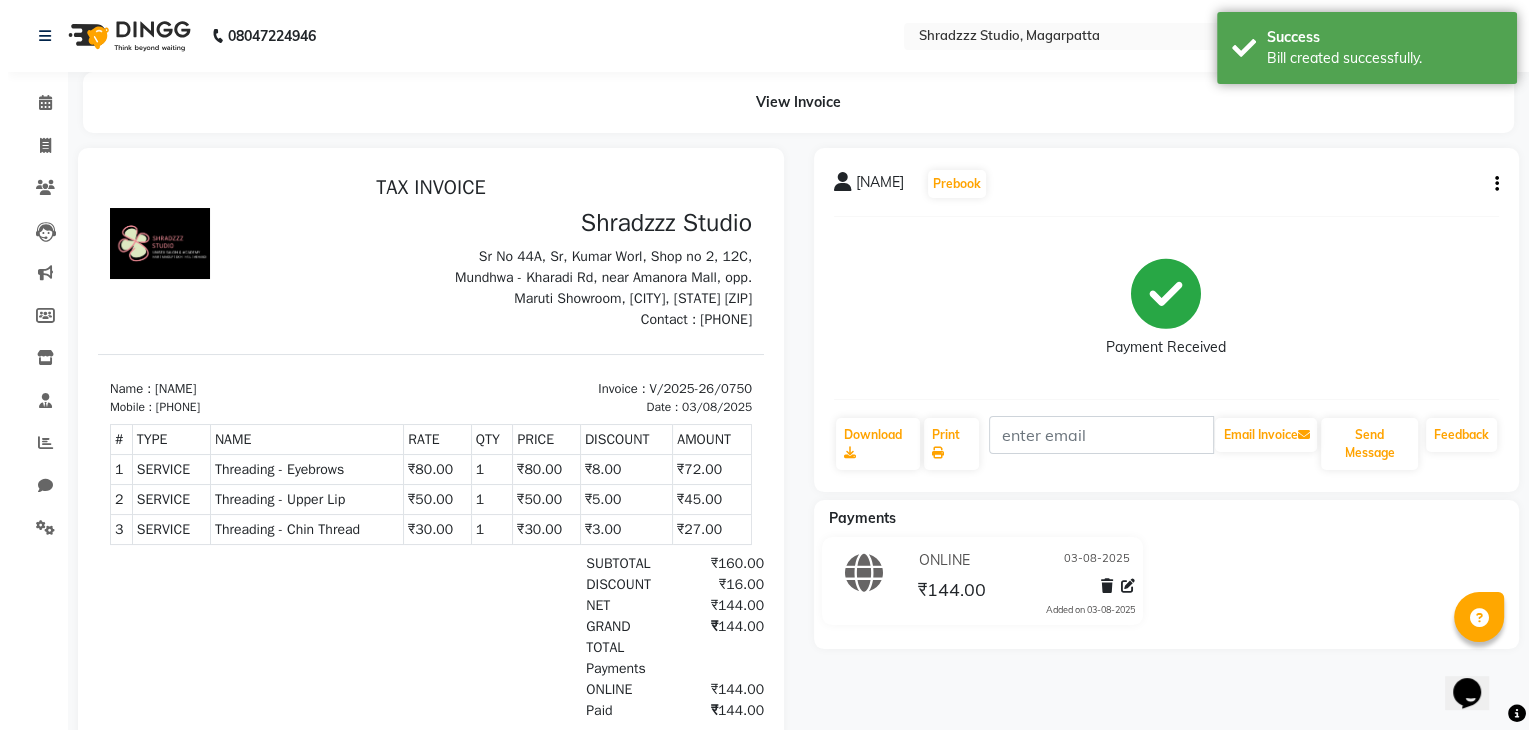 scroll, scrollTop: 0, scrollLeft: 0, axis: both 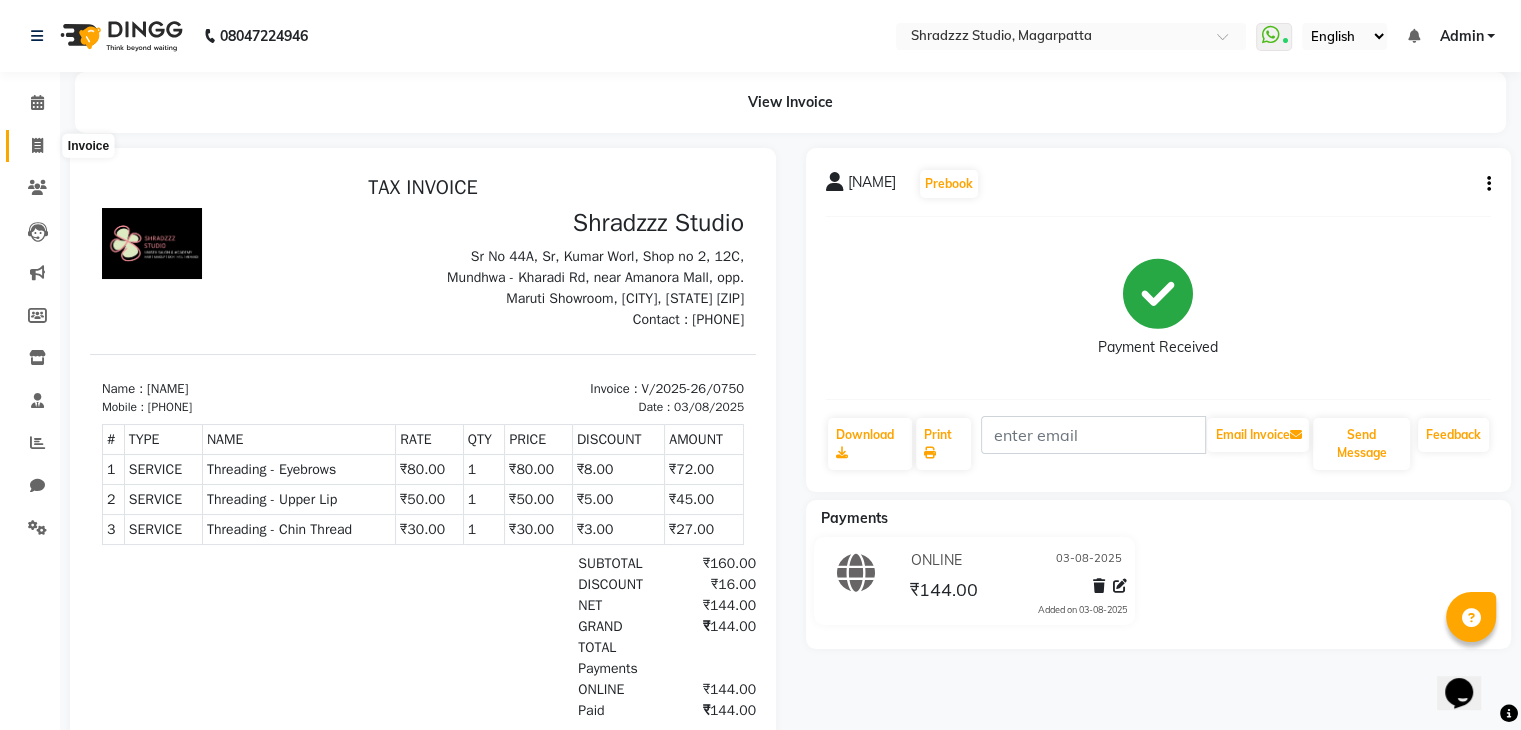 click 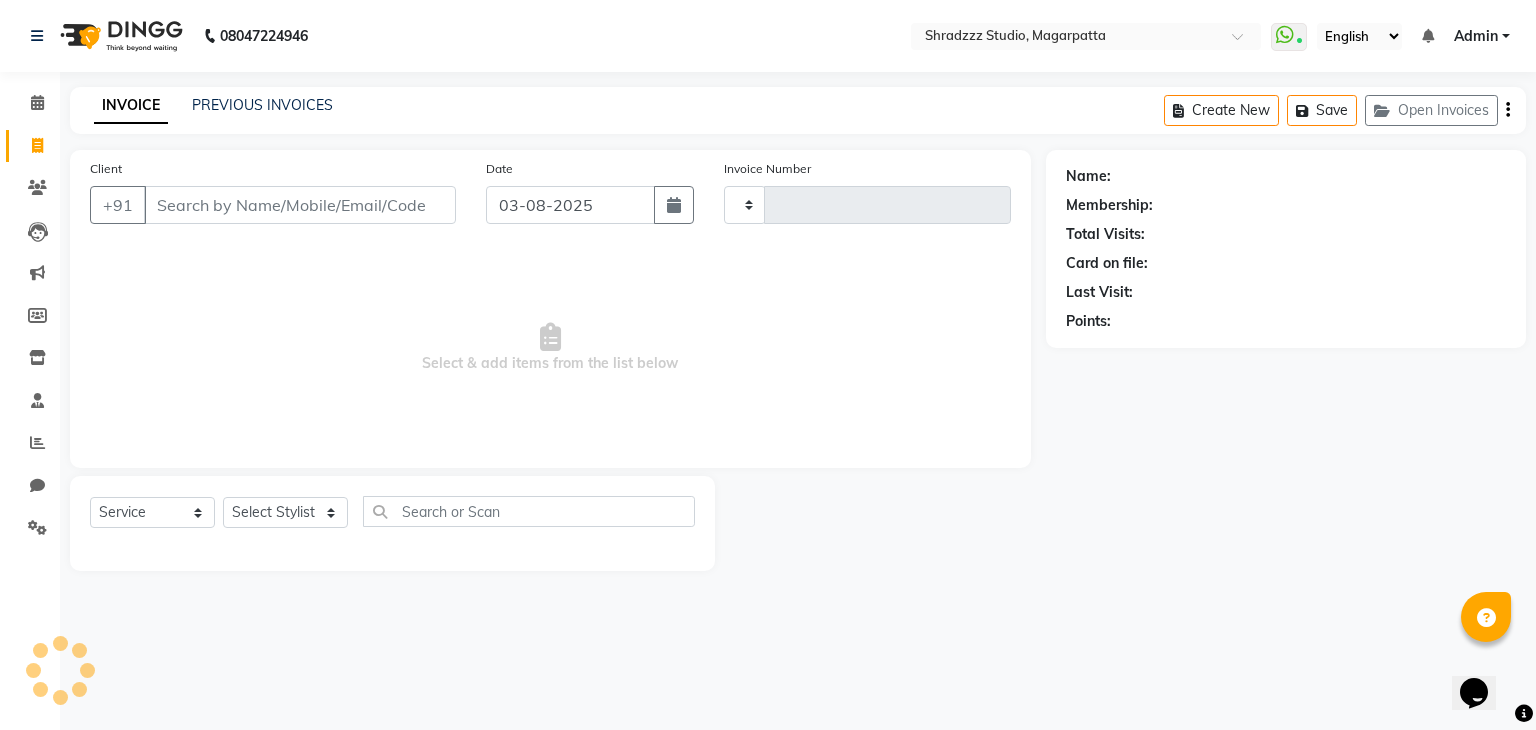 type on "0751" 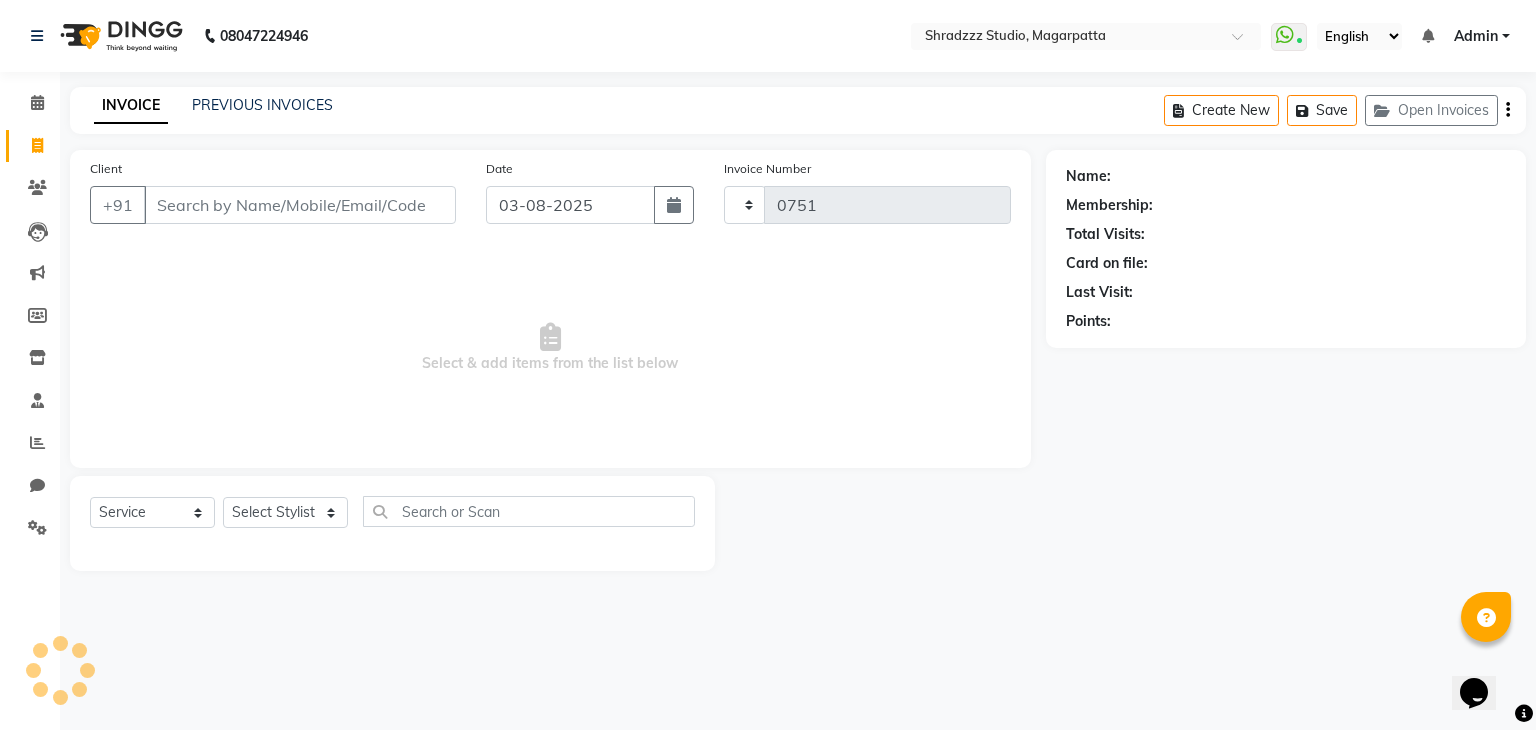 select on "4544" 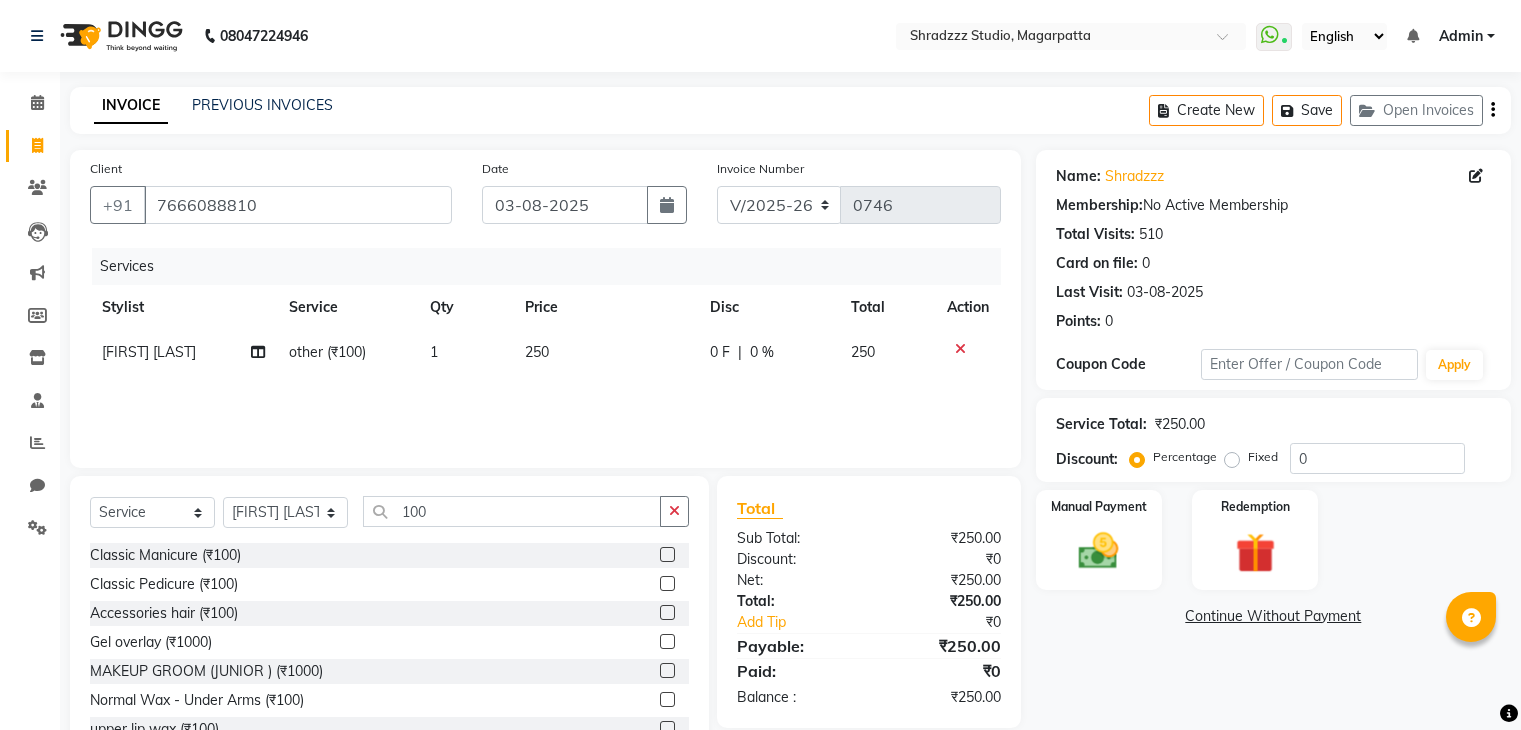 select on "4544" 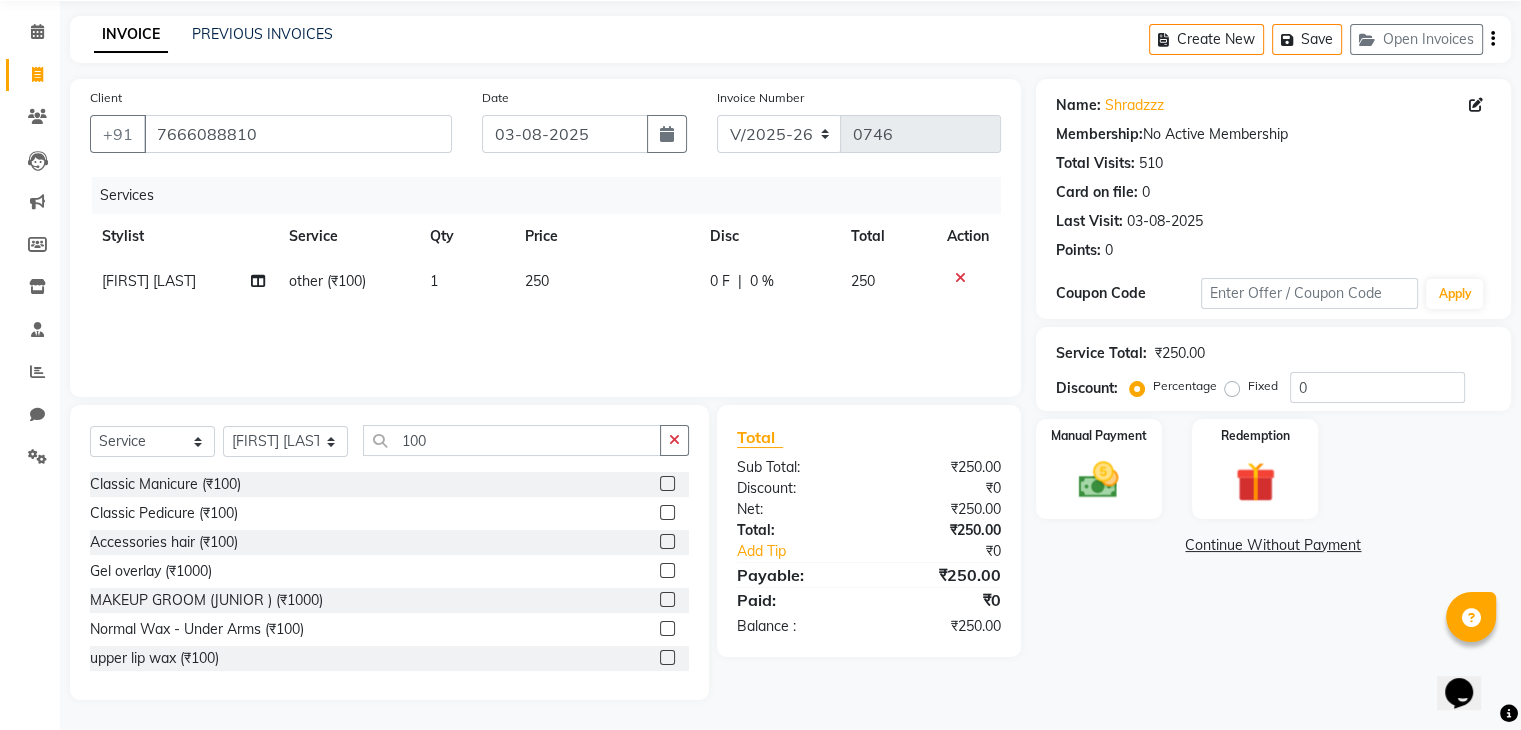 scroll, scrollTop: 0, scrollLeft: 0, axis: both 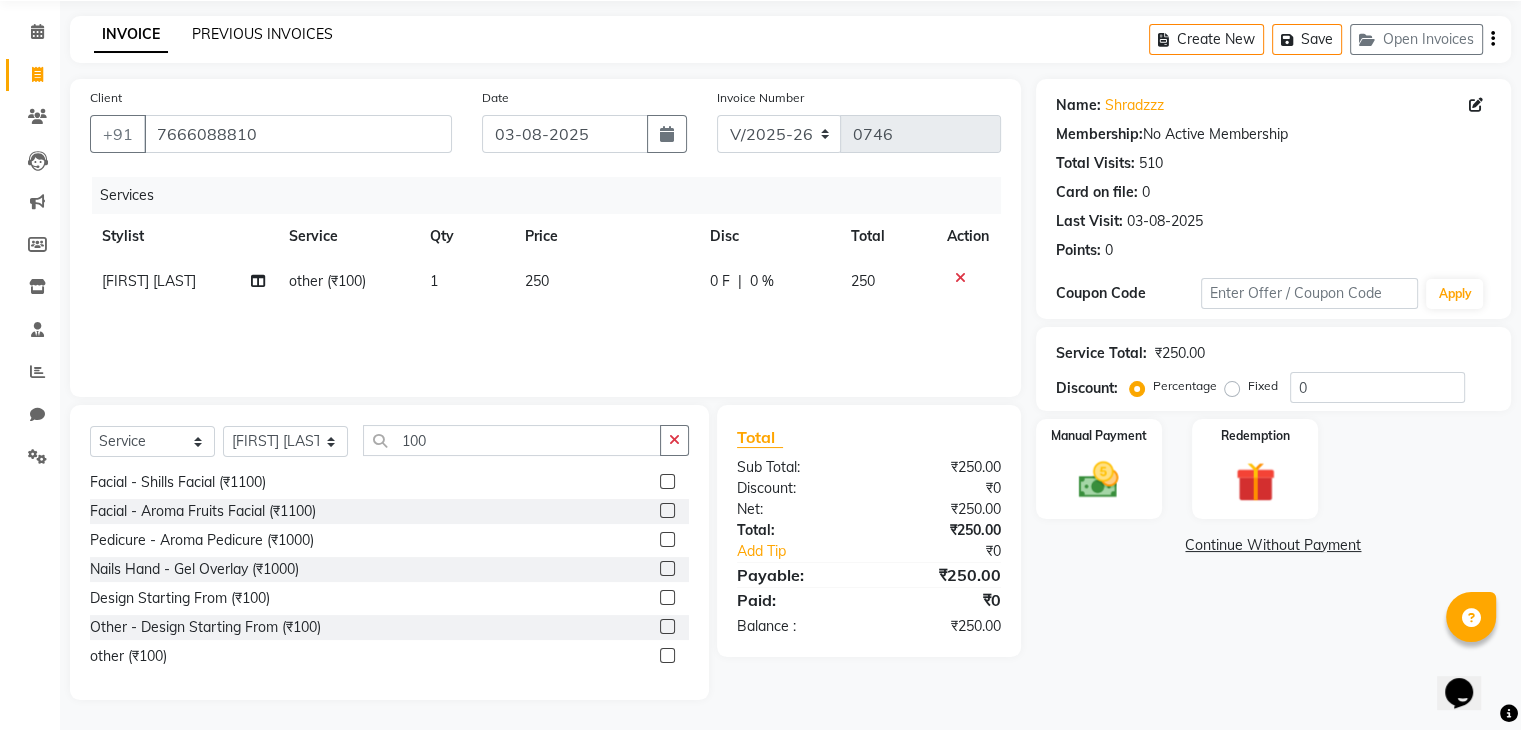 click on "PREVIOUS INVOICES" 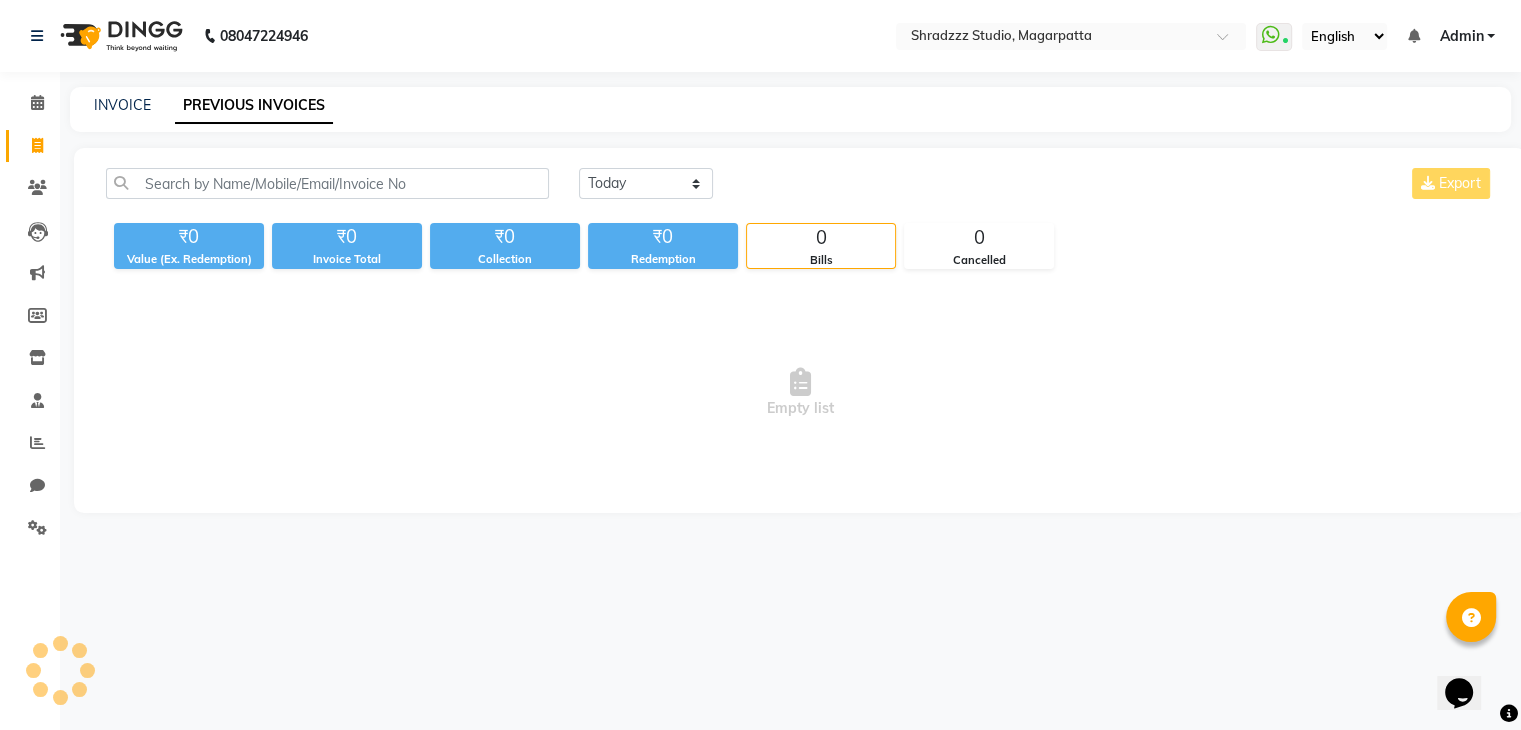 scroll, scrollTop: 0, scrollLeft: 0, axis: both 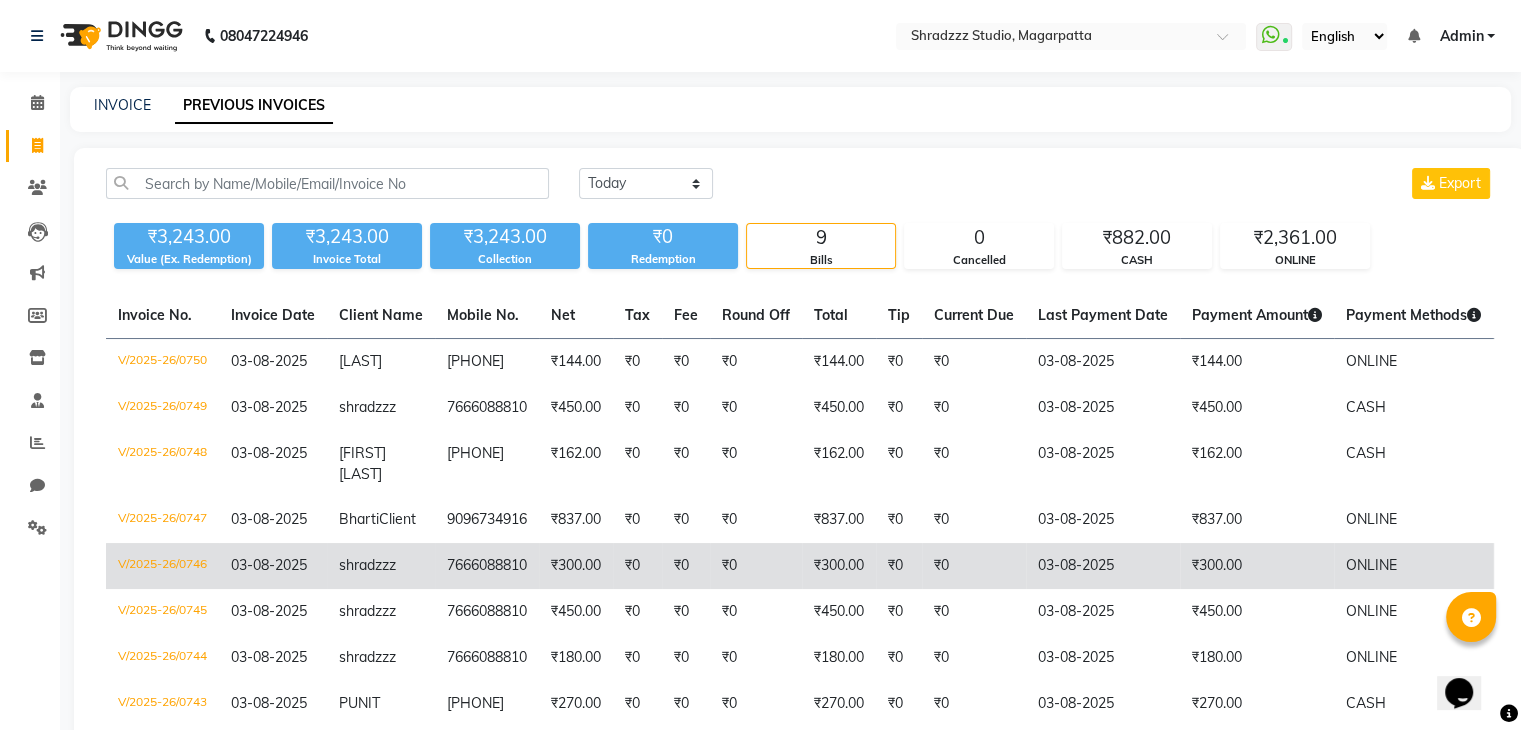 click on "₹0" 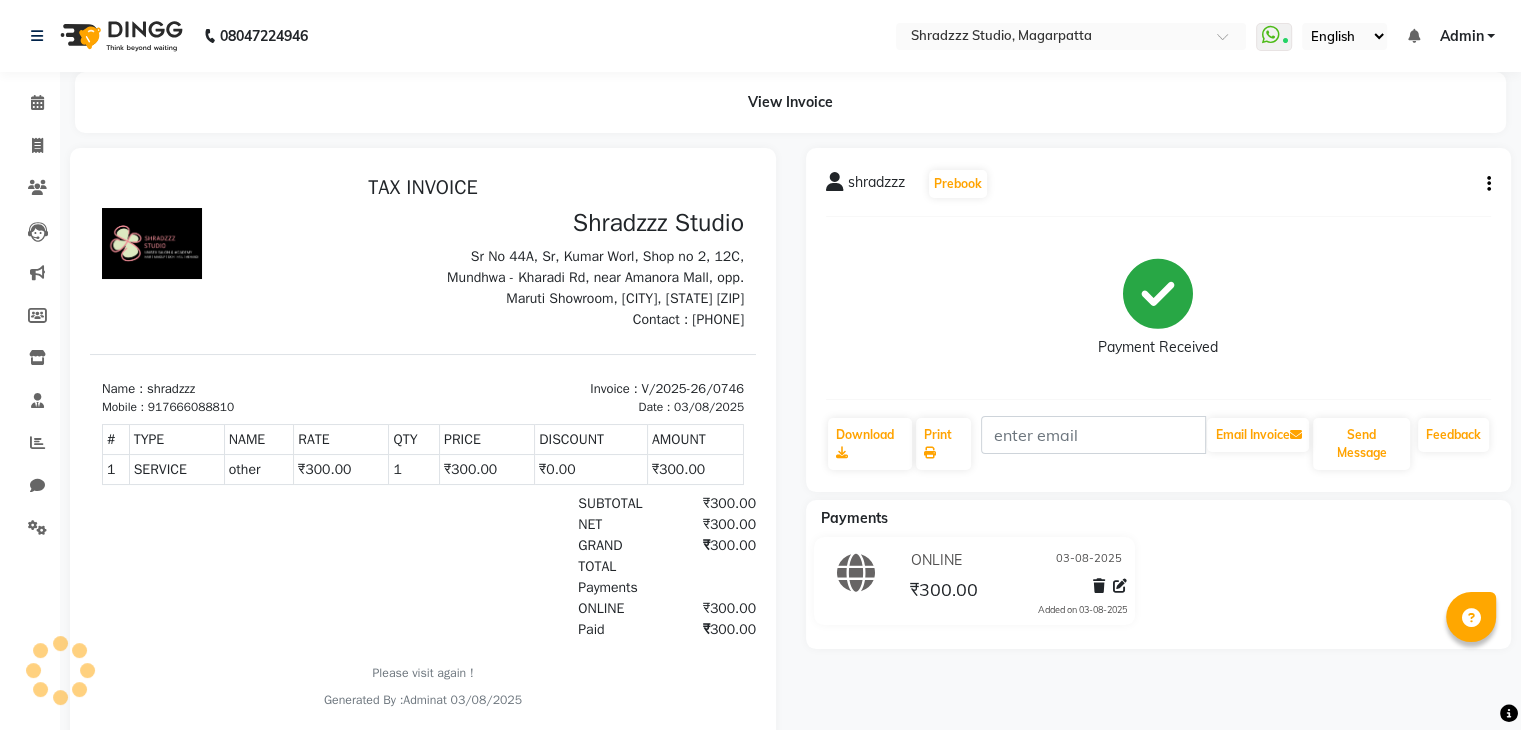 scroll, scrollTop: 0, scrollLeft: 0, axis: both 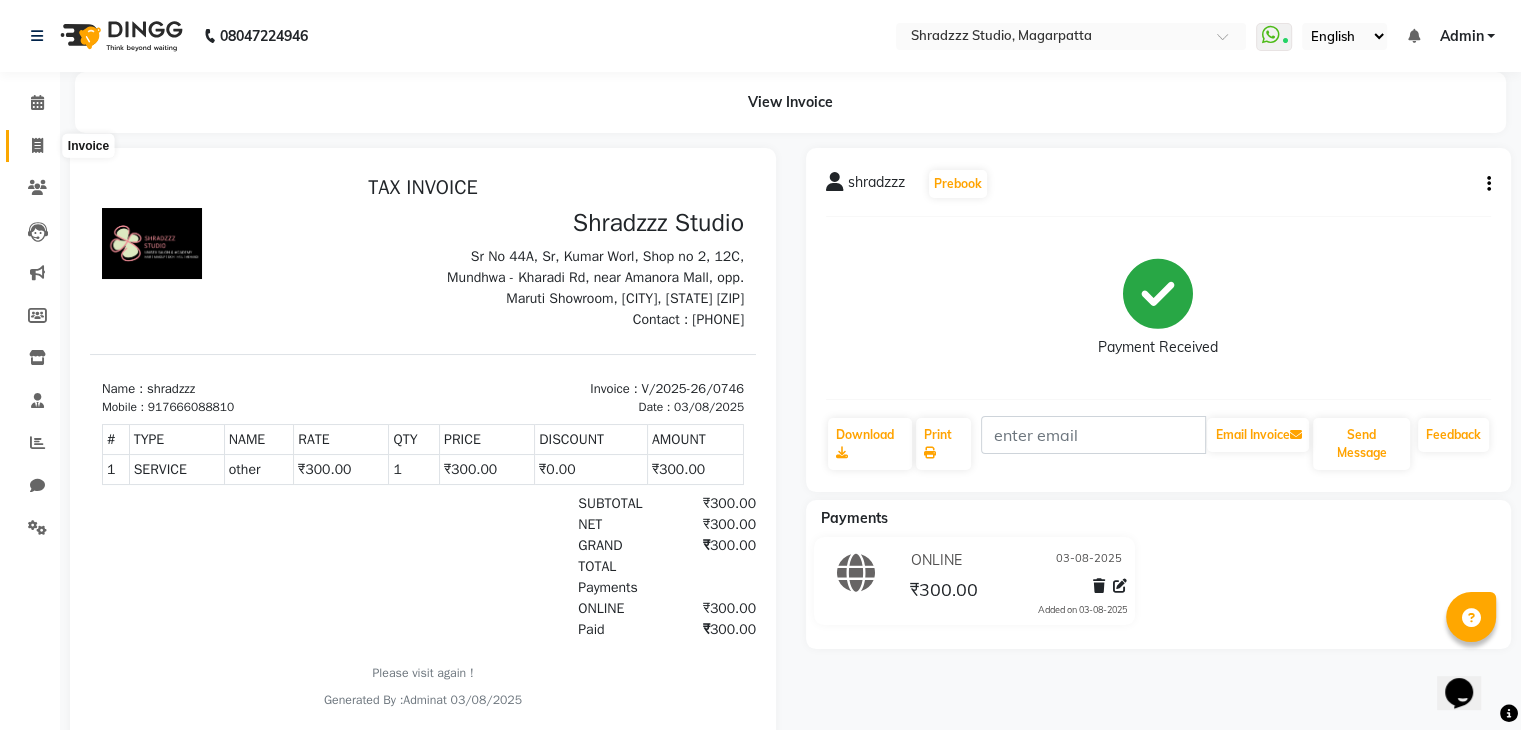 click 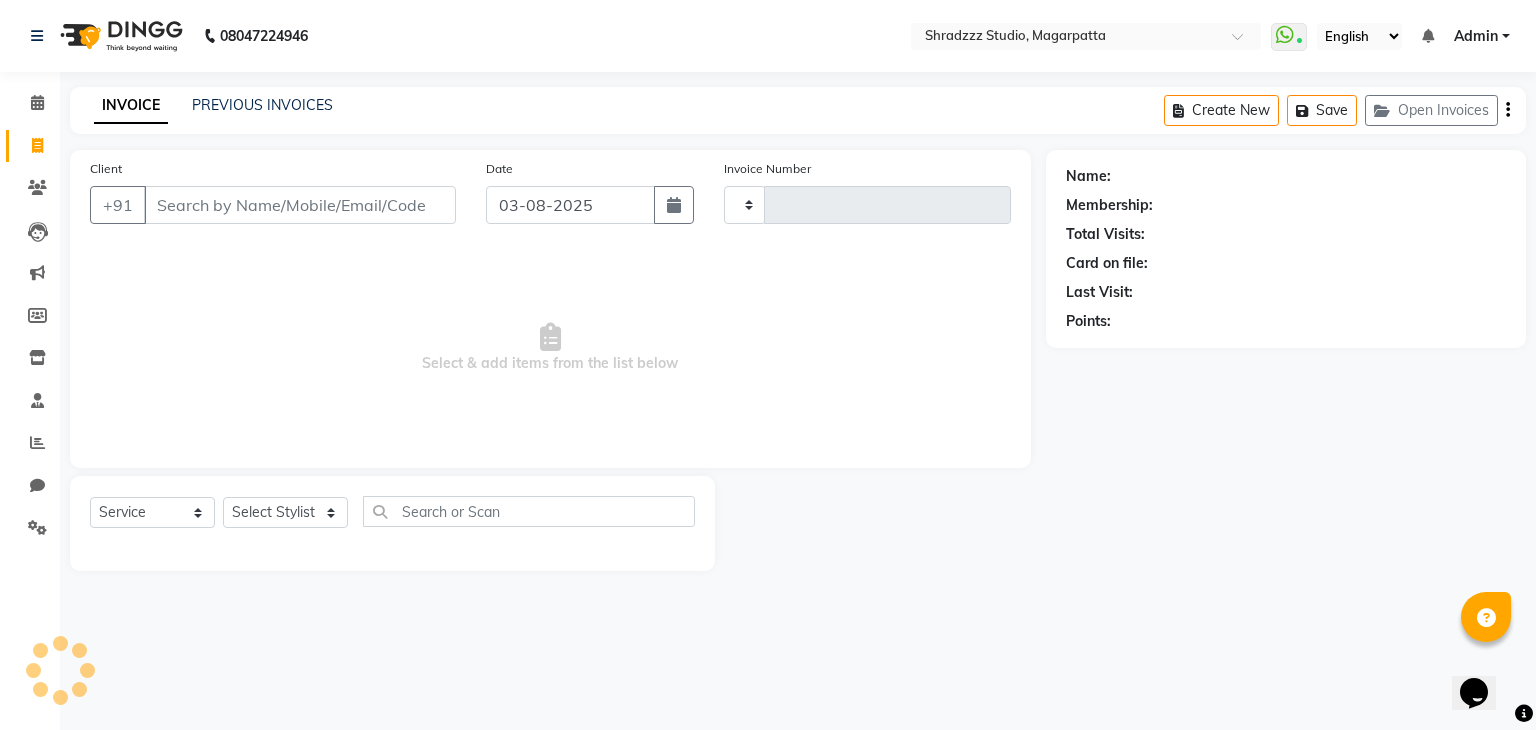 type on "0751" 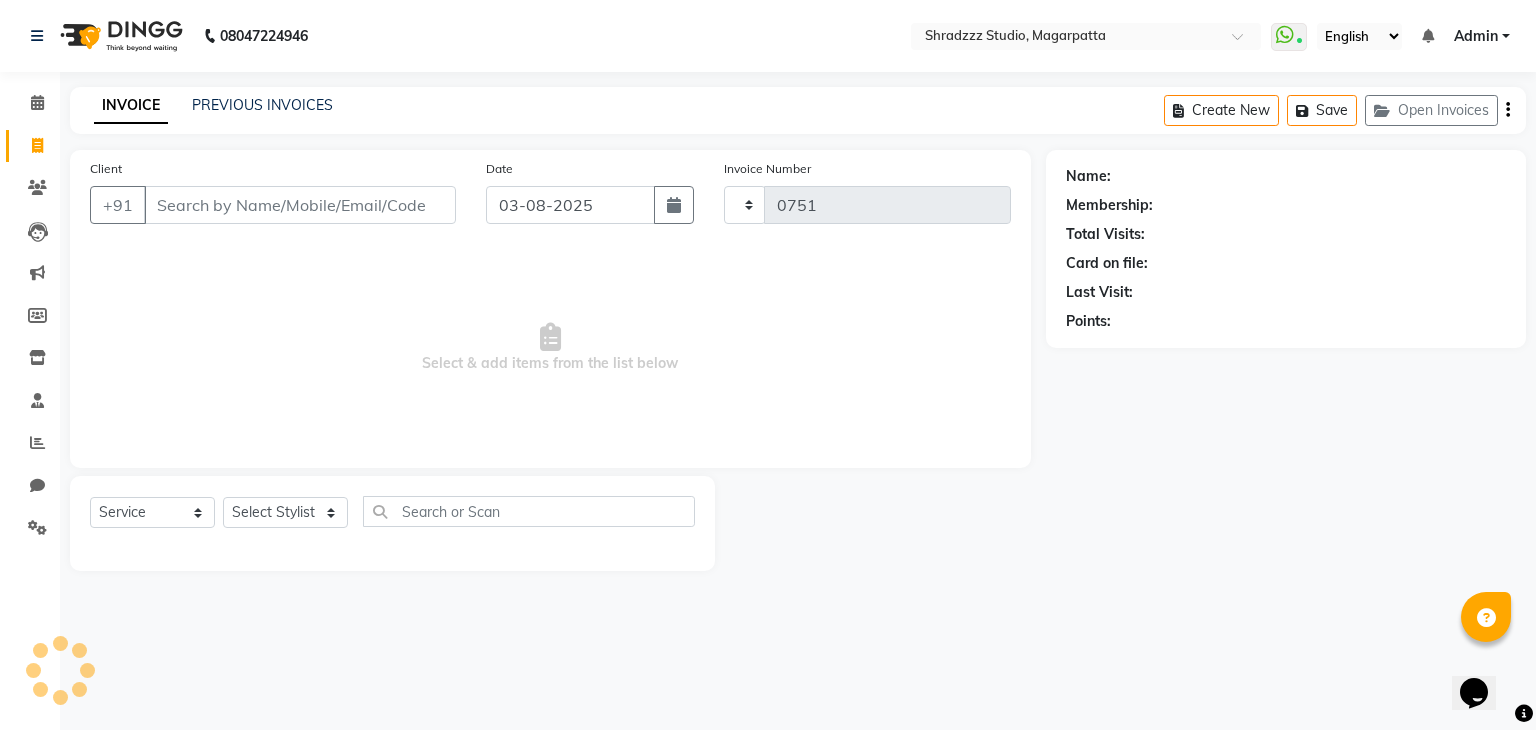 select on "4544" 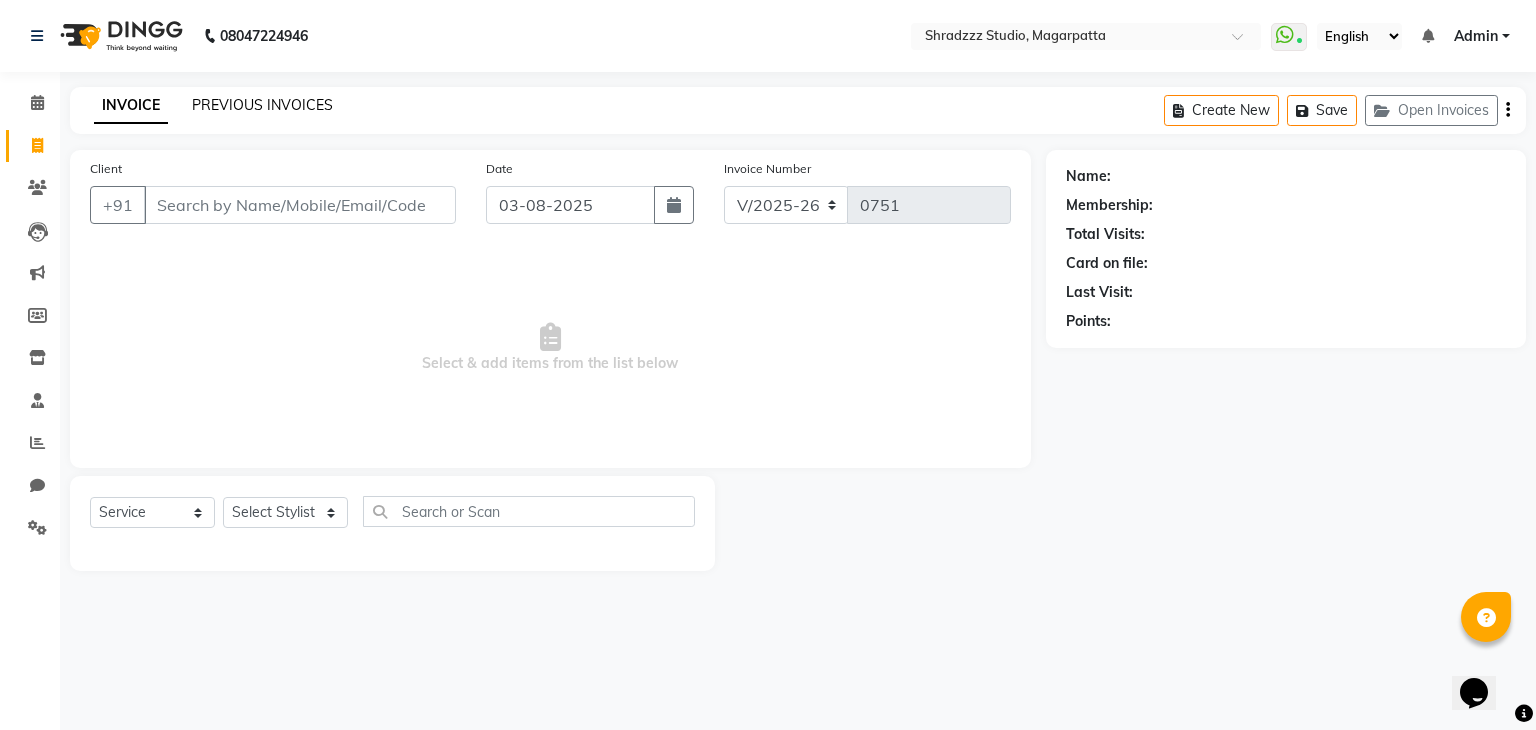 click on "PREVIOUS INVOICES" 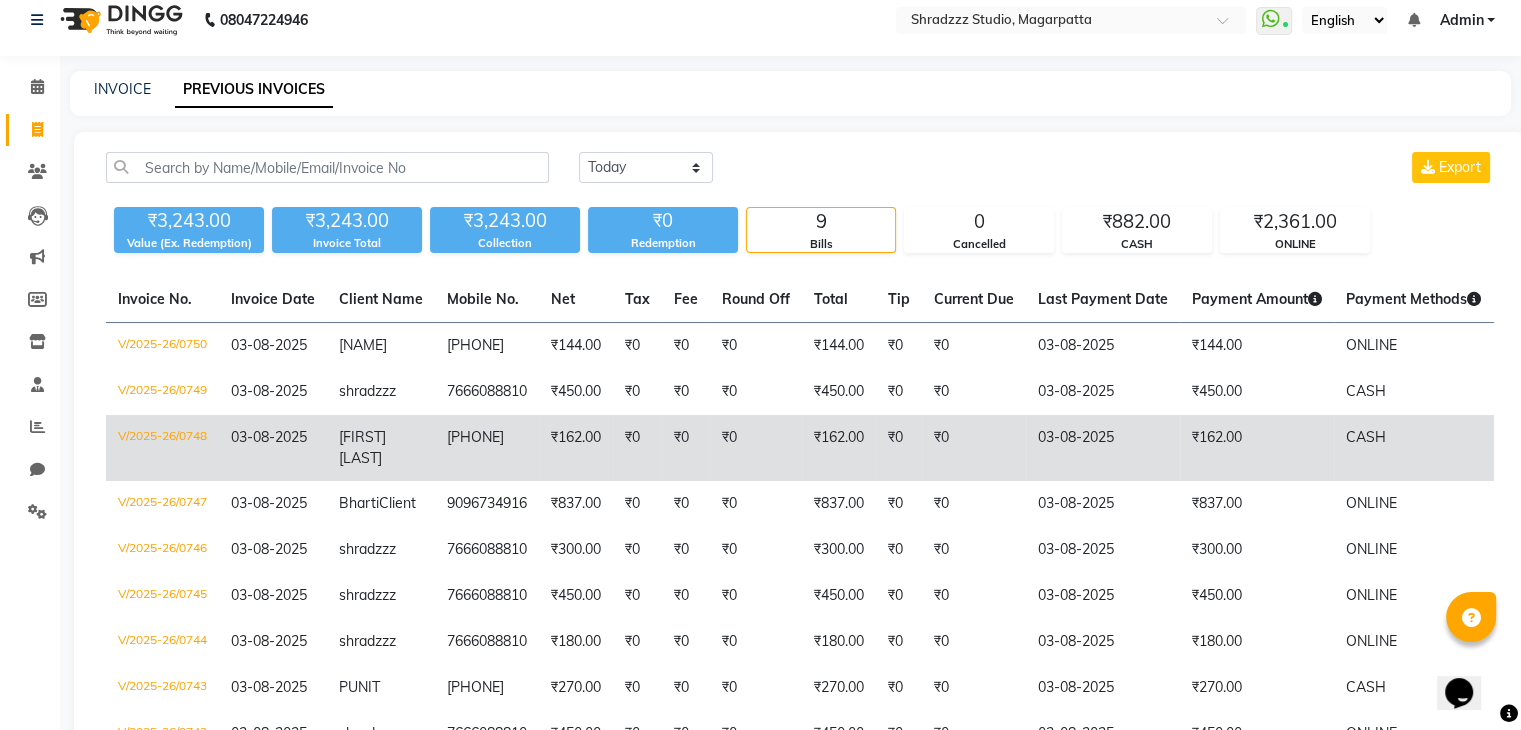 scroll, scrollTop: 0, scrollLeft: 0, axis: both 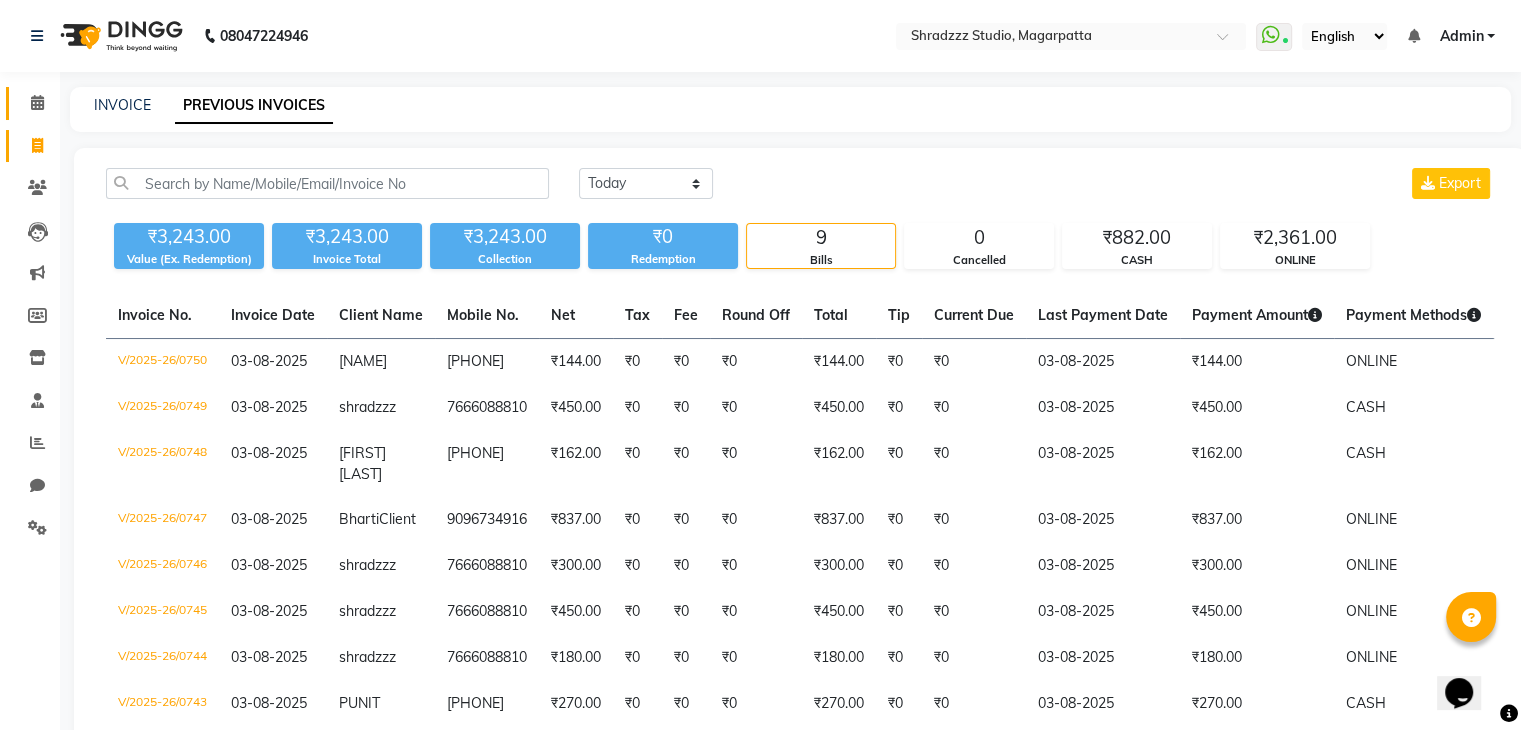 click on "Calendar" 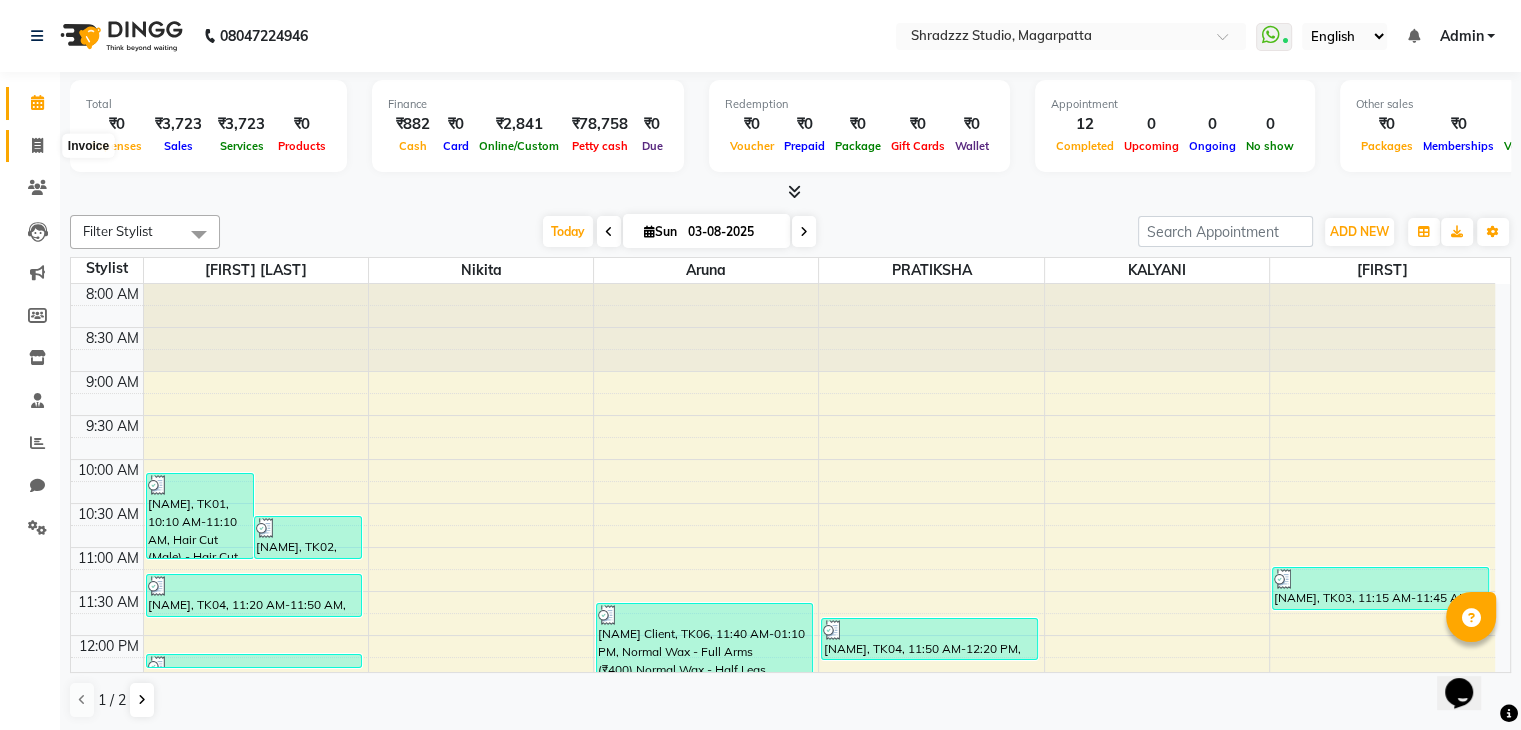 click 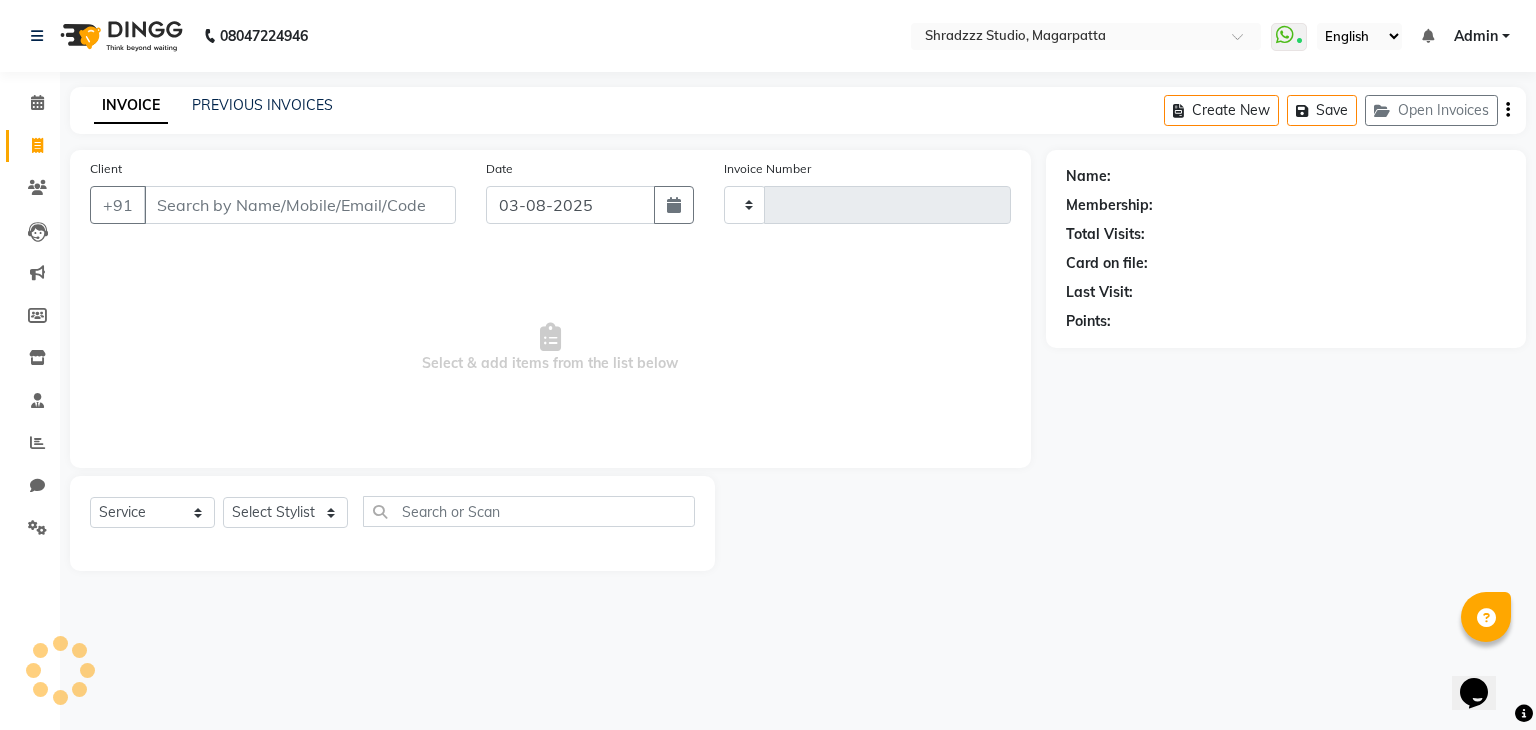 type on "0752" 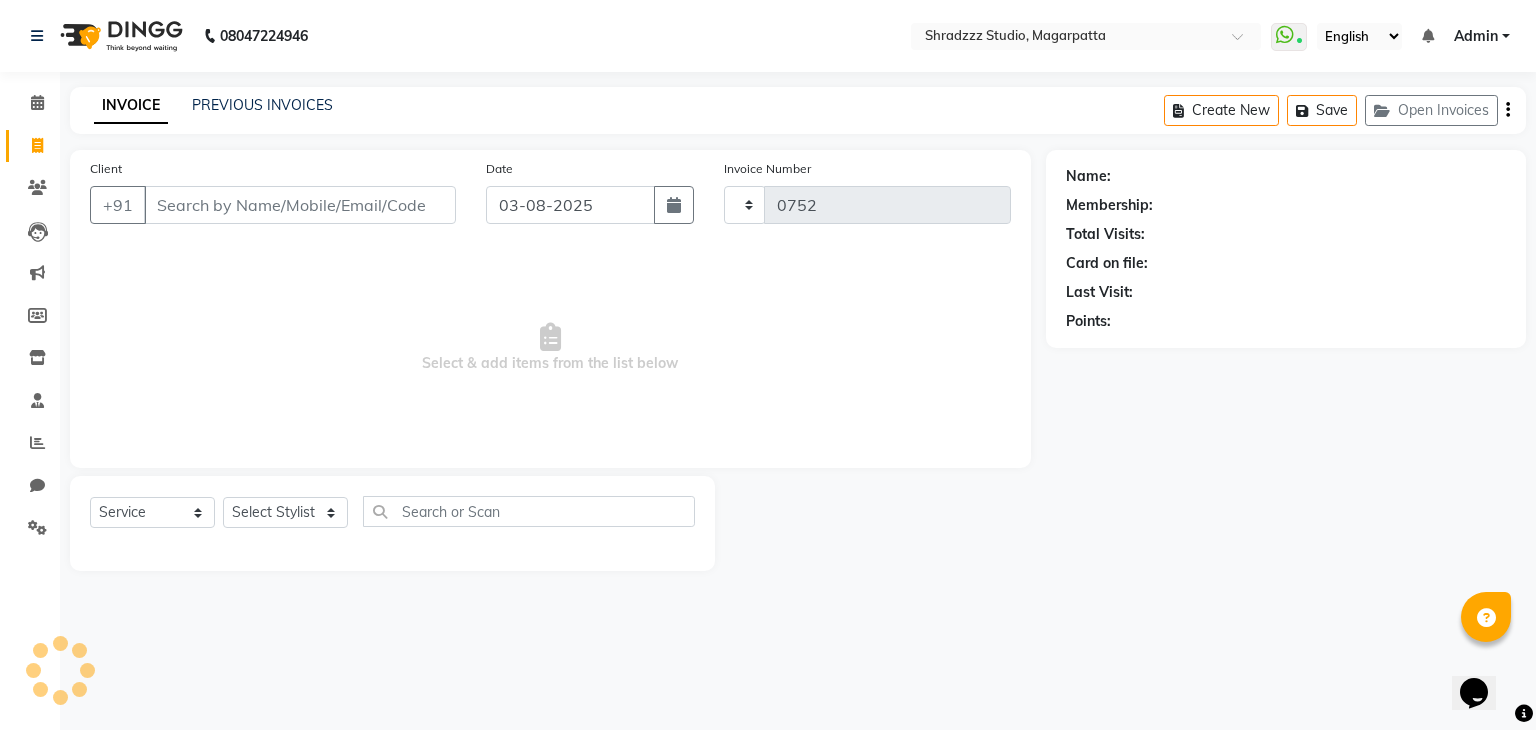 select on "4544" 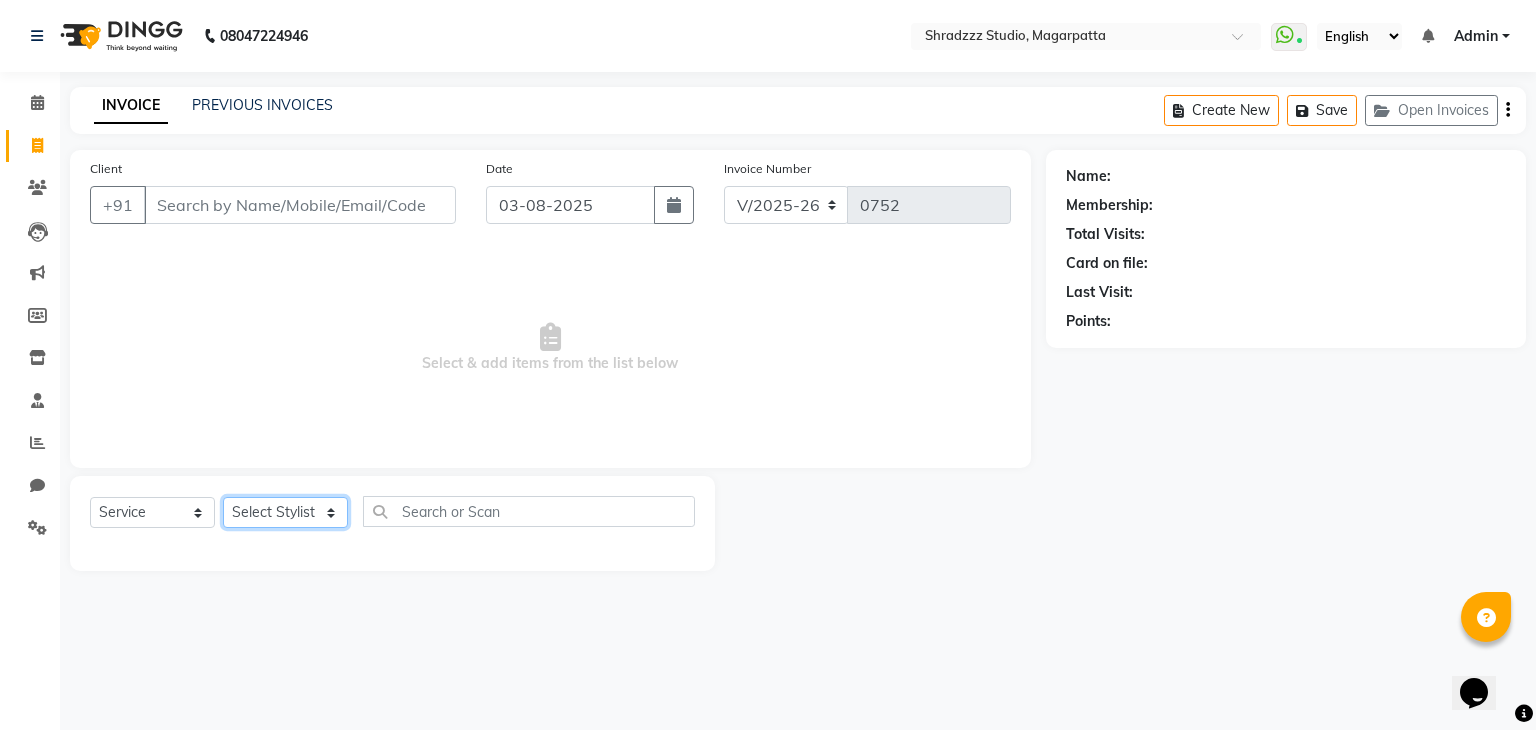 click on "Select Stylist [FIRST] [LAST] [LAST] [TITLE] [FIRST] [FIRST] [FIRST] [LAST]" 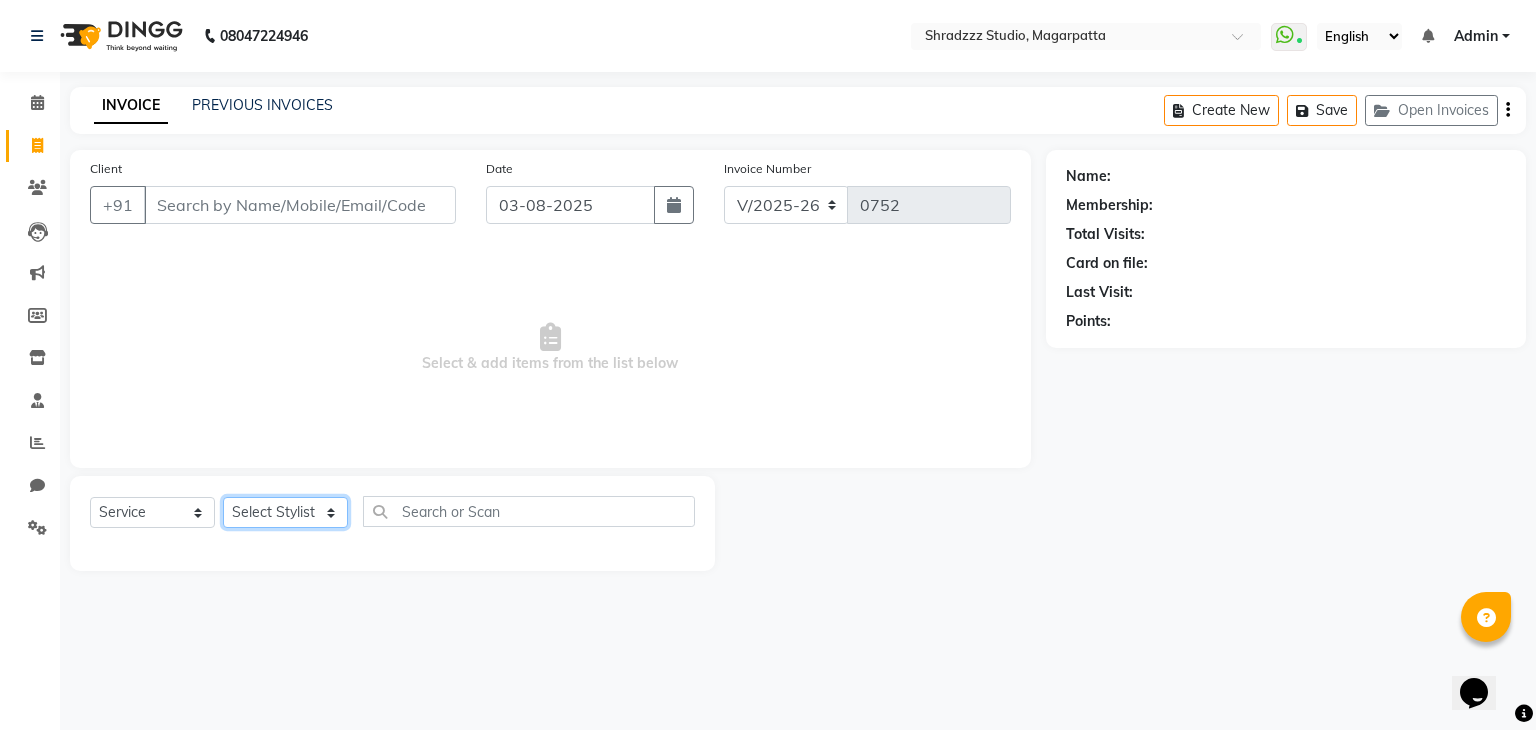 select on "87762" 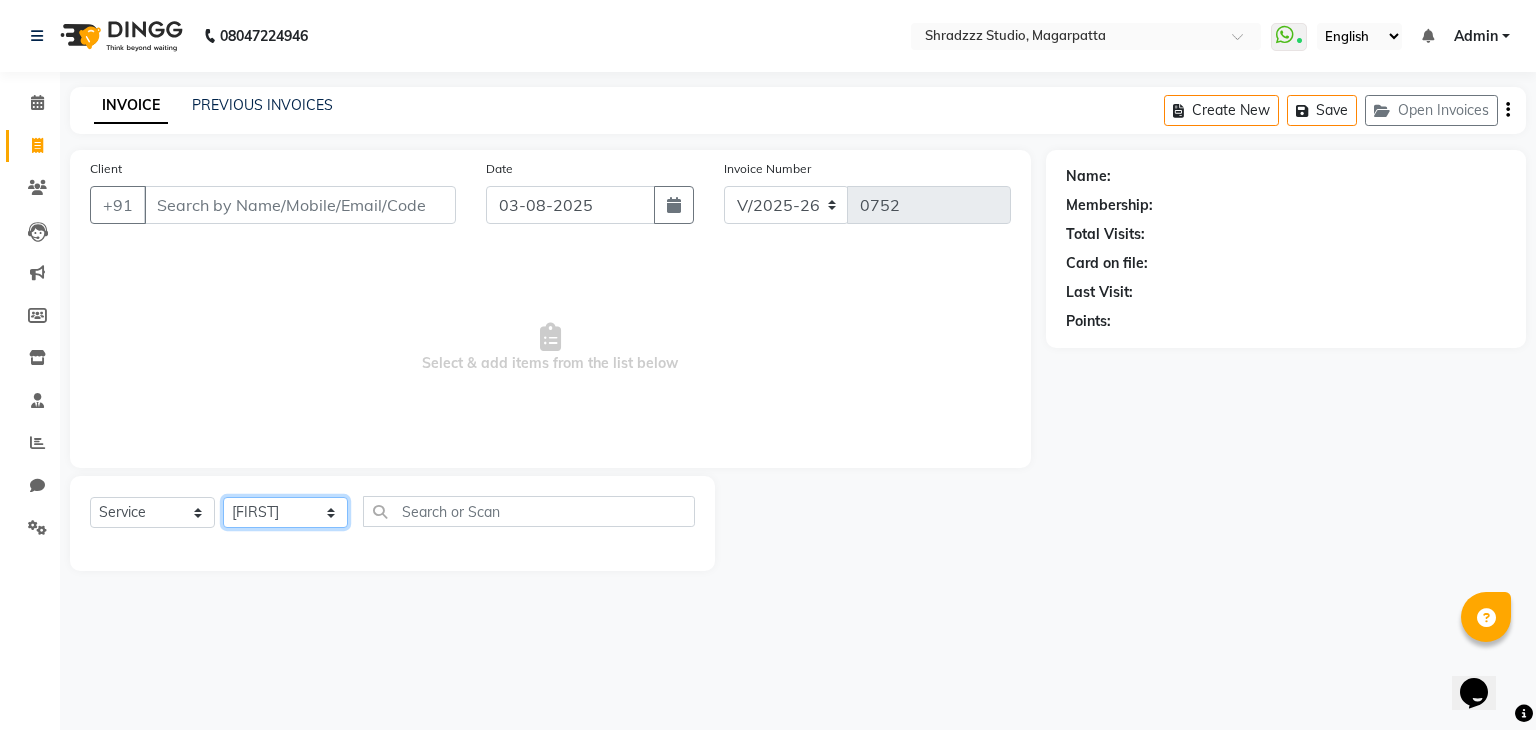 click on "Select Stylist [FIRST] [LAST] [LAST] [TITLE] [FIRST] [FIRST] [FIRST] [LAST]" 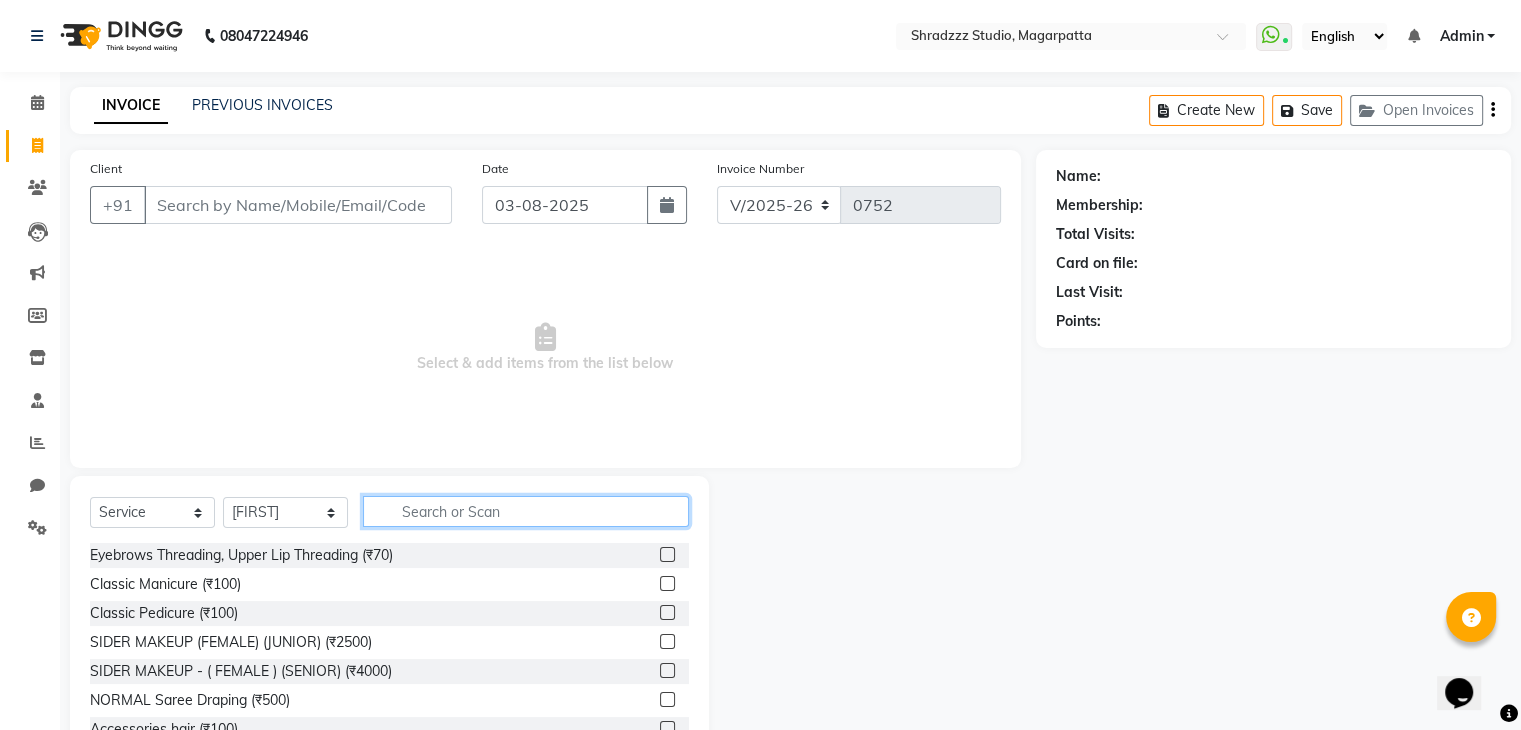 click 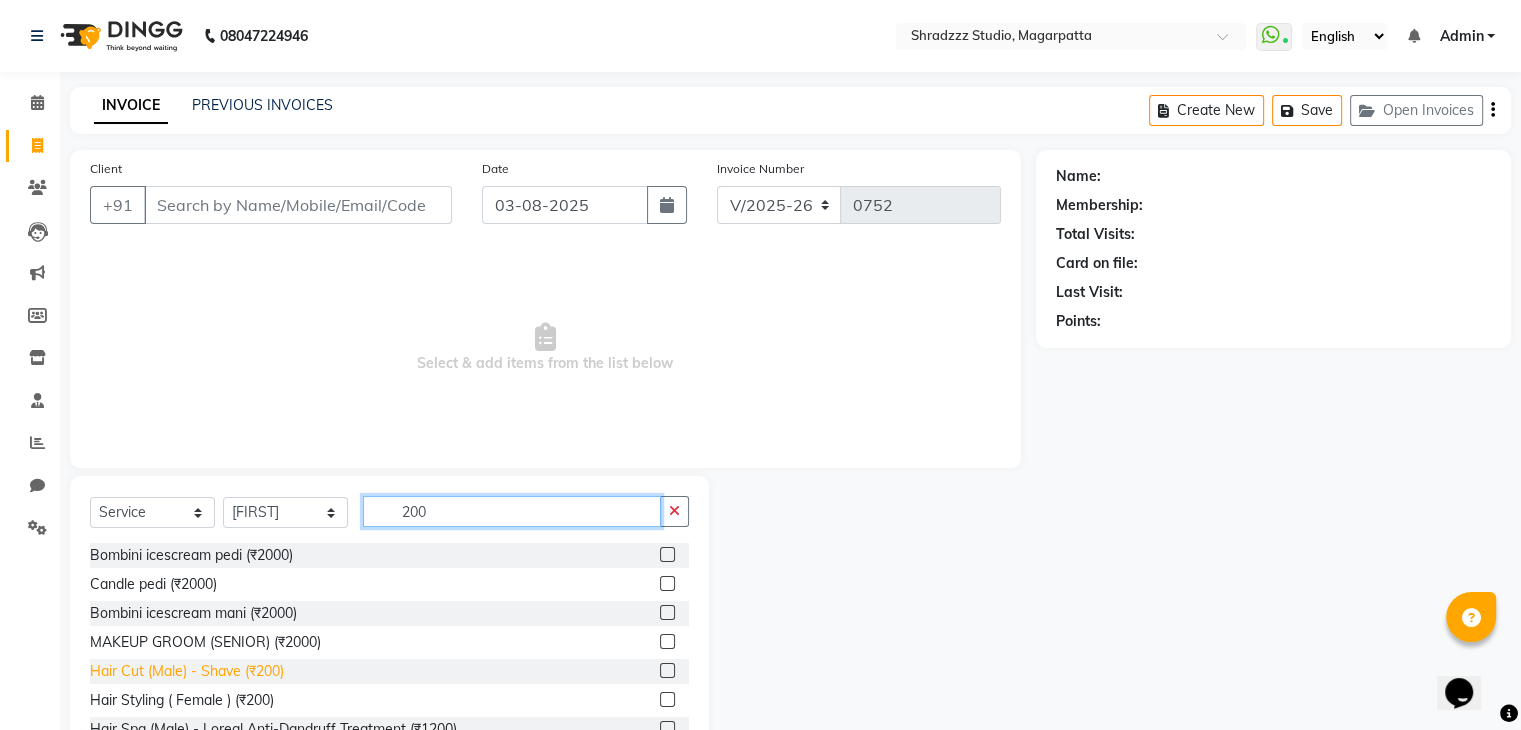 type on "200" 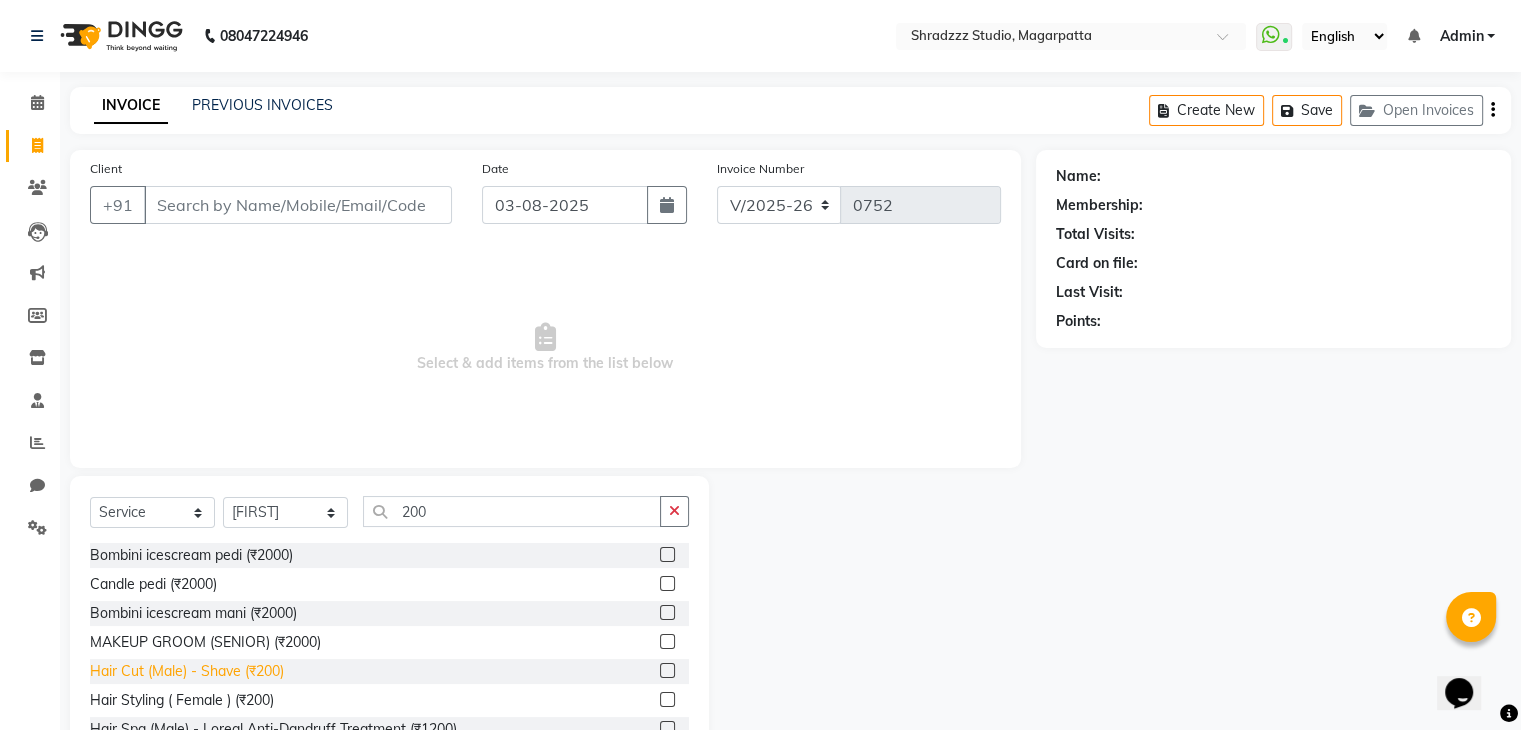 click on "Hair Cut (Male) - Shave (₹200)" 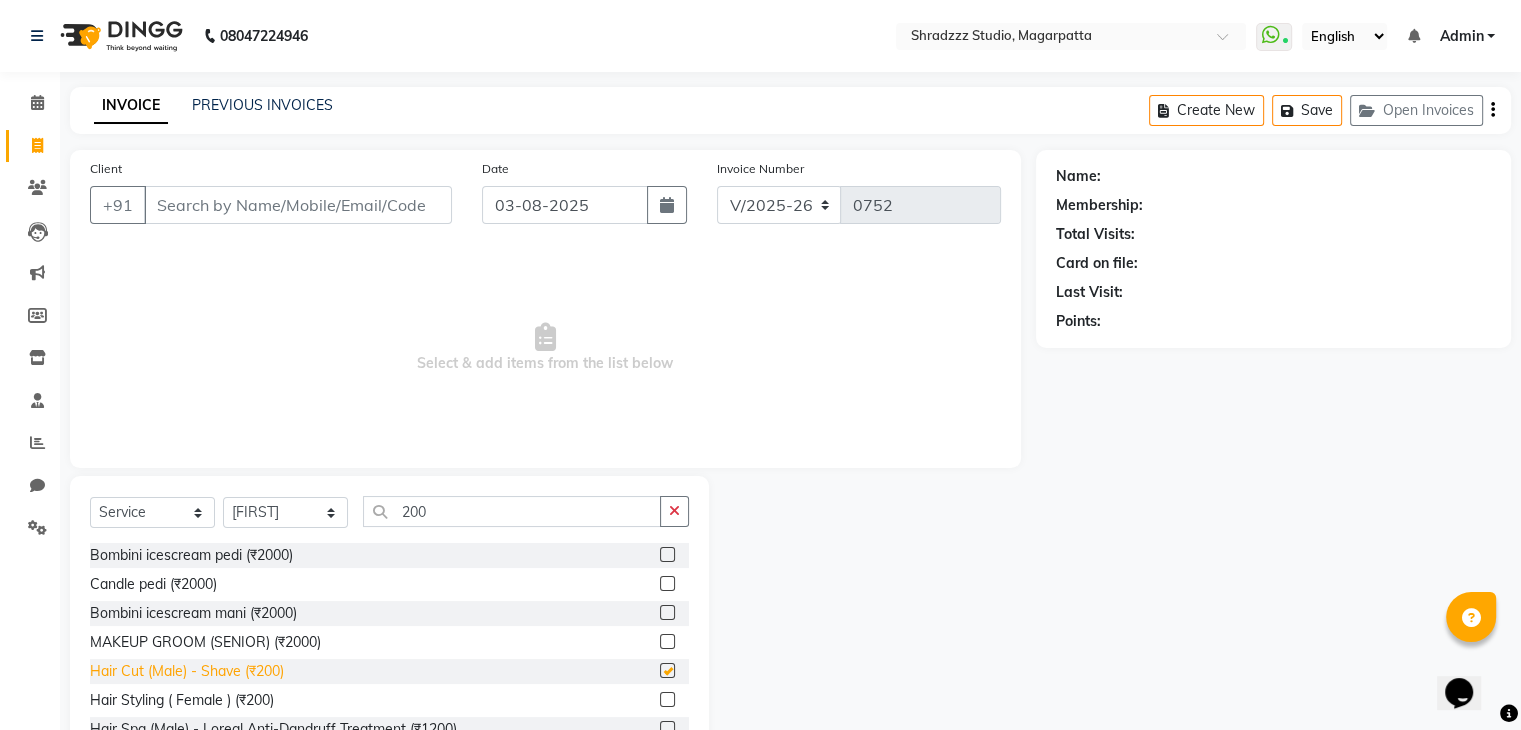 checkbox on "false" 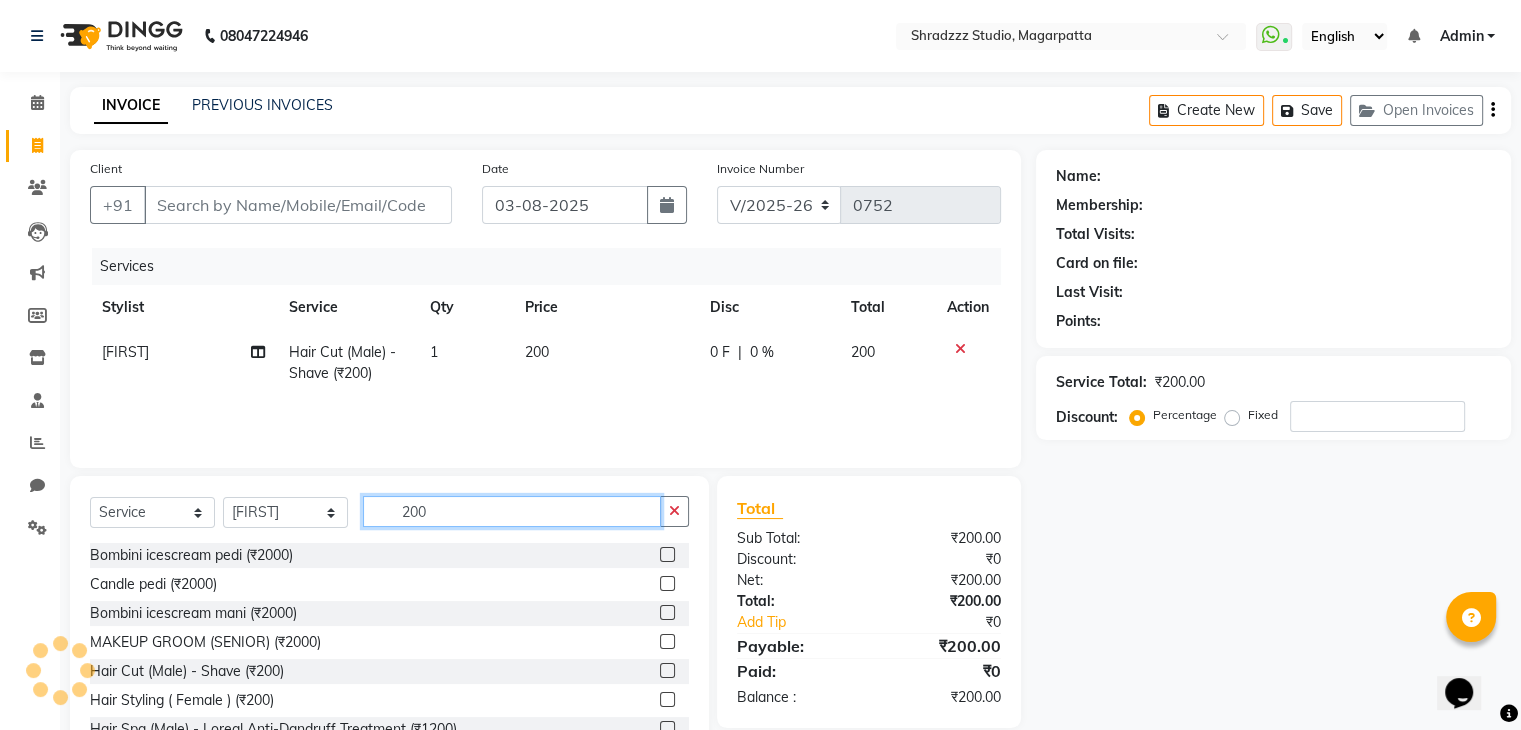 click on "200" 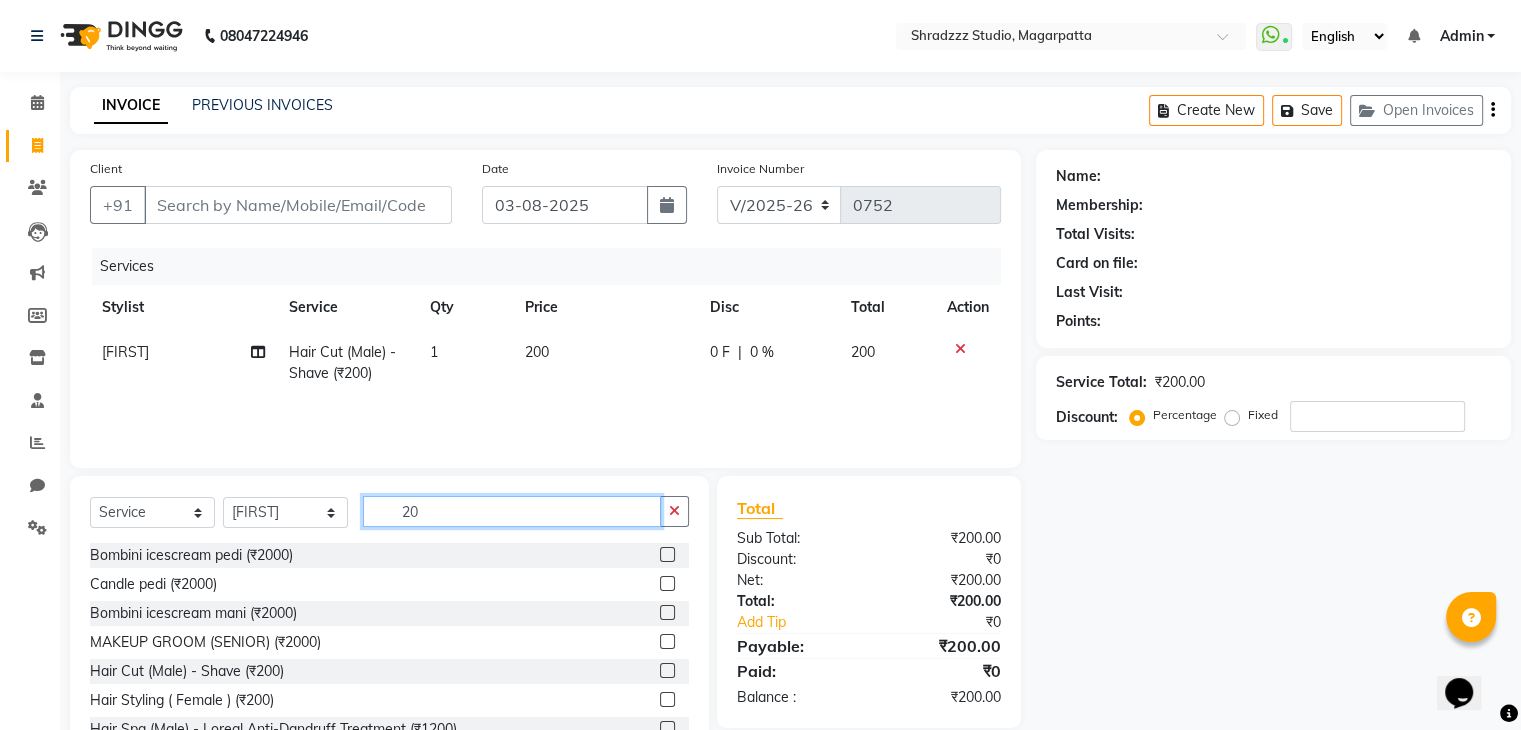 type on "2" 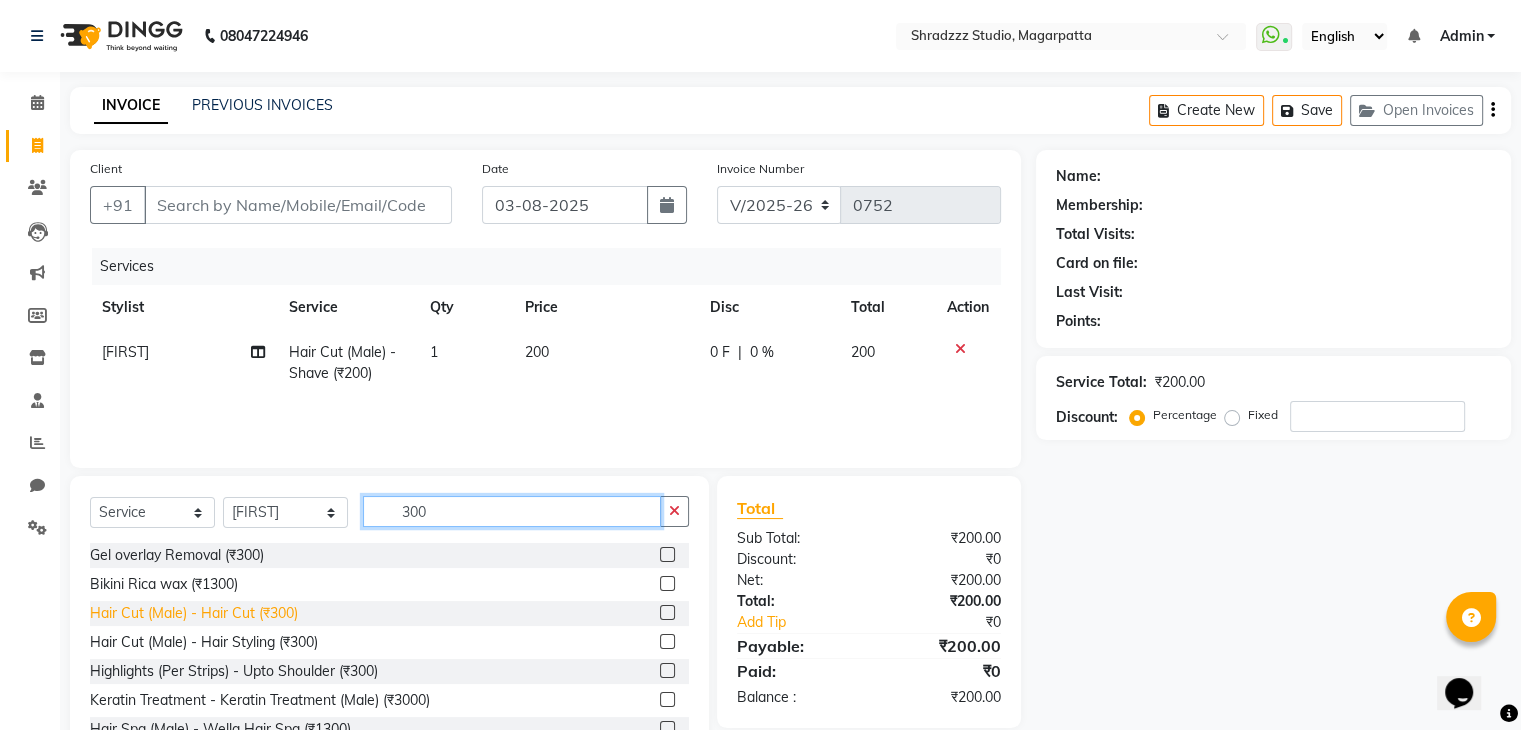 type on "300" 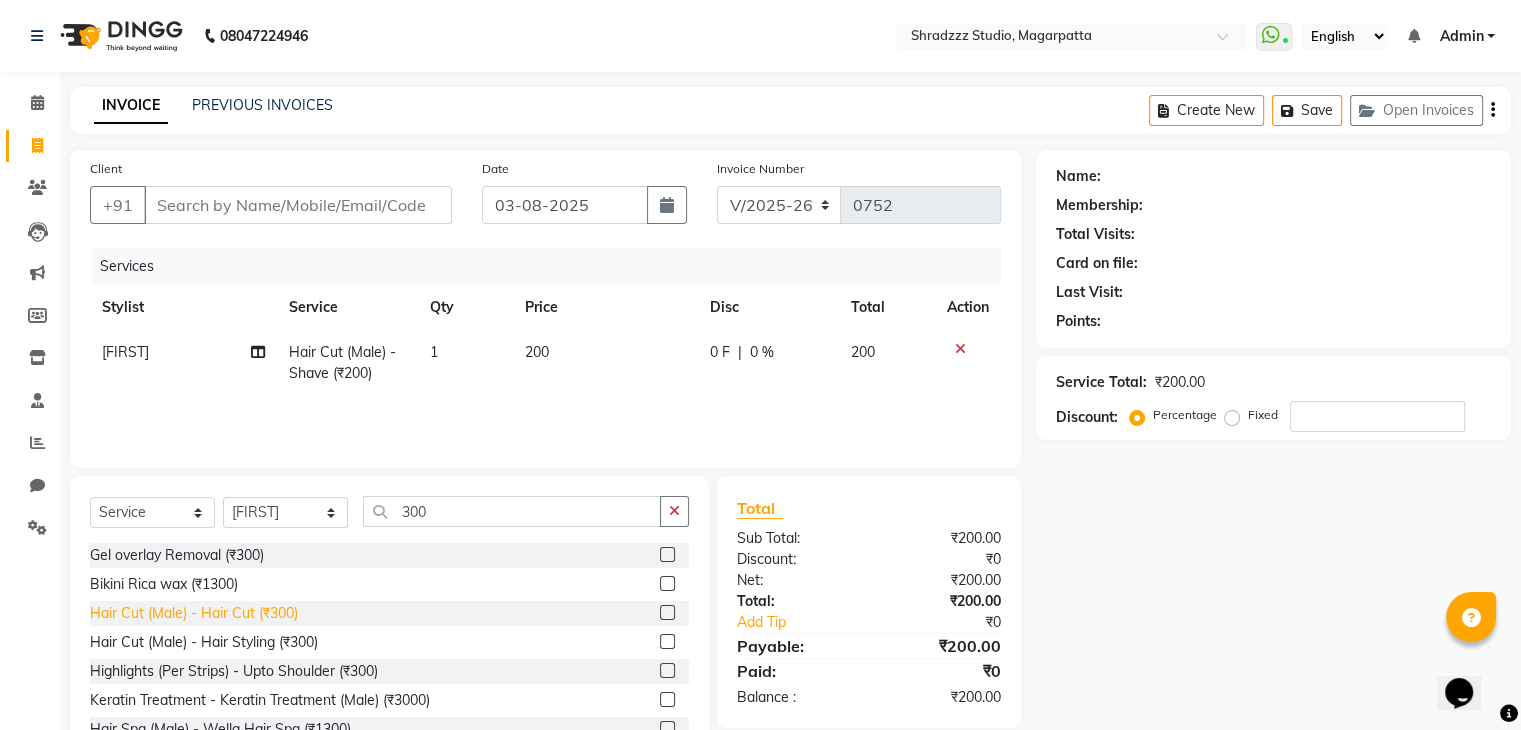 click on "Hair Cut (Male) - Hair Cut (₹300)" 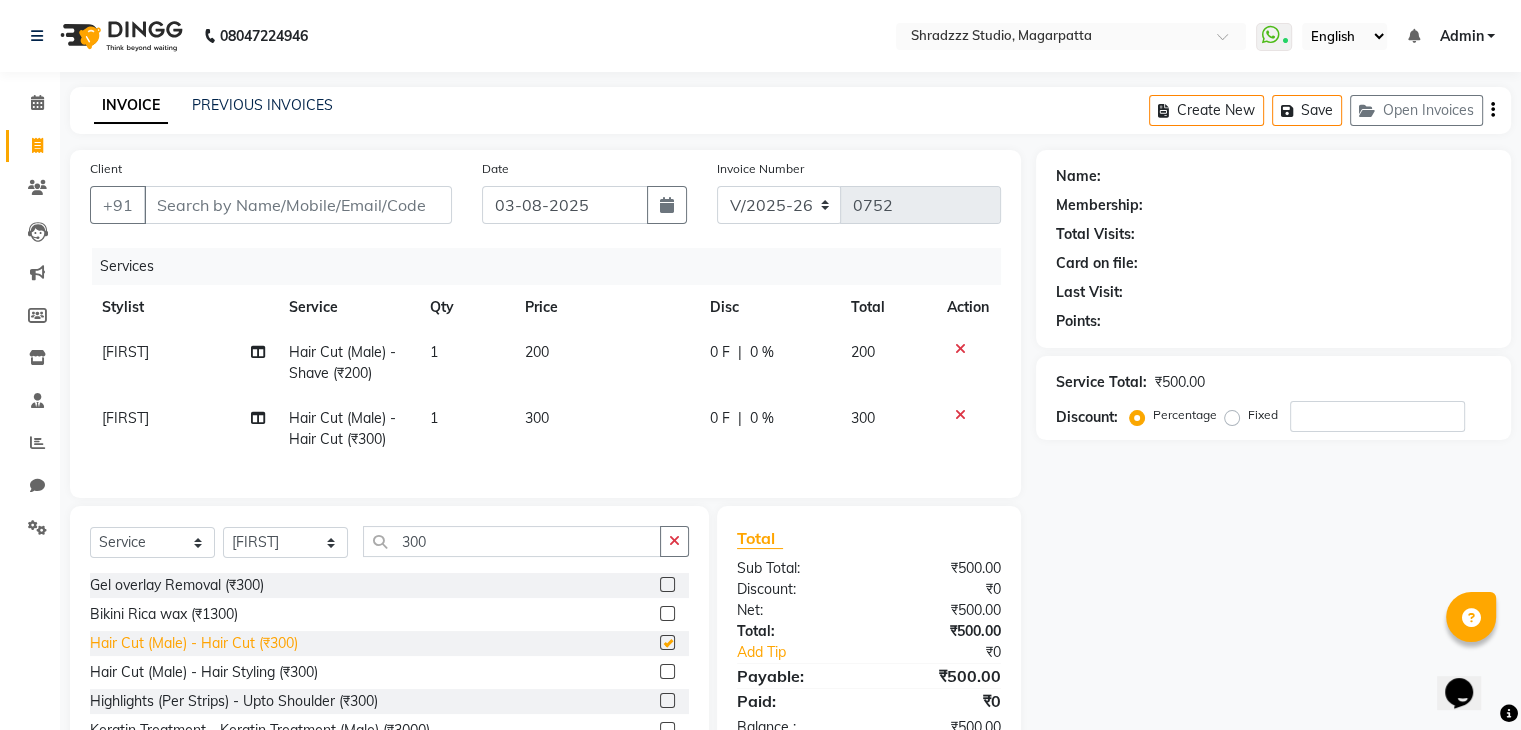 checkbox on "false" 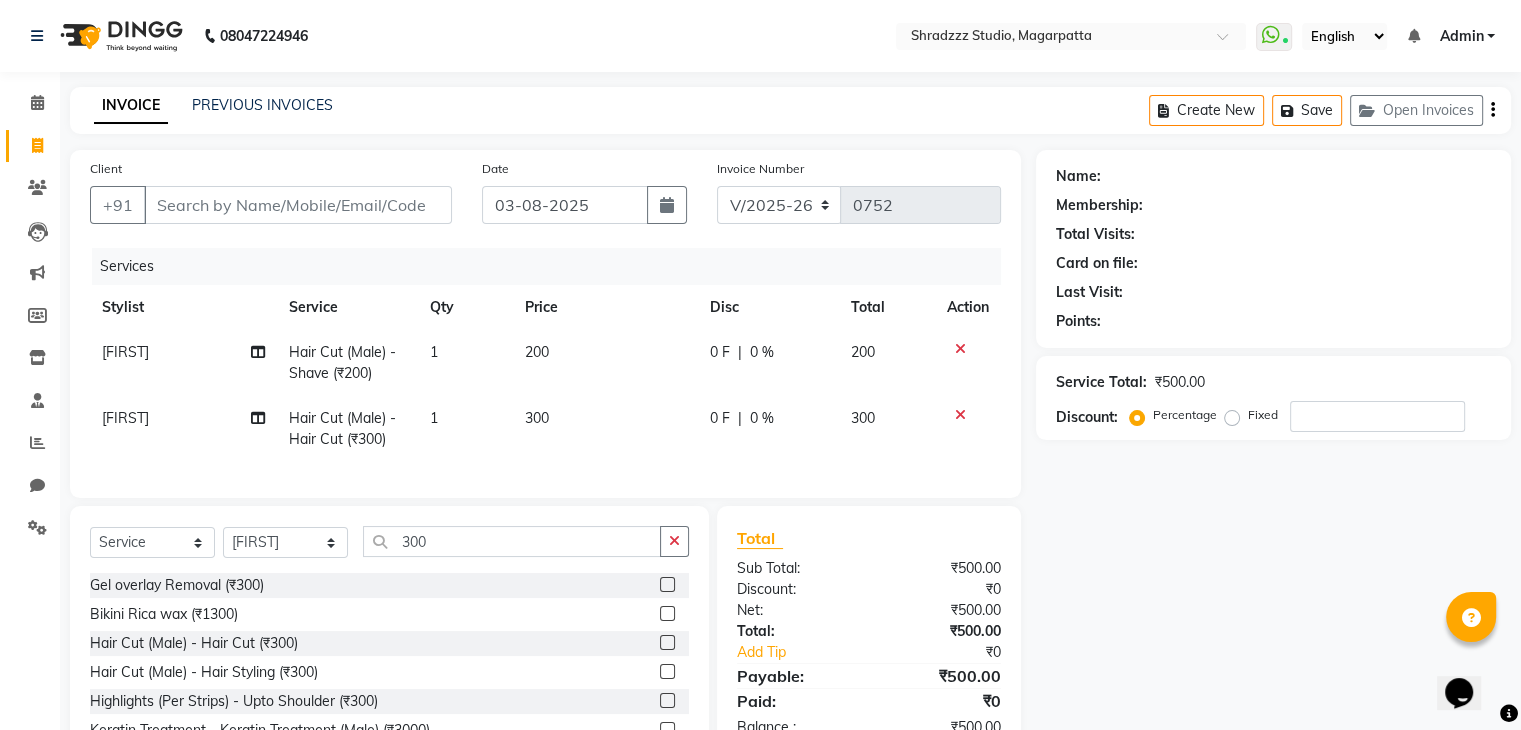 scroll, scrollTop: 117, scrollLeft: 0, axis: vertical 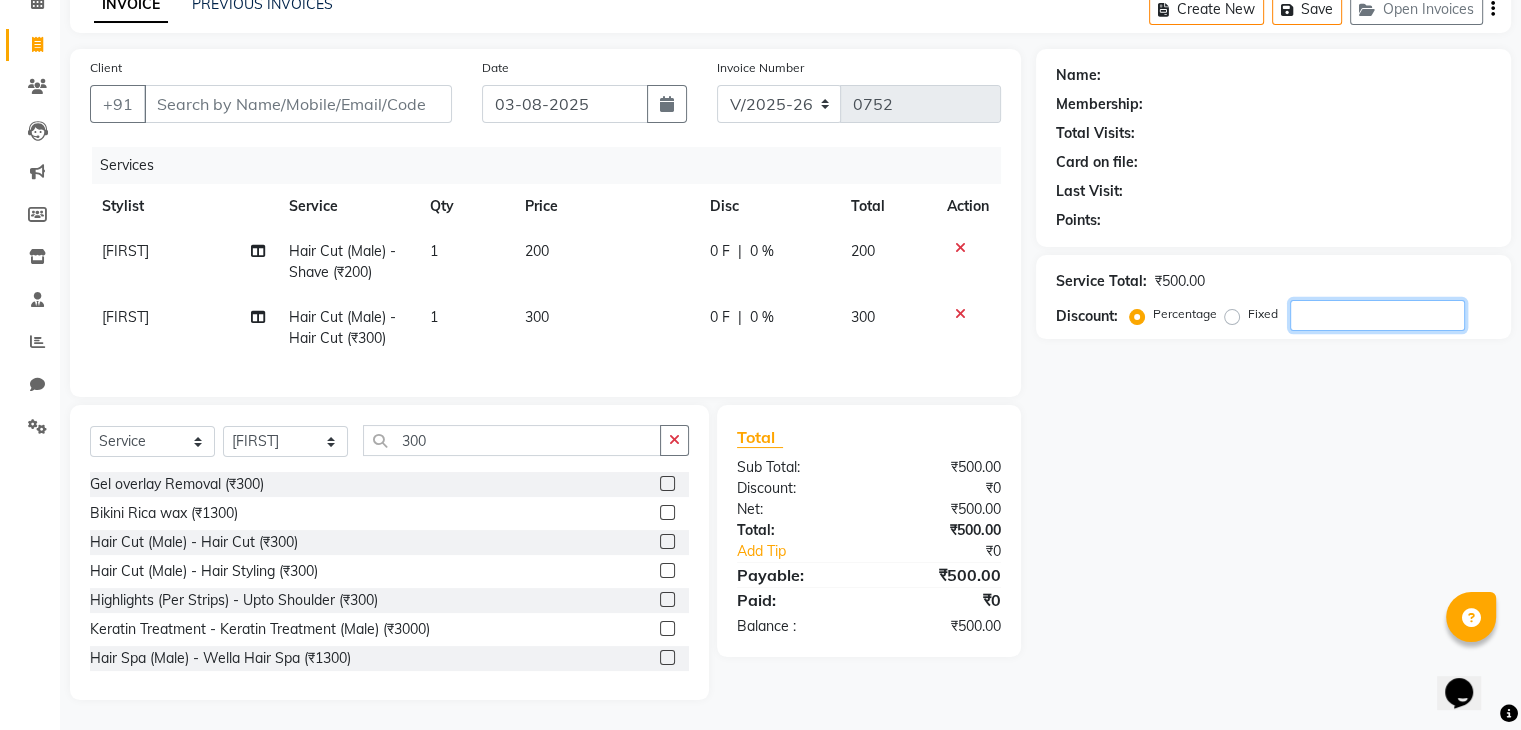 click 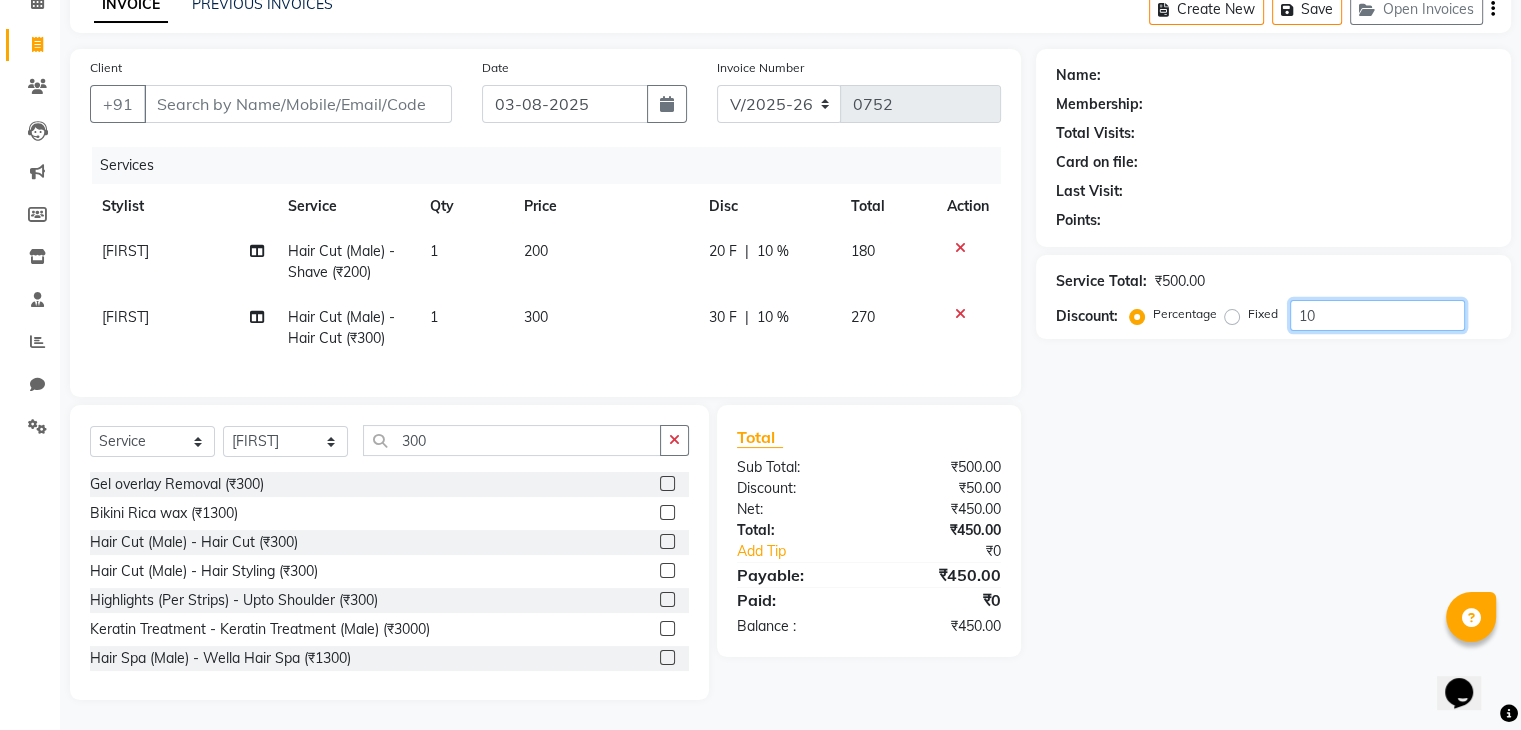 type on "10" 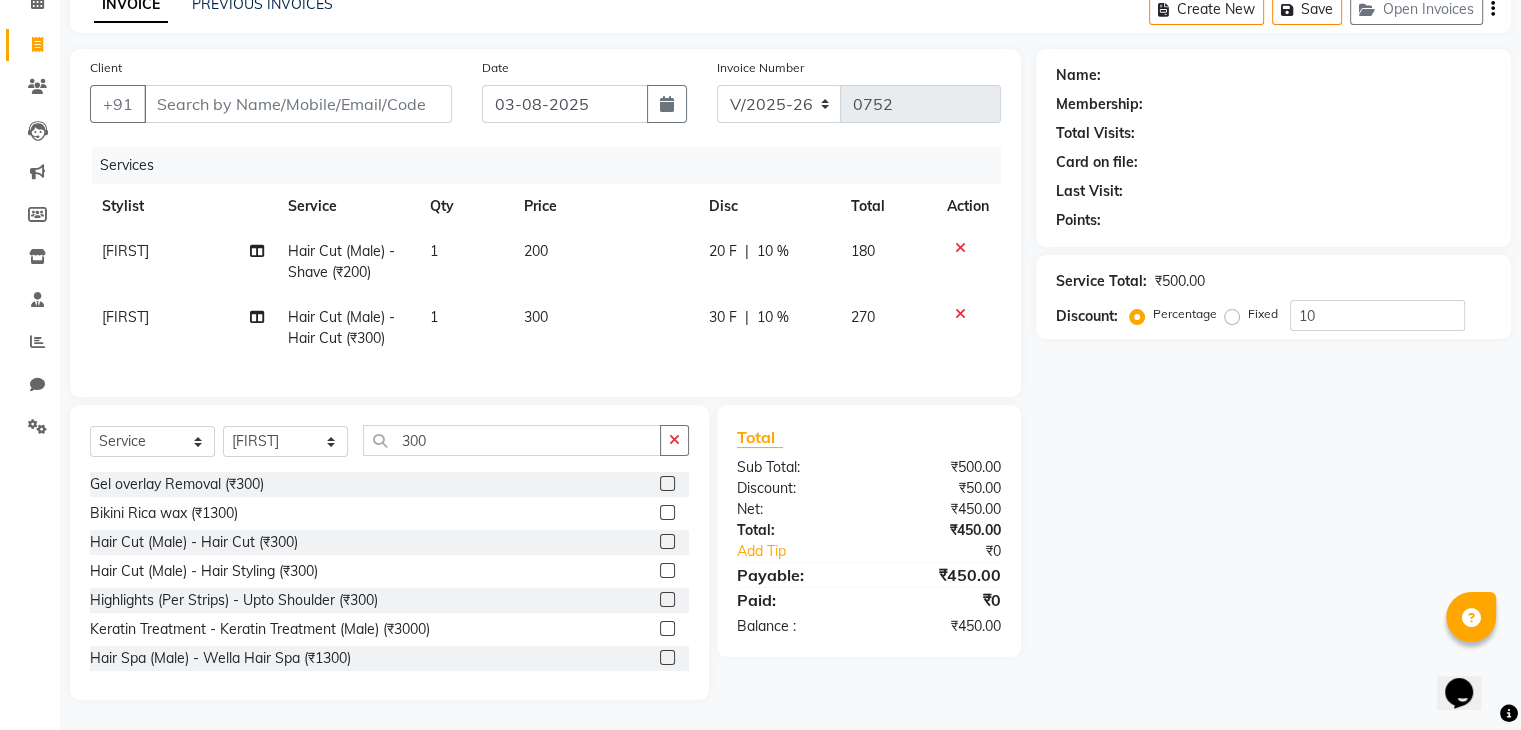 click on "Name: Membership: Total Visits: Card on file: Last Visit:  Points:  Service Total:  ₹500.00  Discount:  Percentage   Fixed  10" 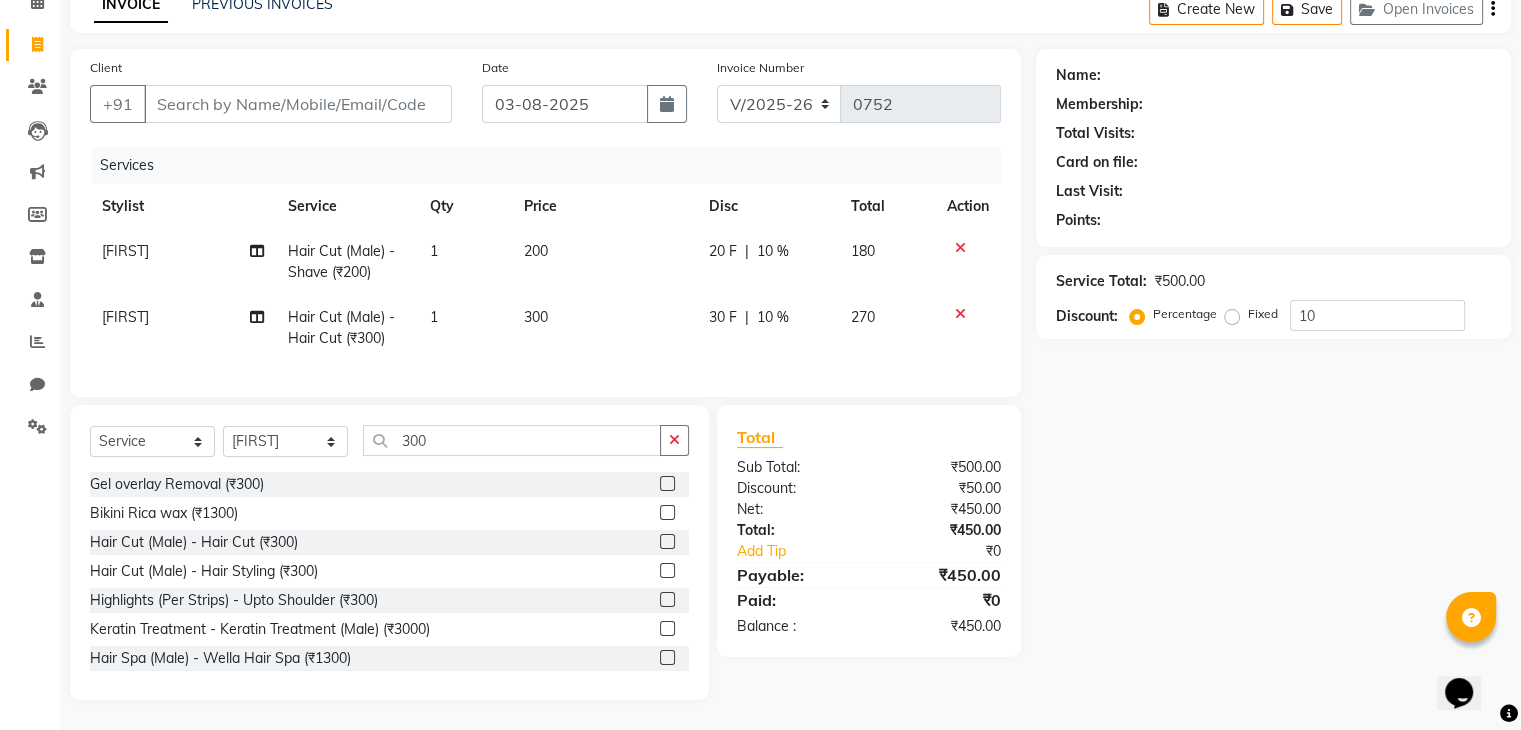 scroll, scrollTop: 77, scrollLeft: 0, axis: vertical 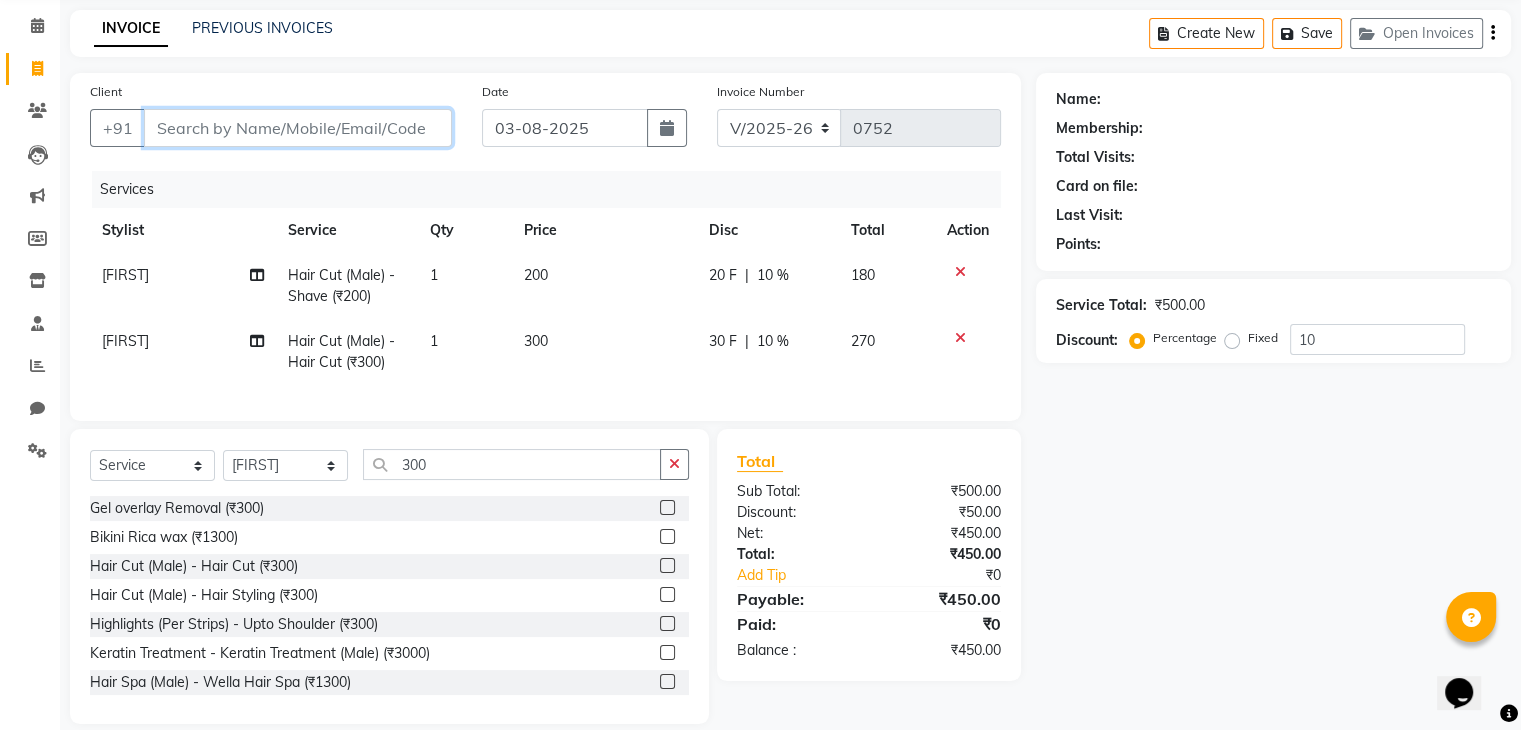 click on "Client" at bounding box center (298, 128) 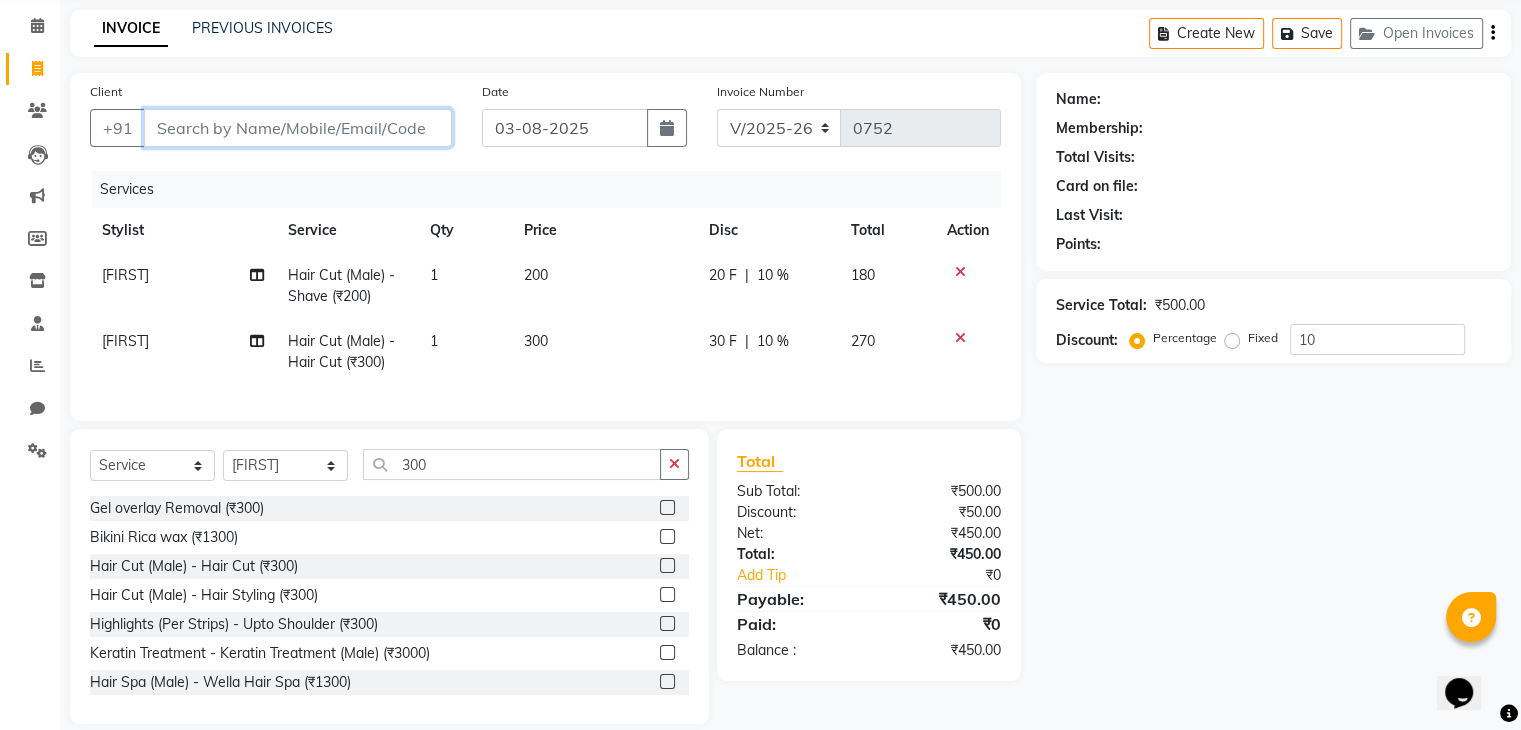 type on "9" 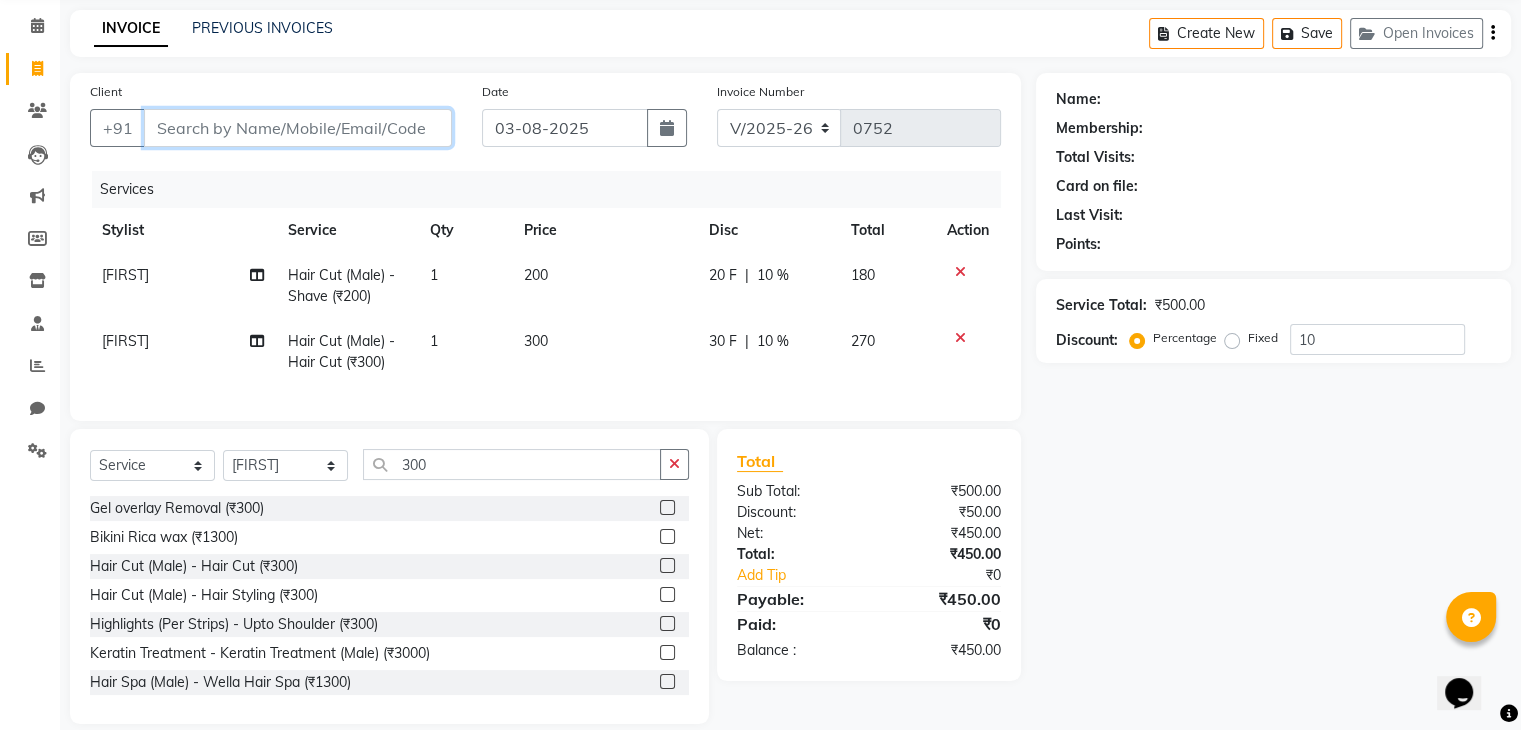 type on "0" 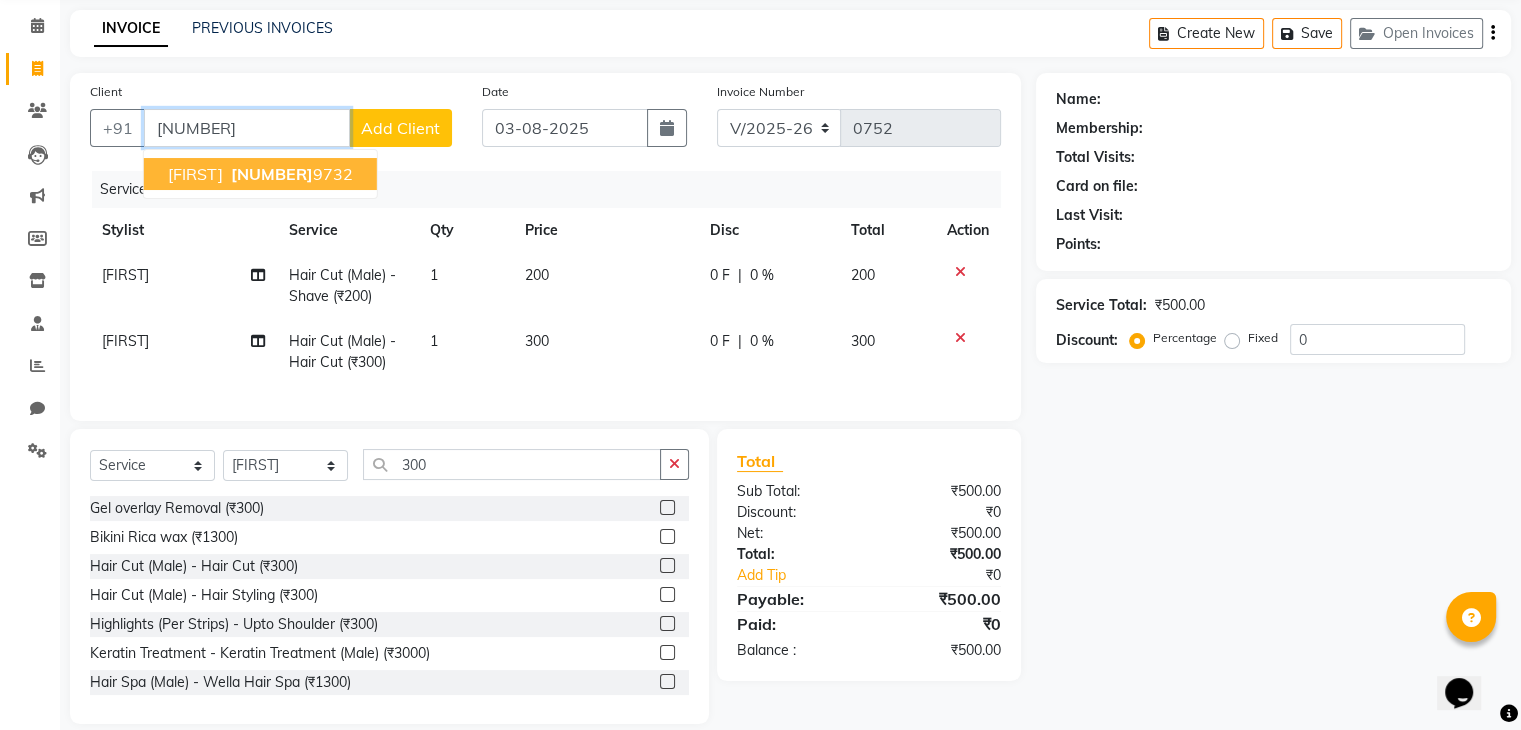 click on "PRADIP" at bounding box center (195, 174) 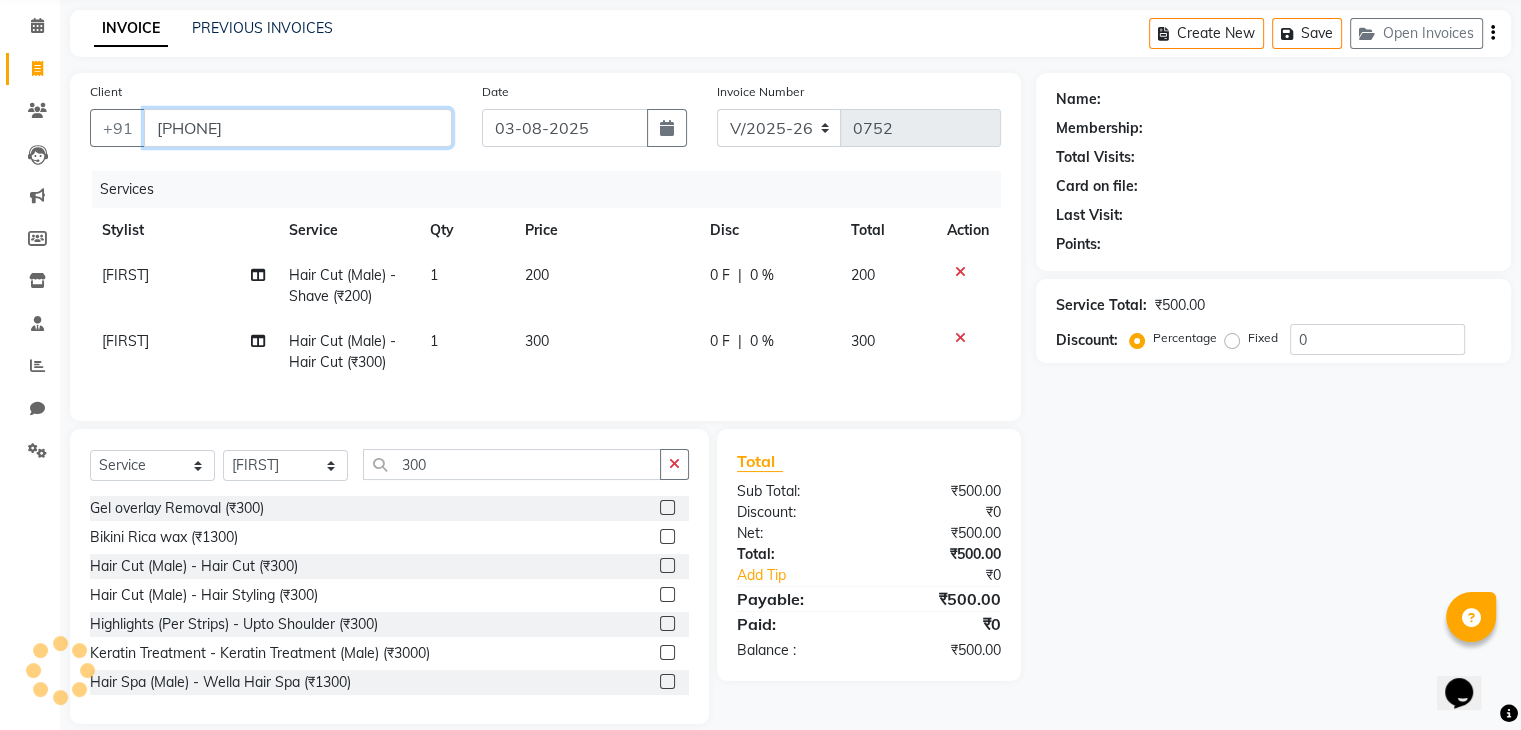 type on "9561659732" 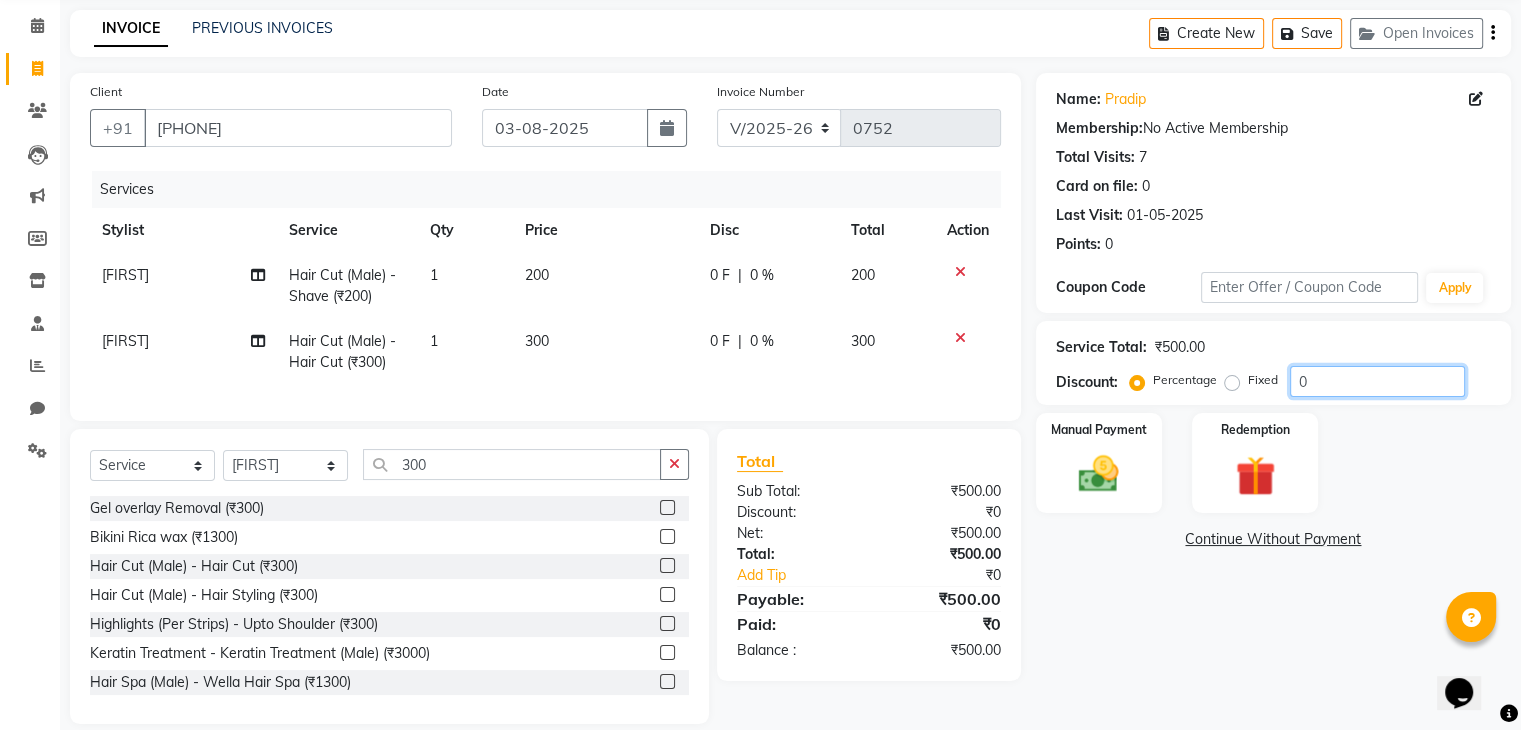 click on "0" 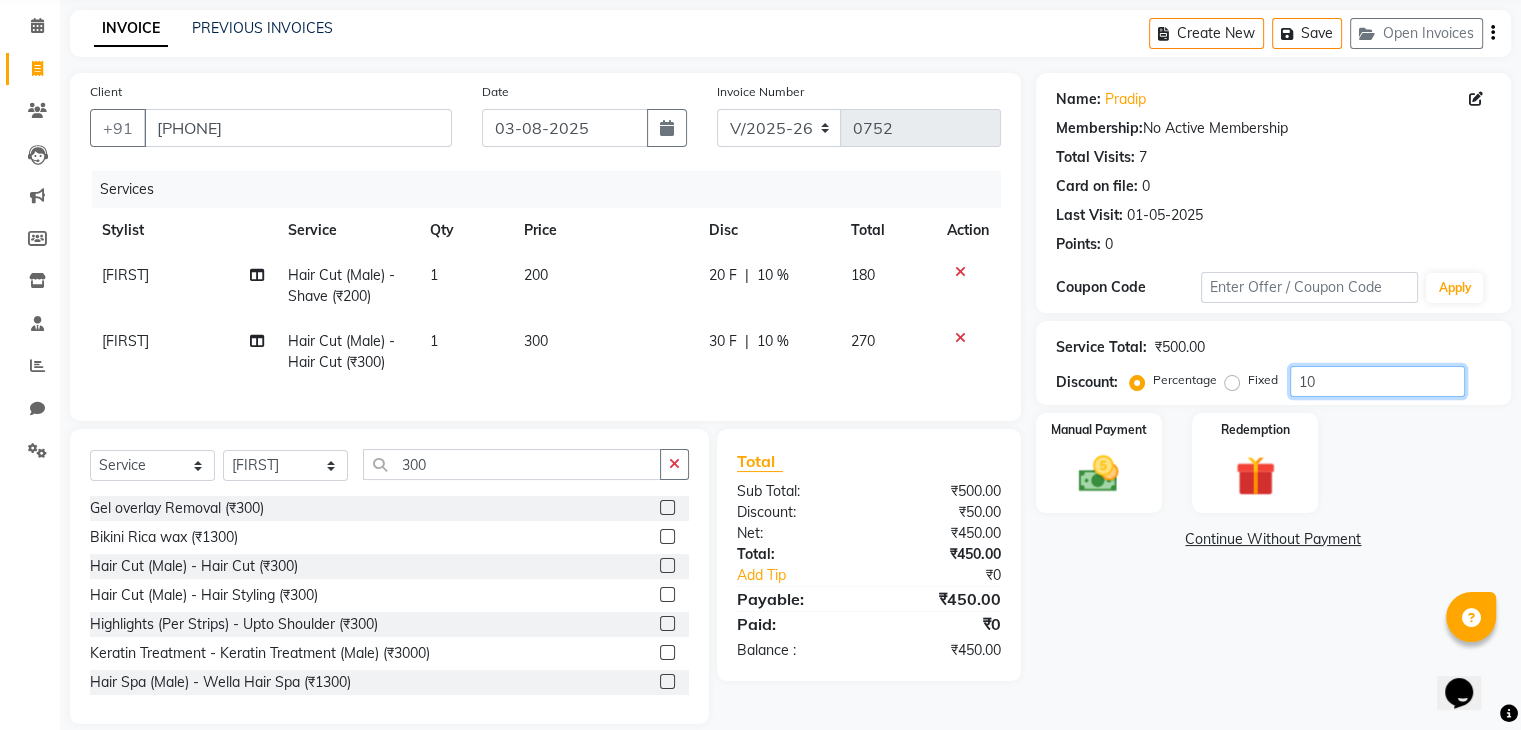 type on "10" 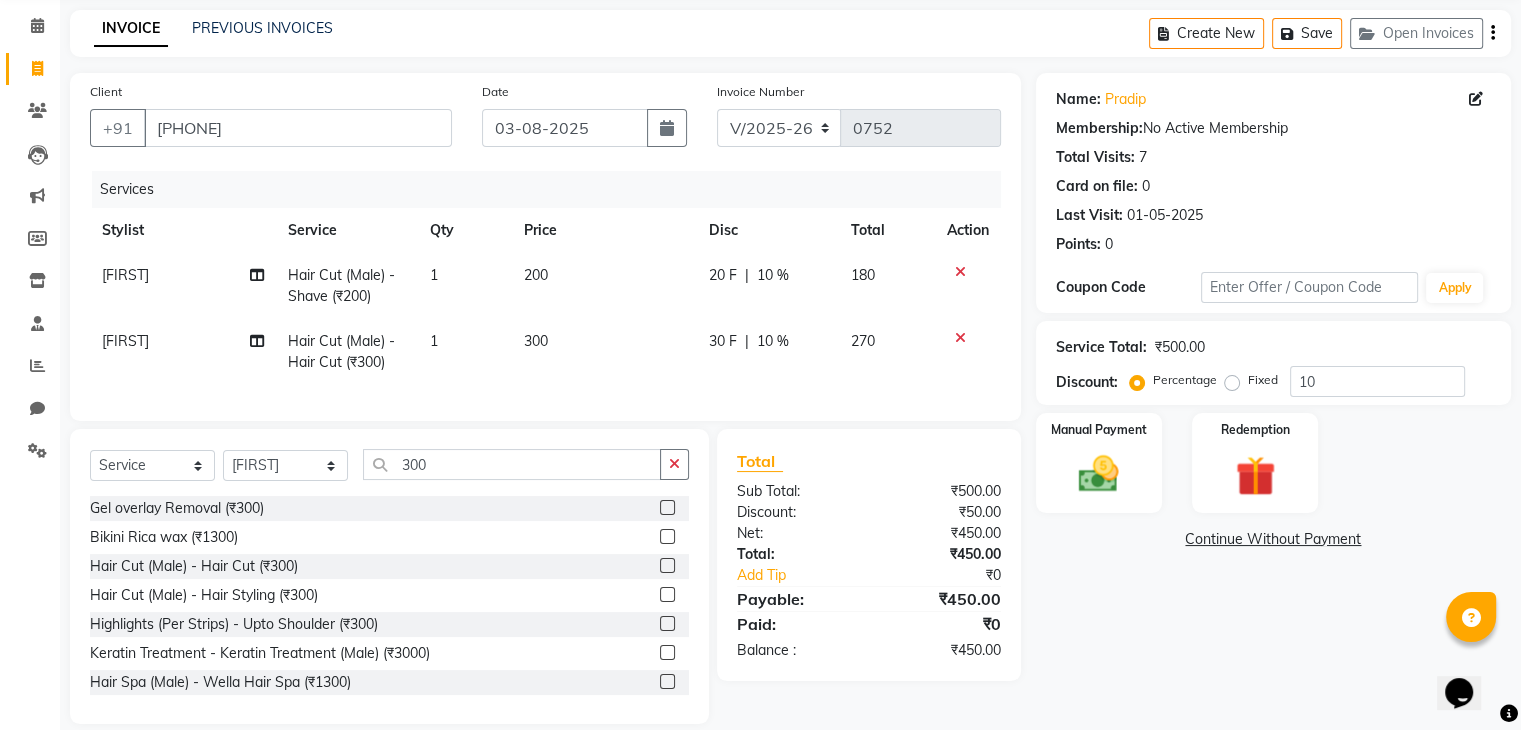 click on "Name: Pradip  Membership:  No Active Membership  Total Visits:  7 Card on file:  0 Last Visit:   01-05-2025 Points:   0  Coupon Code Apply Service Total:  ₹500.00  Discount:  Percentage   Fixed  10 Manual Payment Redemption  Continue Without Payment" 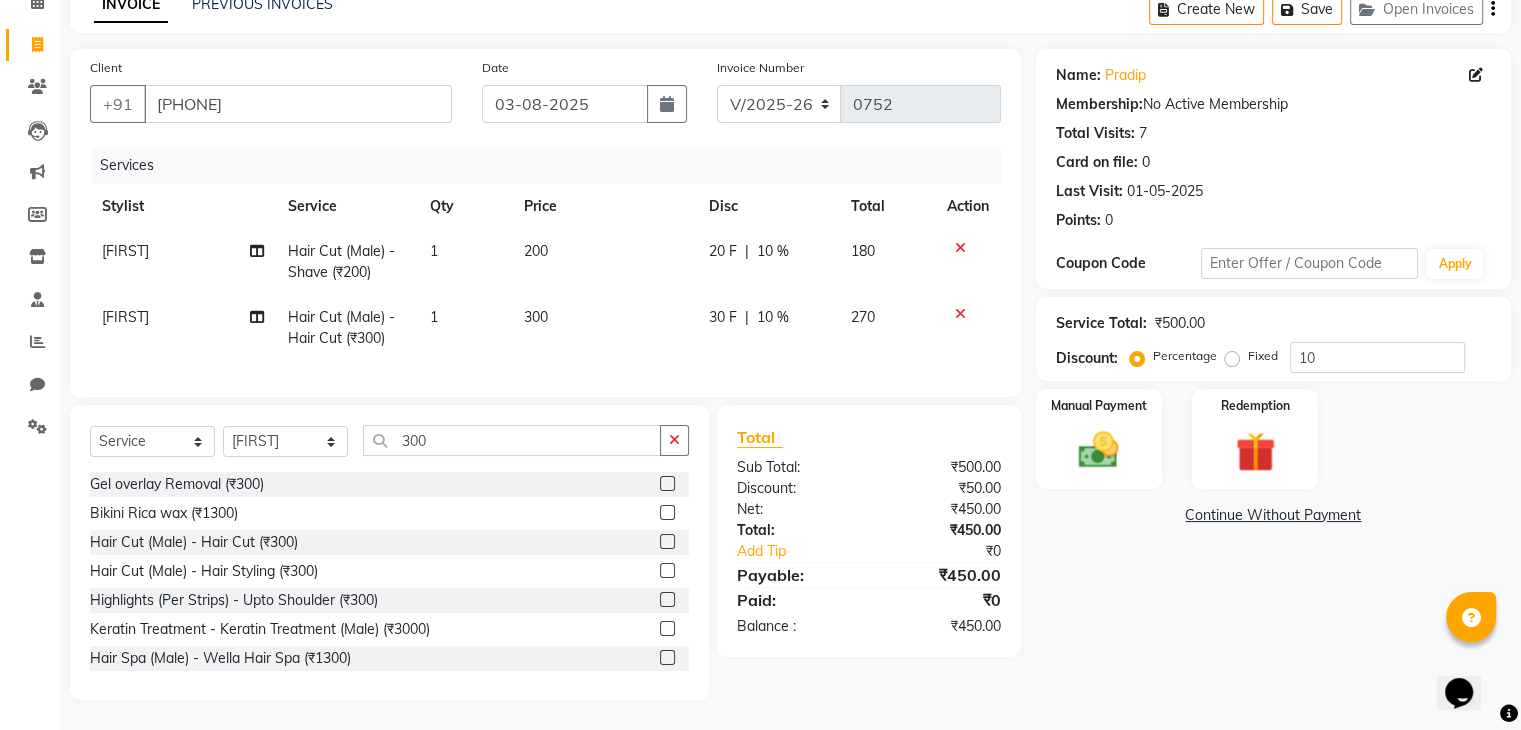 click on "Name: Pradip  Membership:  No Active Membership  Total Visits:  7 Card on file:  0 Last Visit:   01-05-2025 Points:   0  Coupon Code Apply Service Total:  ₹500.00  Discount:  Percentage   Fixed  10 Manual Payment Redemption  Continue Without Payment" 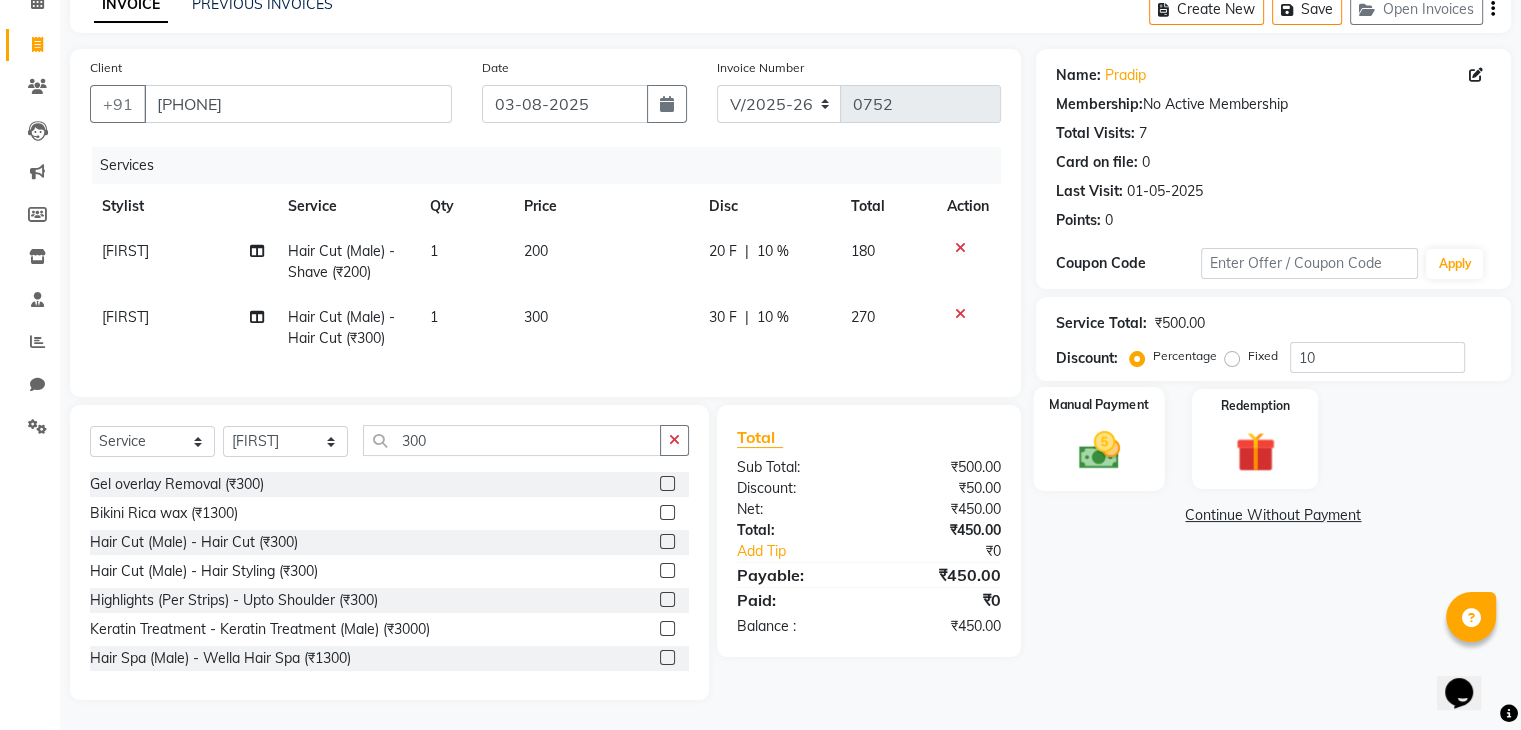 click 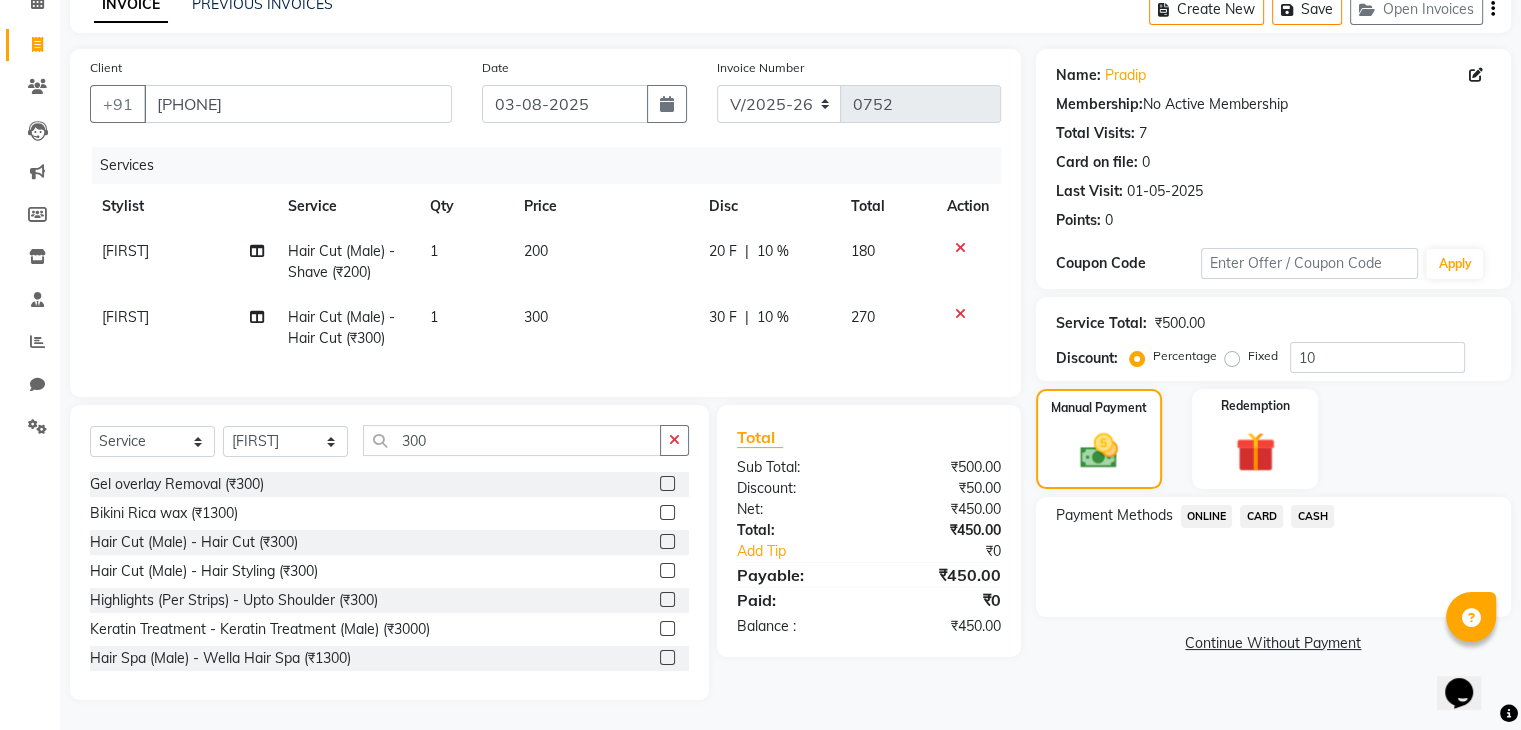 click on "ONLINE" 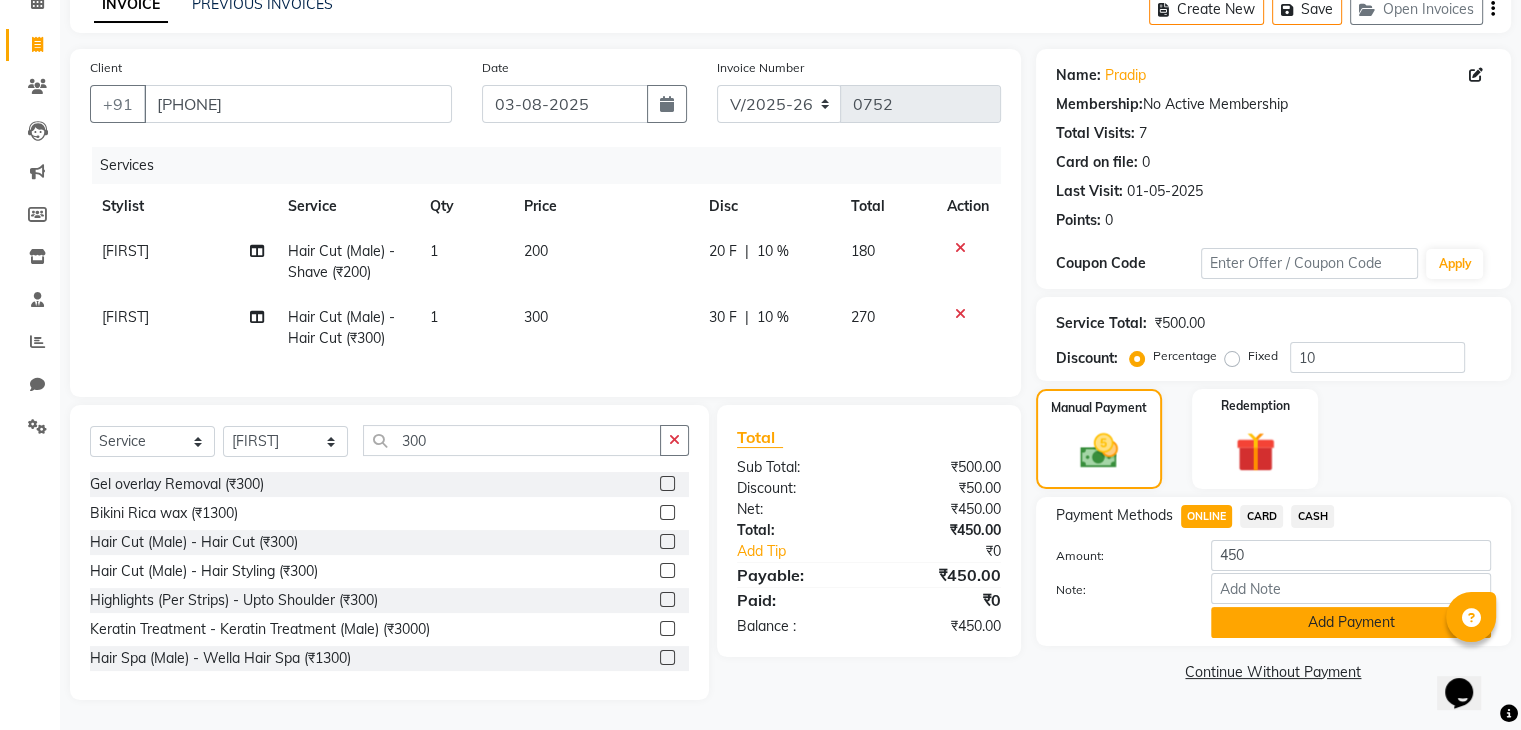 click on "Add Payment" 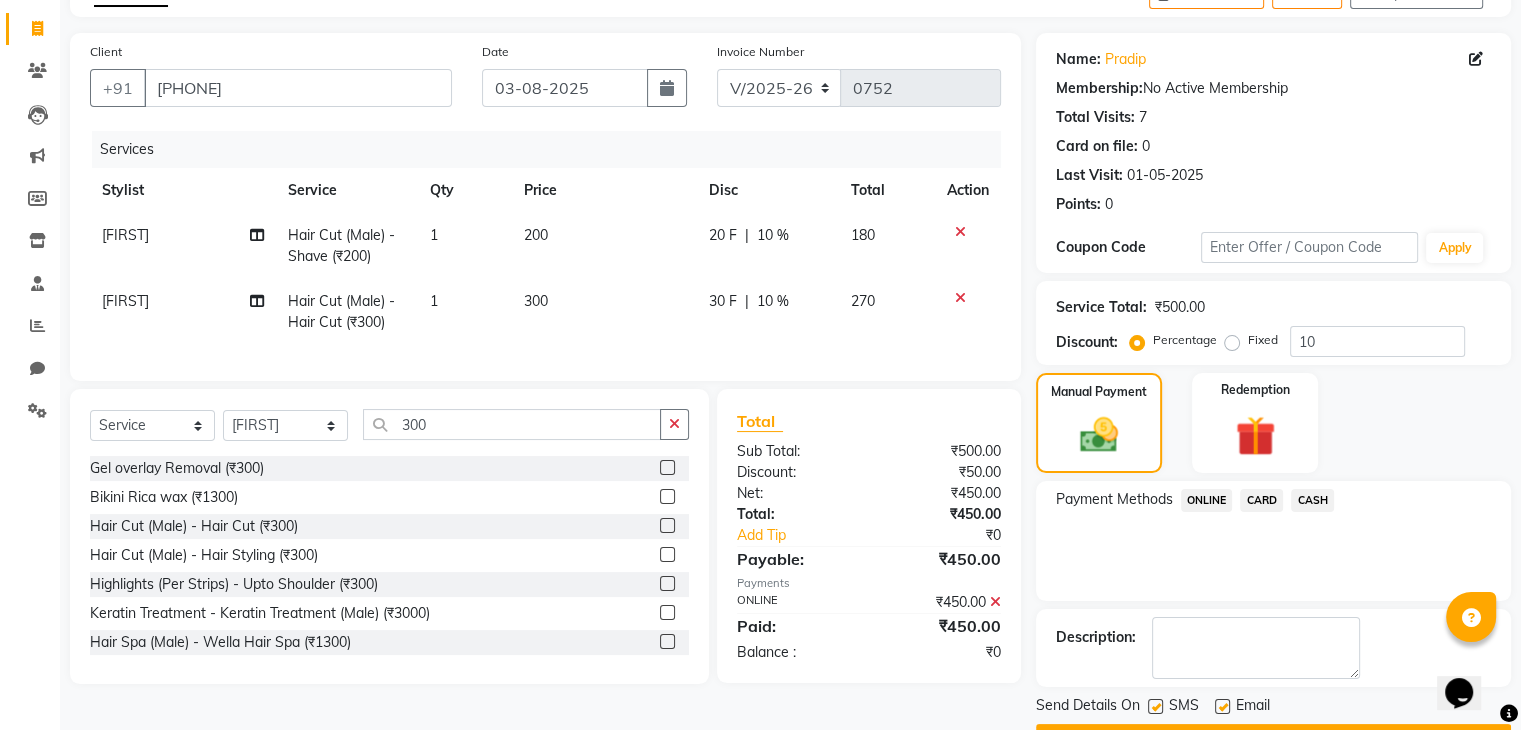 scroll, scrollTop: 171, scrollLeft: 0, axis: vertical 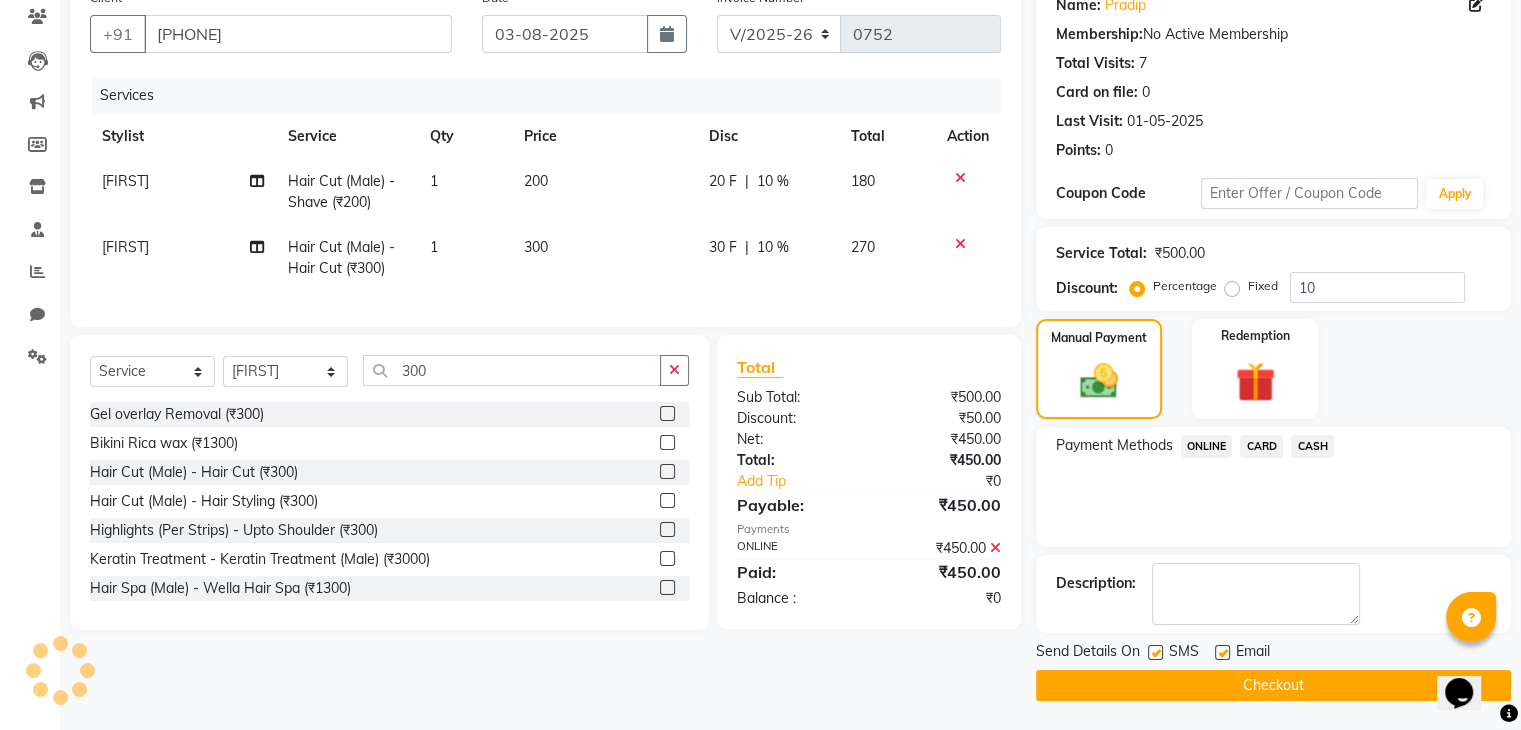 click on "Checkout" 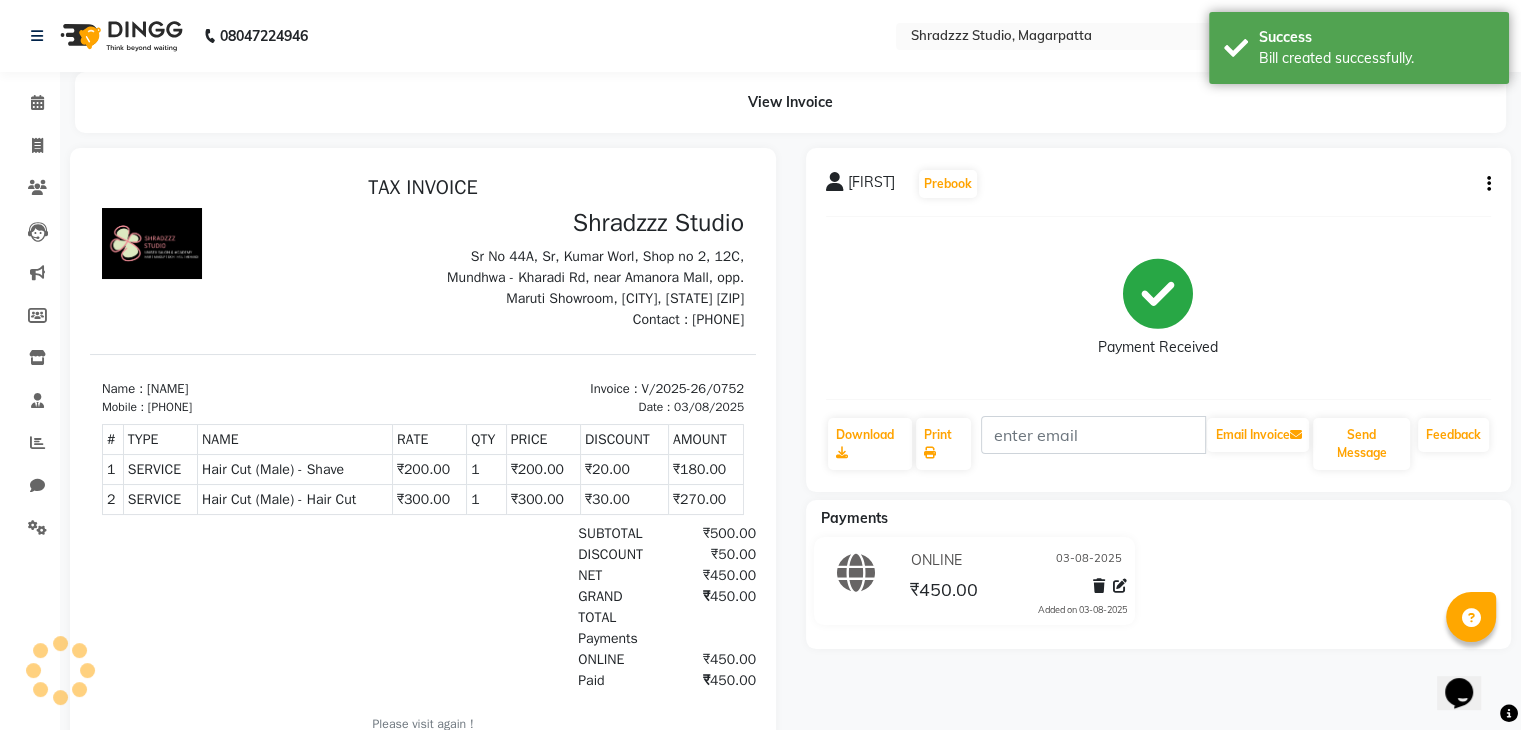 scroll, scrollTop: 0, scrollLeft: 0, axis: both 